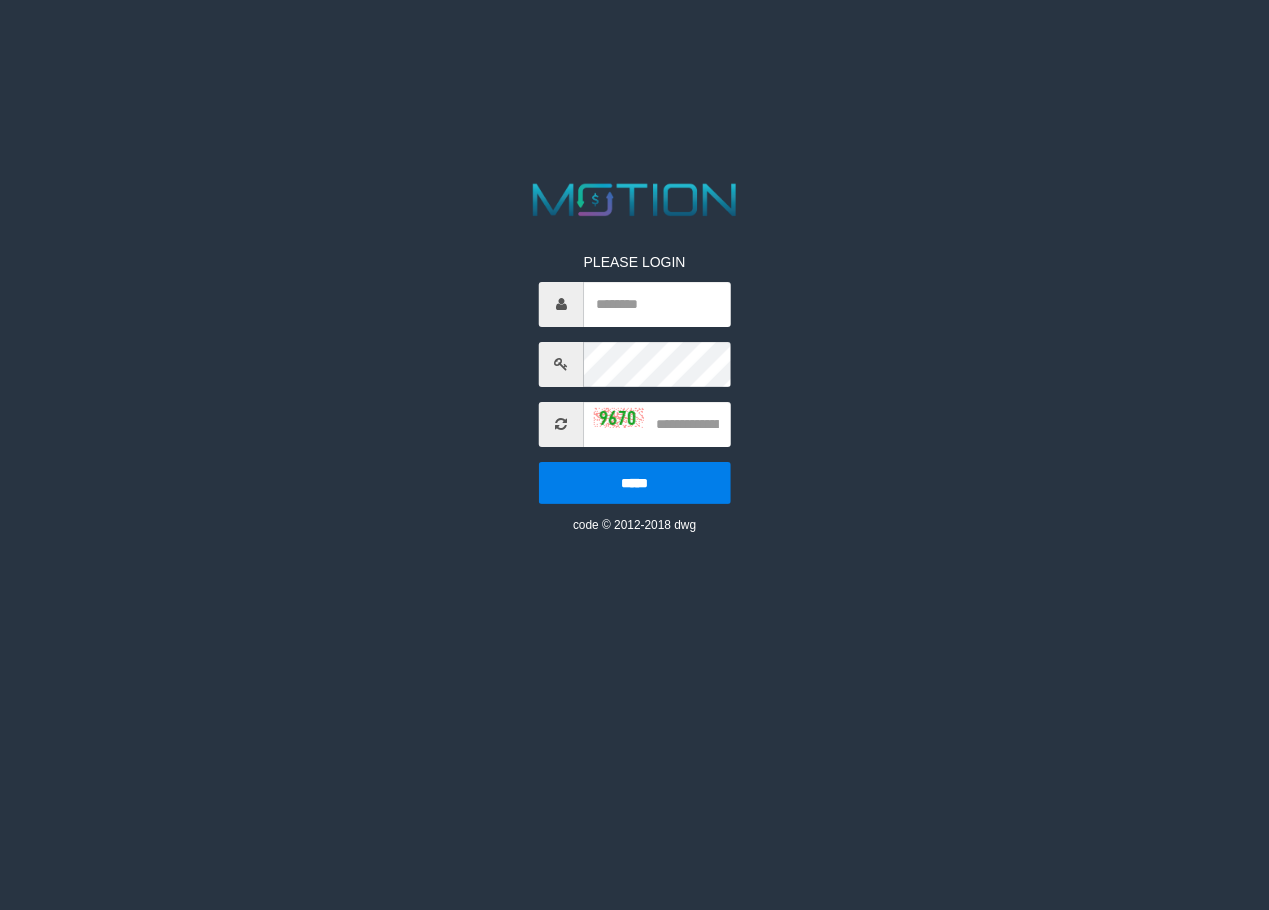 scroll, scrollTop: 0, scrollLeft: 0, axis: both 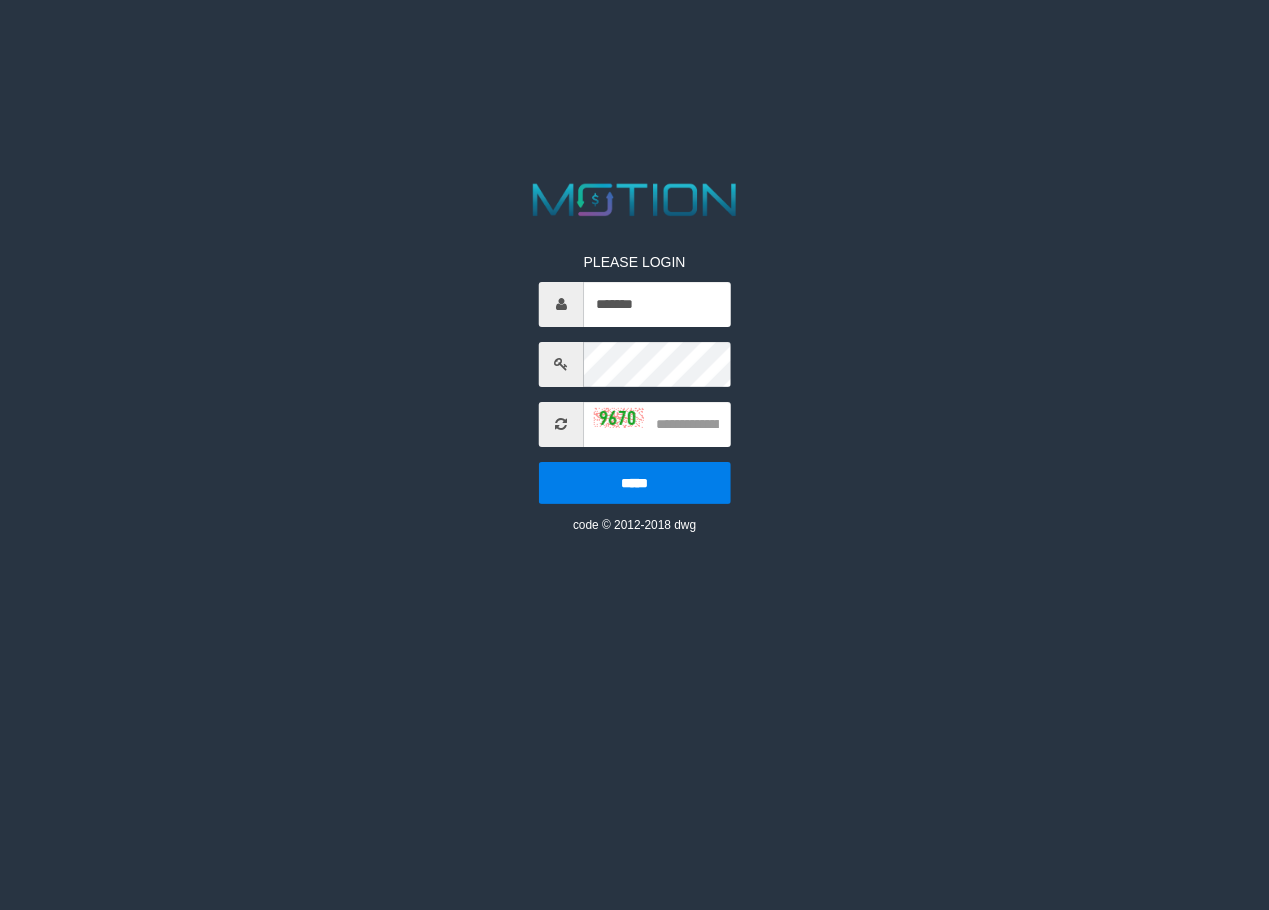 click on "PLEASE LOGIN
*******
*****
code © 2012-2018 dwg" at bounding box center (634, 356) 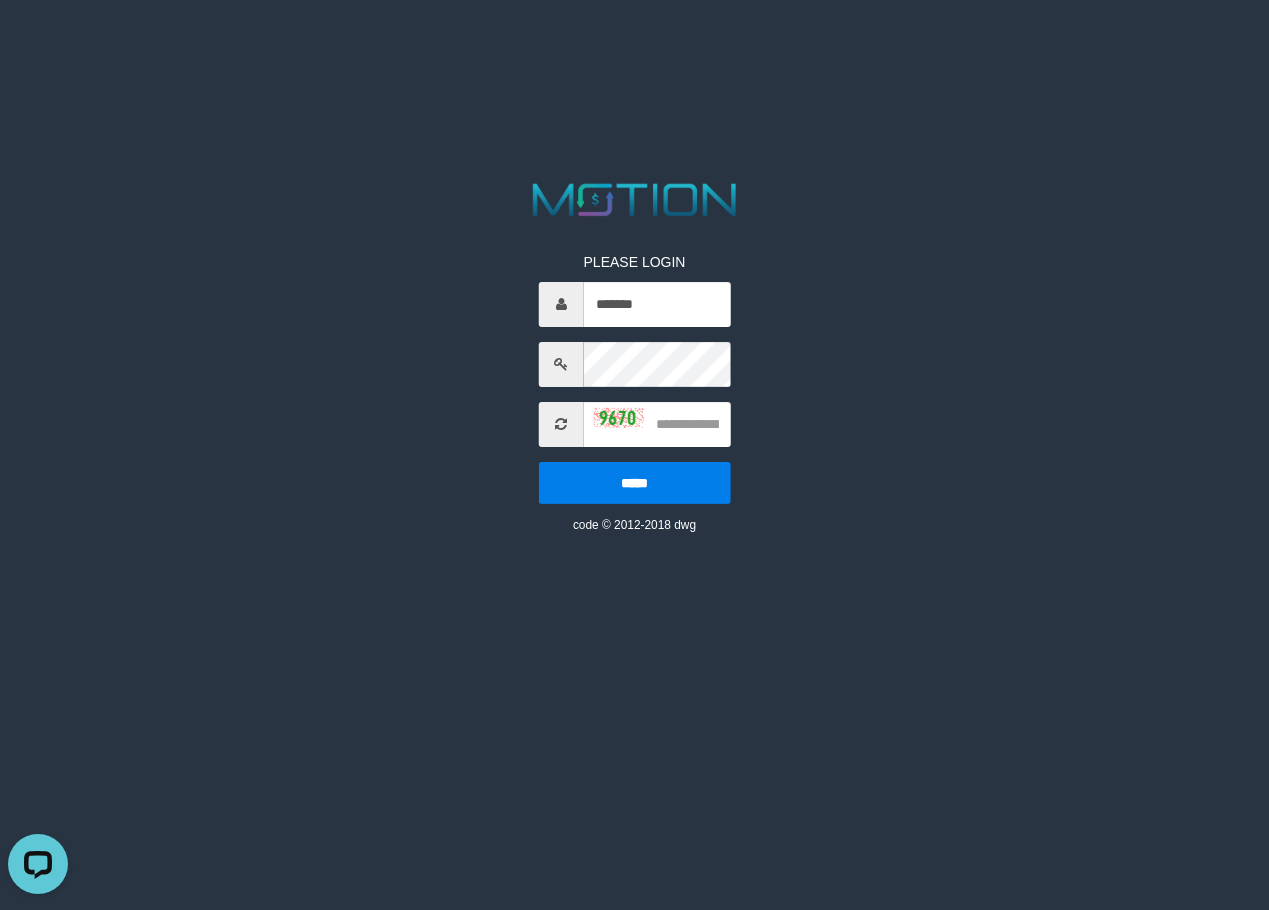 scroll, scrollTop: 0, scrollLeft: 0, axis: both 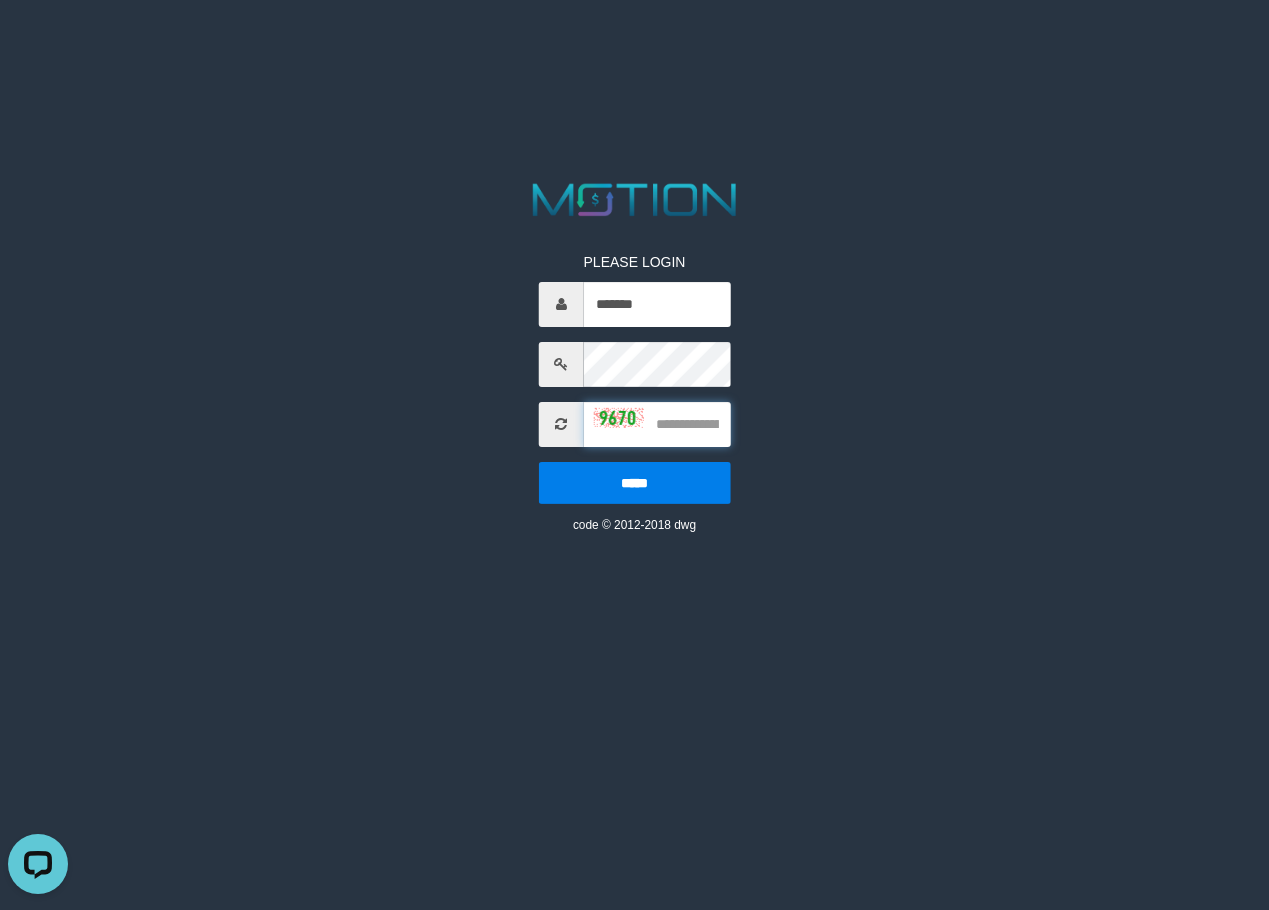 click at bounding box center (657, 424) 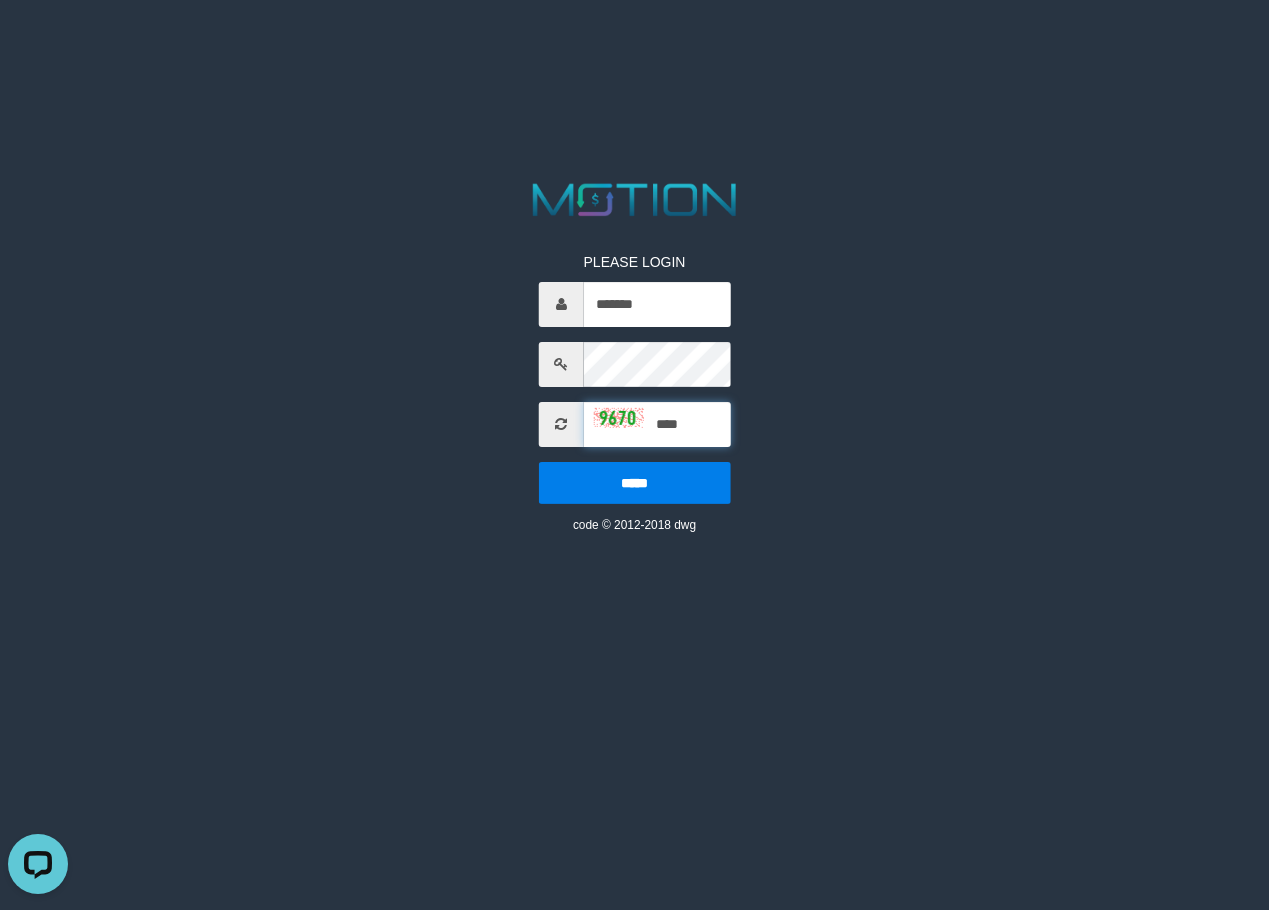 type on "****" 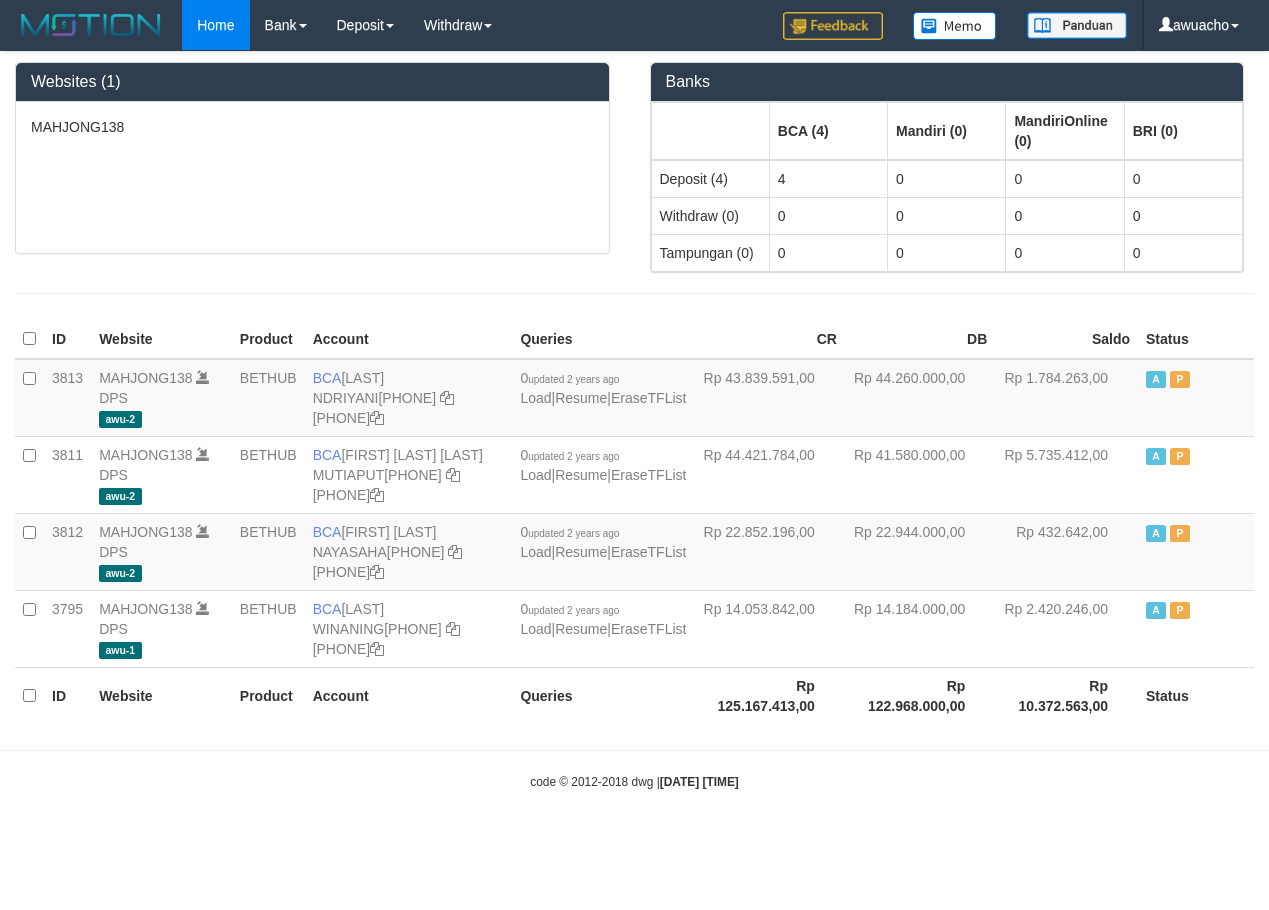 scroll, scrollTop: 0, scrollLeft: 0, axis: both 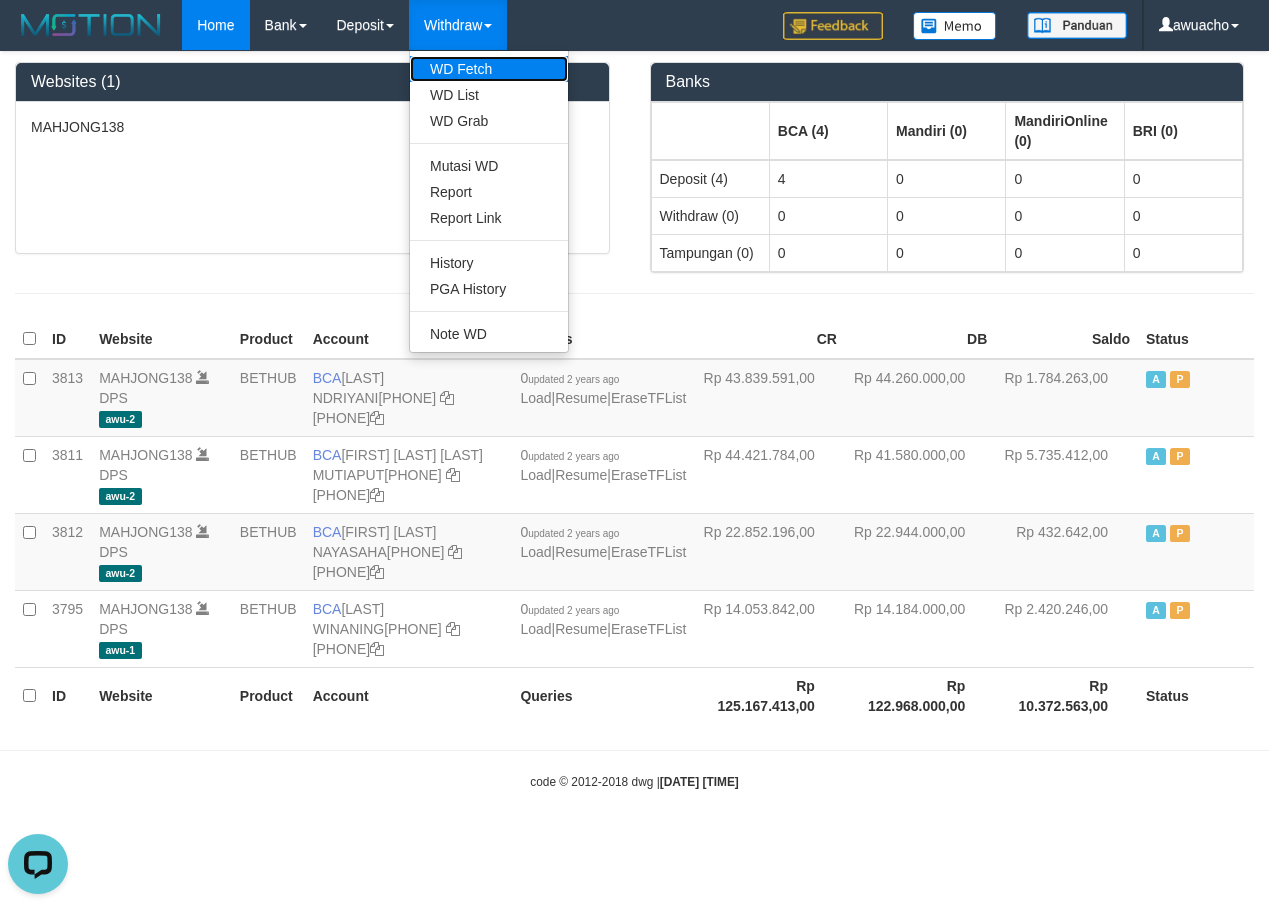 click on "WD Fetch" at bounding box center (489, 69) 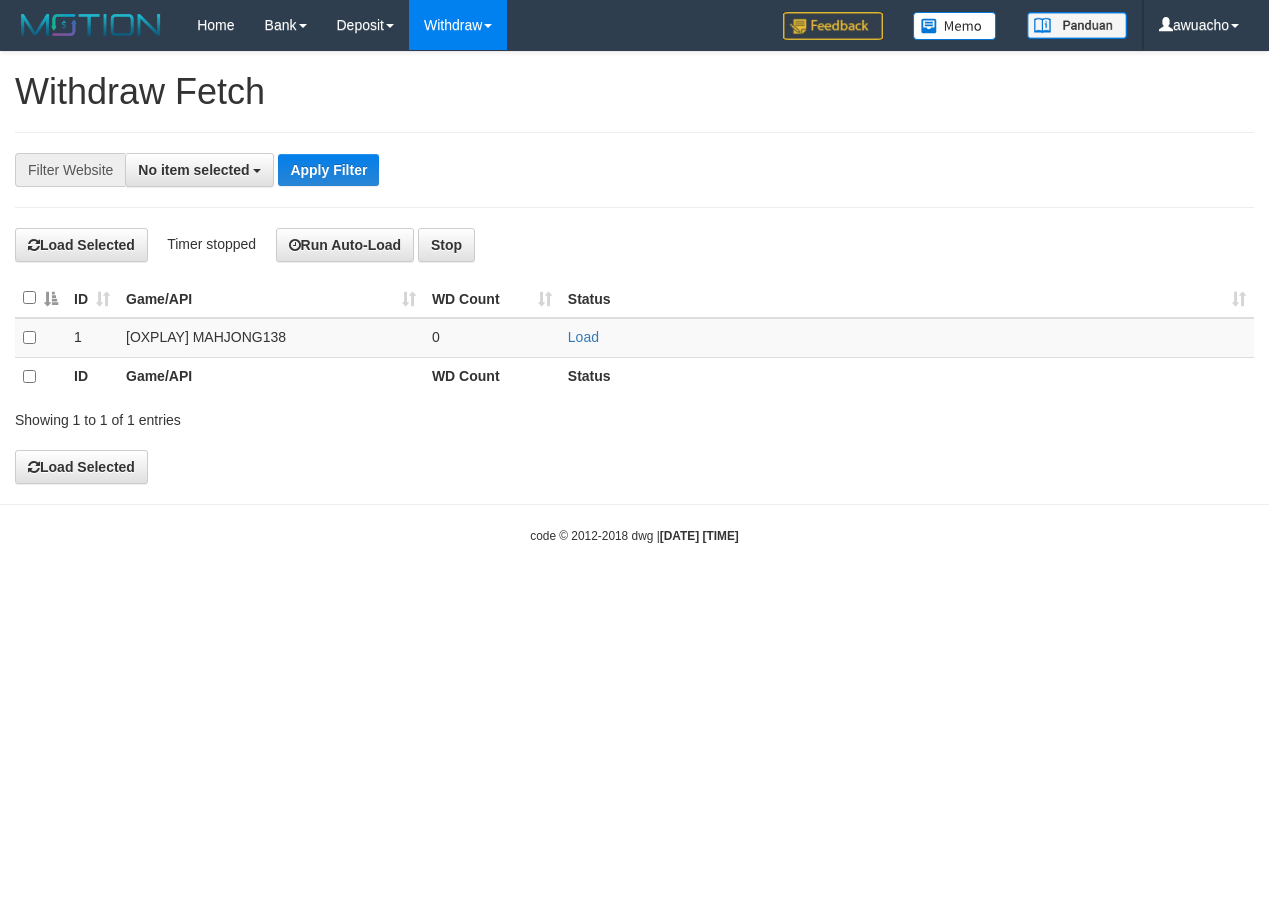 select 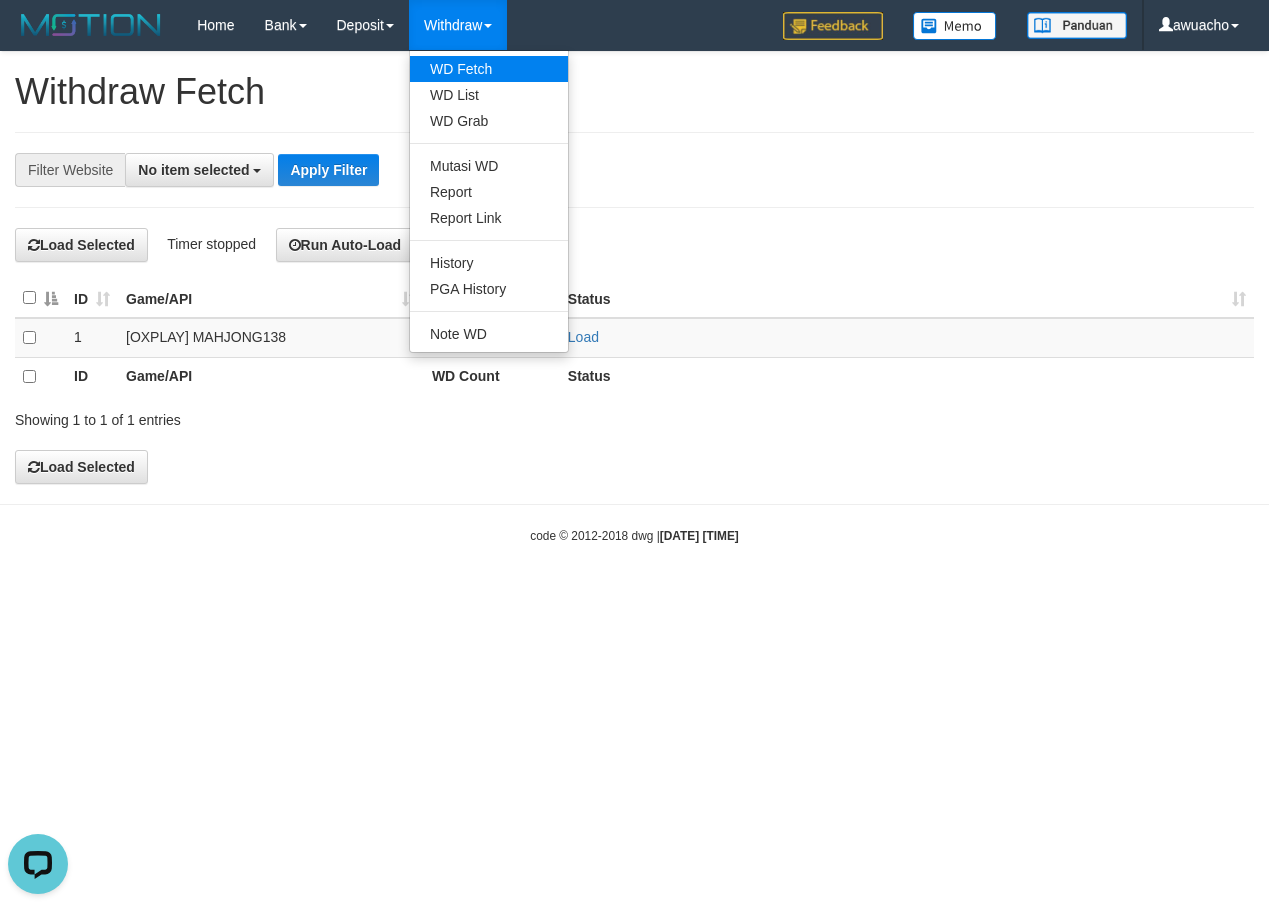 scroll, scrollTop: 0, scrollLeft: 0, axis: both 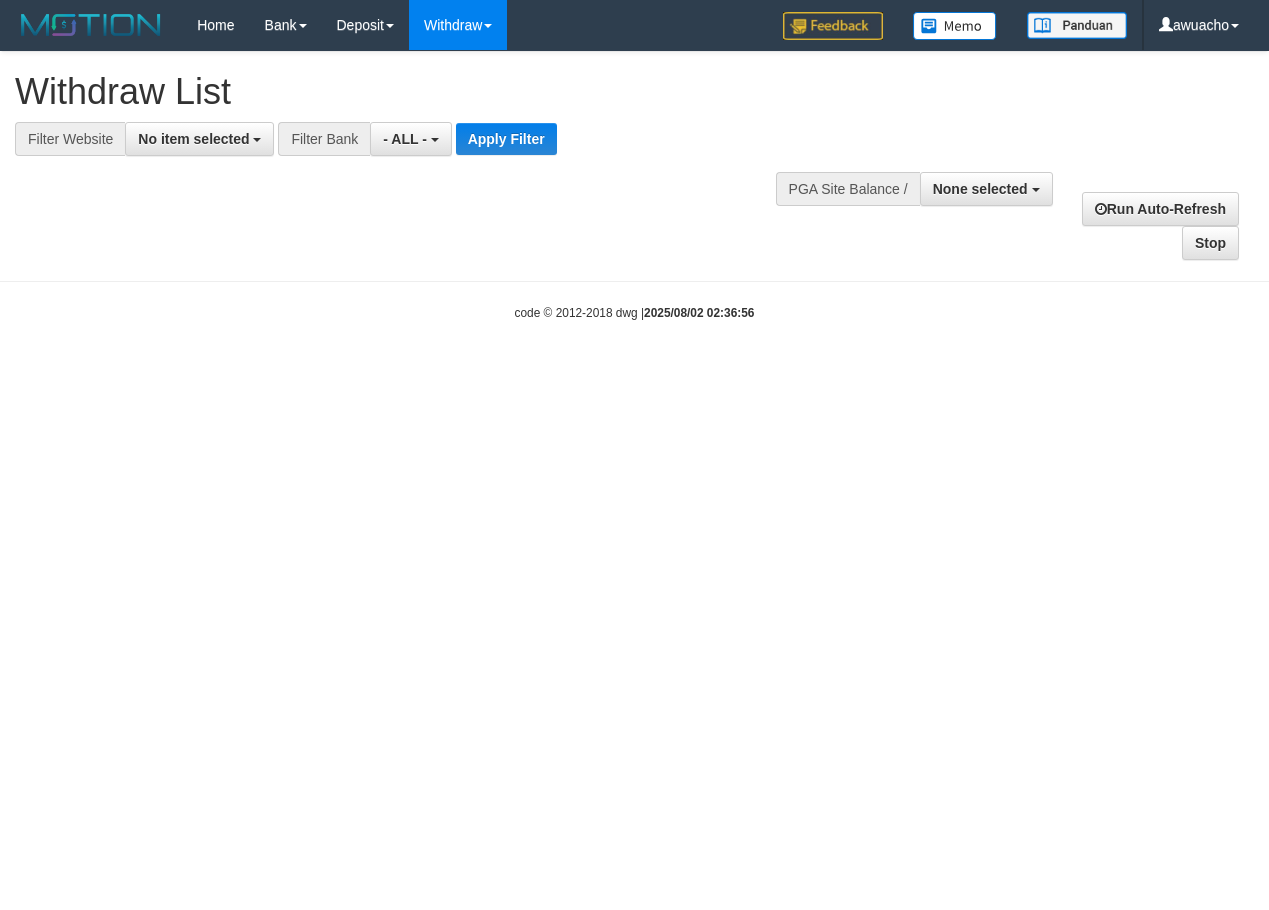 select 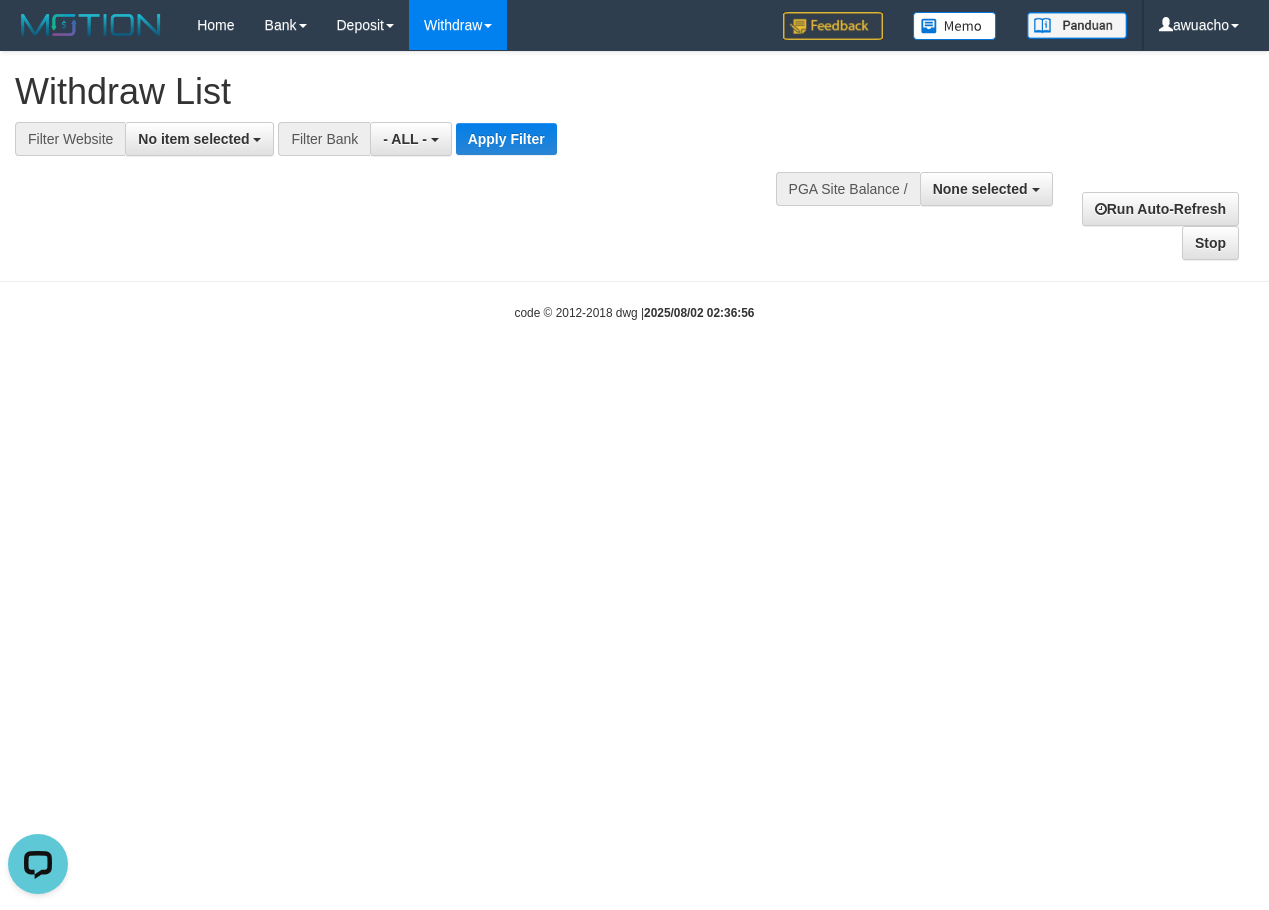 scroll, scrollTop: 0, scrollLeft: 0, axis: both 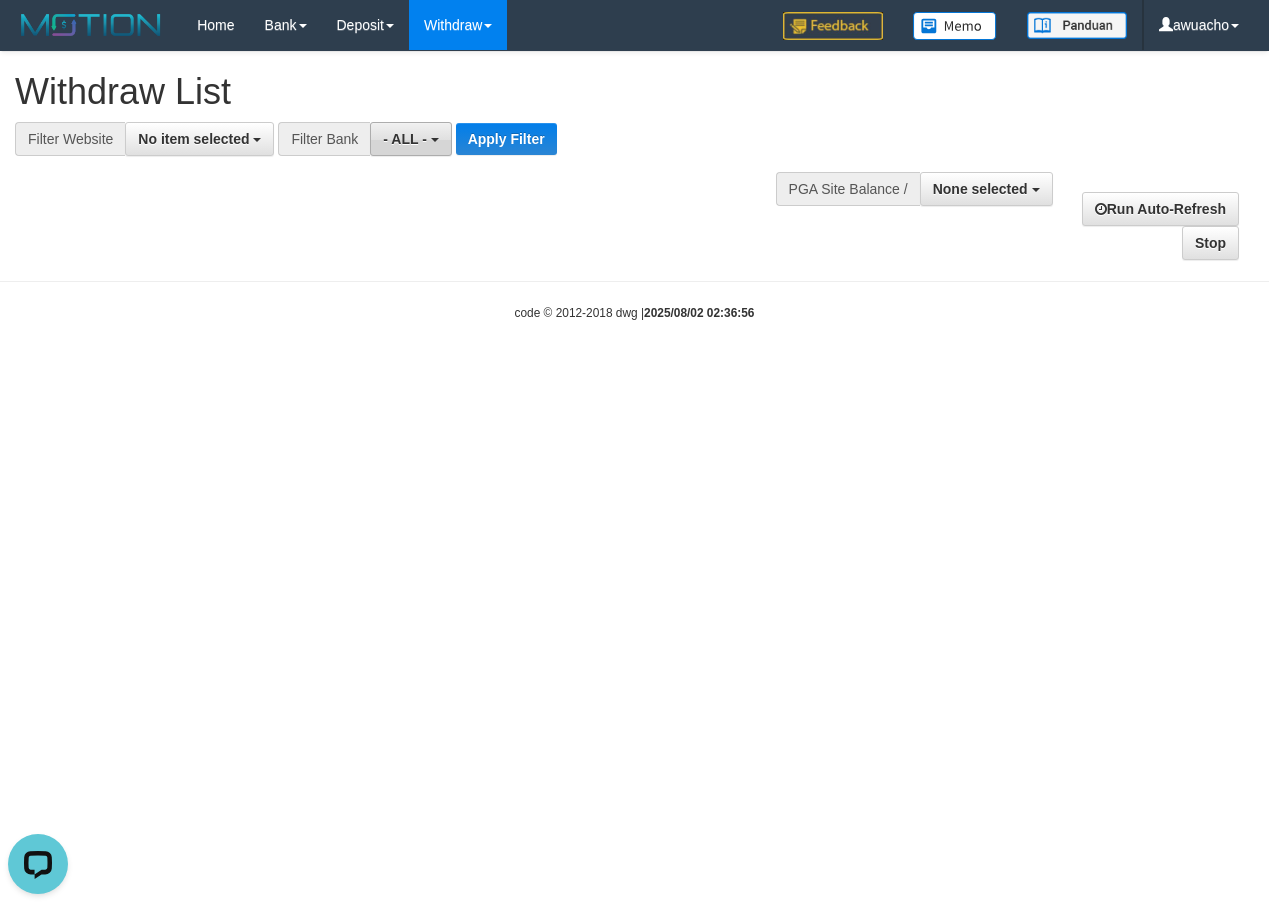 click on "- ALL -" at bounding box center (405, 139) 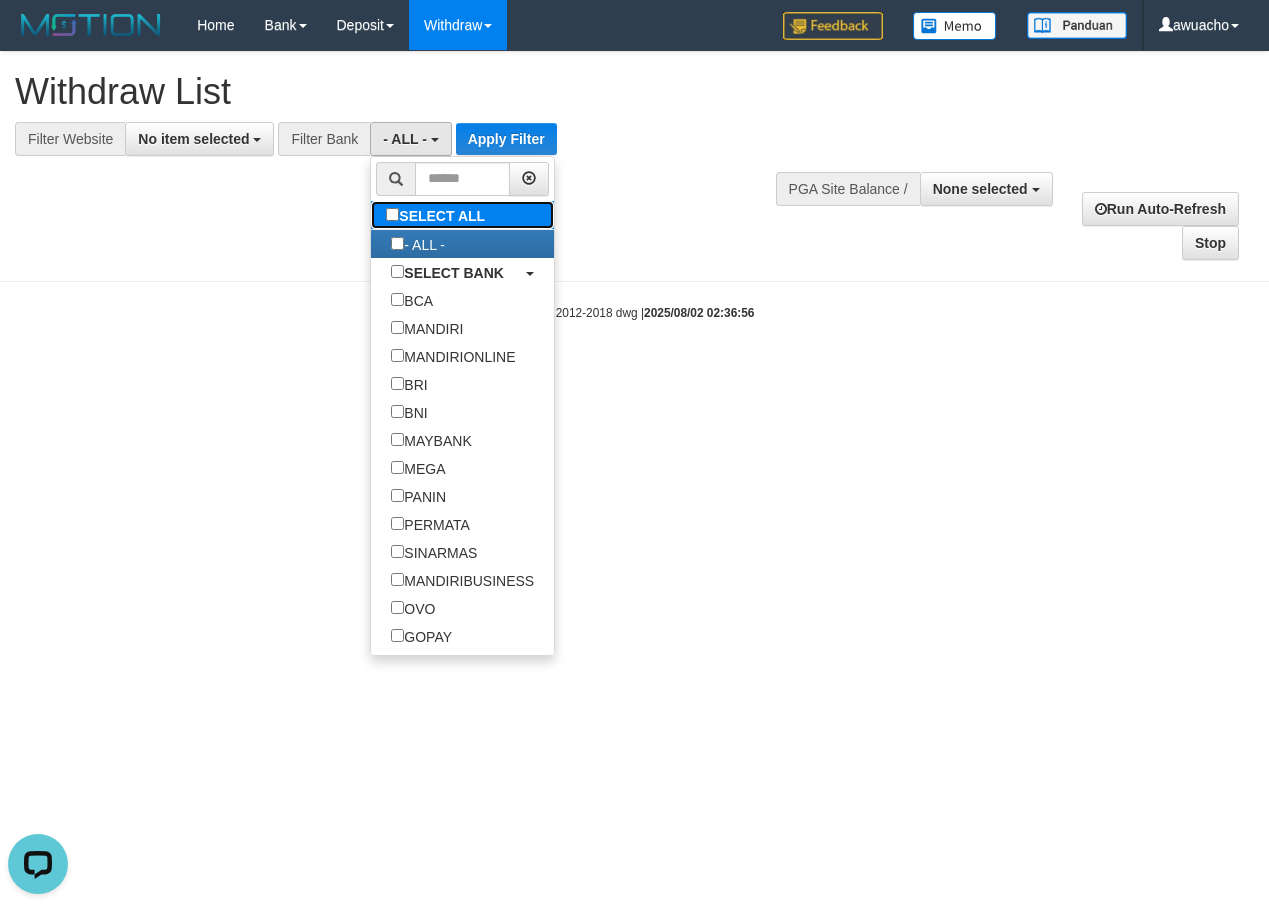 click on "SELECT ALL" at bounding box center (438, 215) 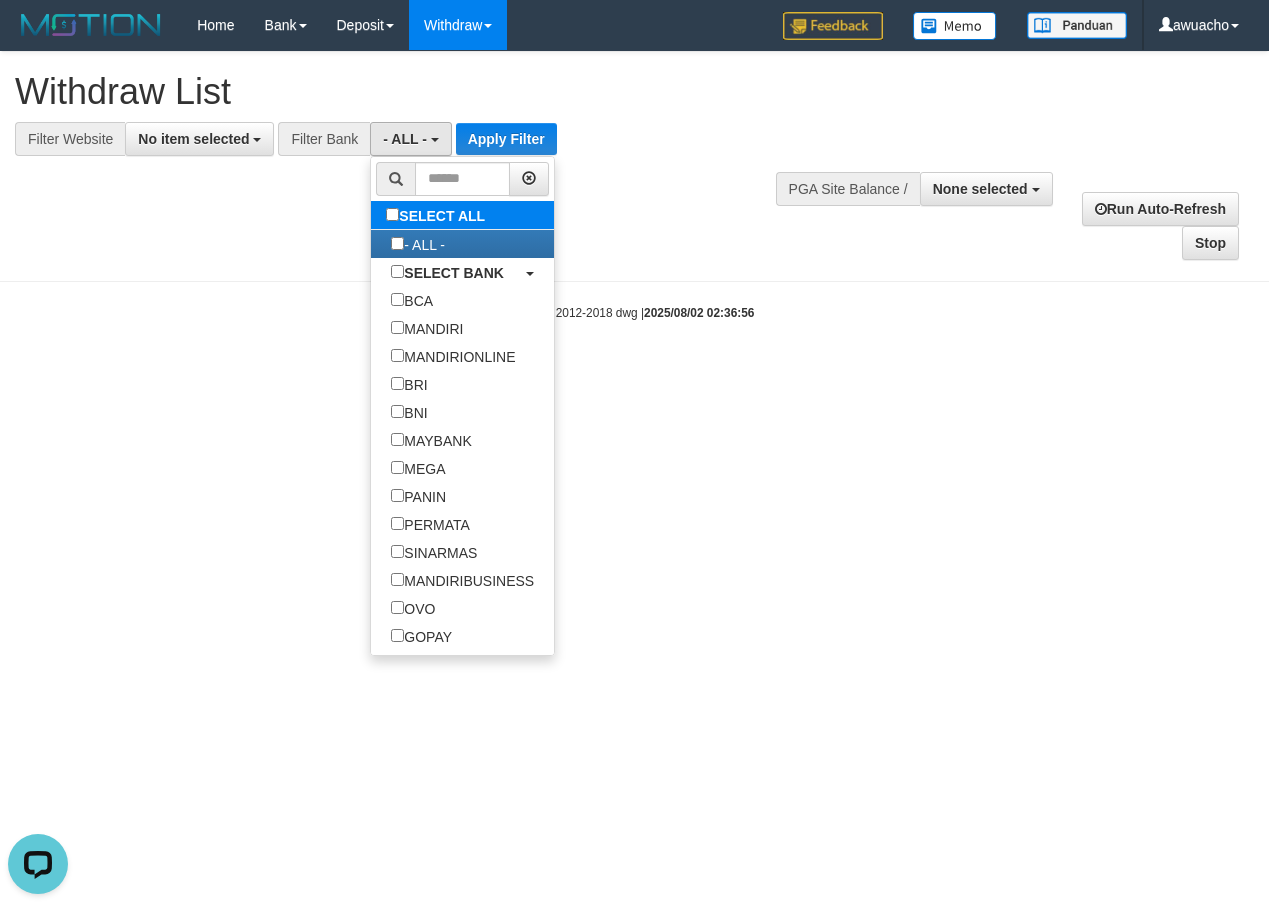 type 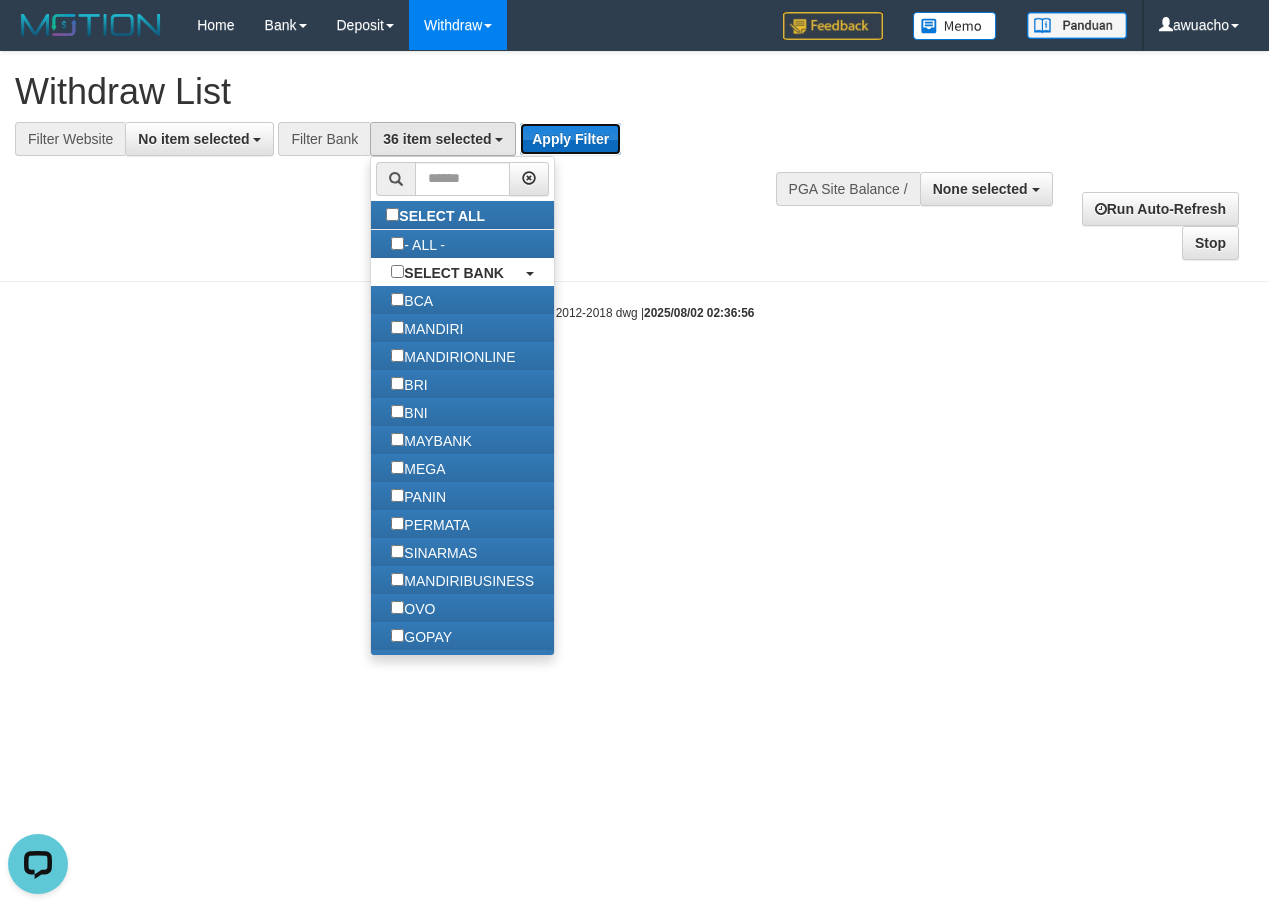 click on "Apply Filter" at bounding box center (570, 139) 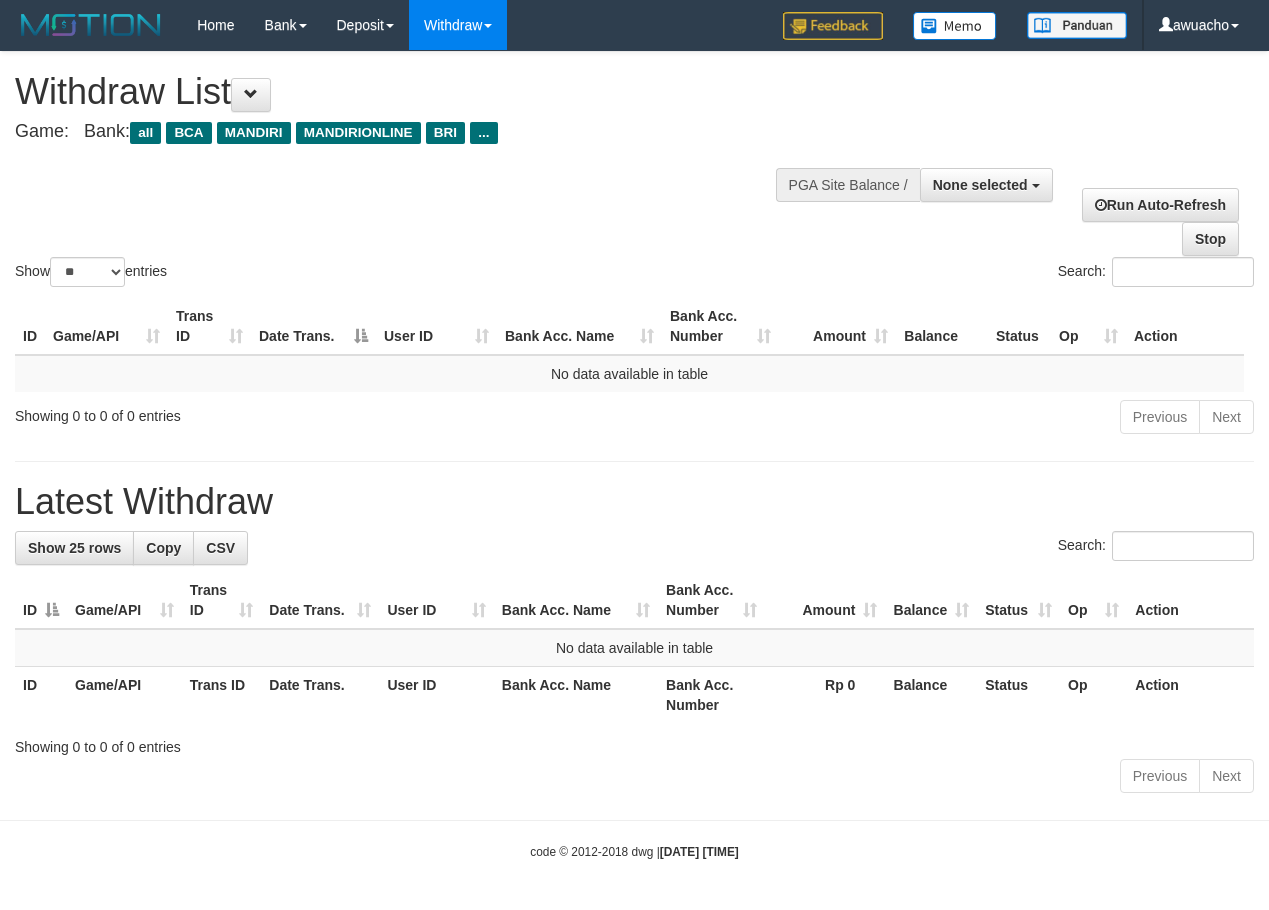 select 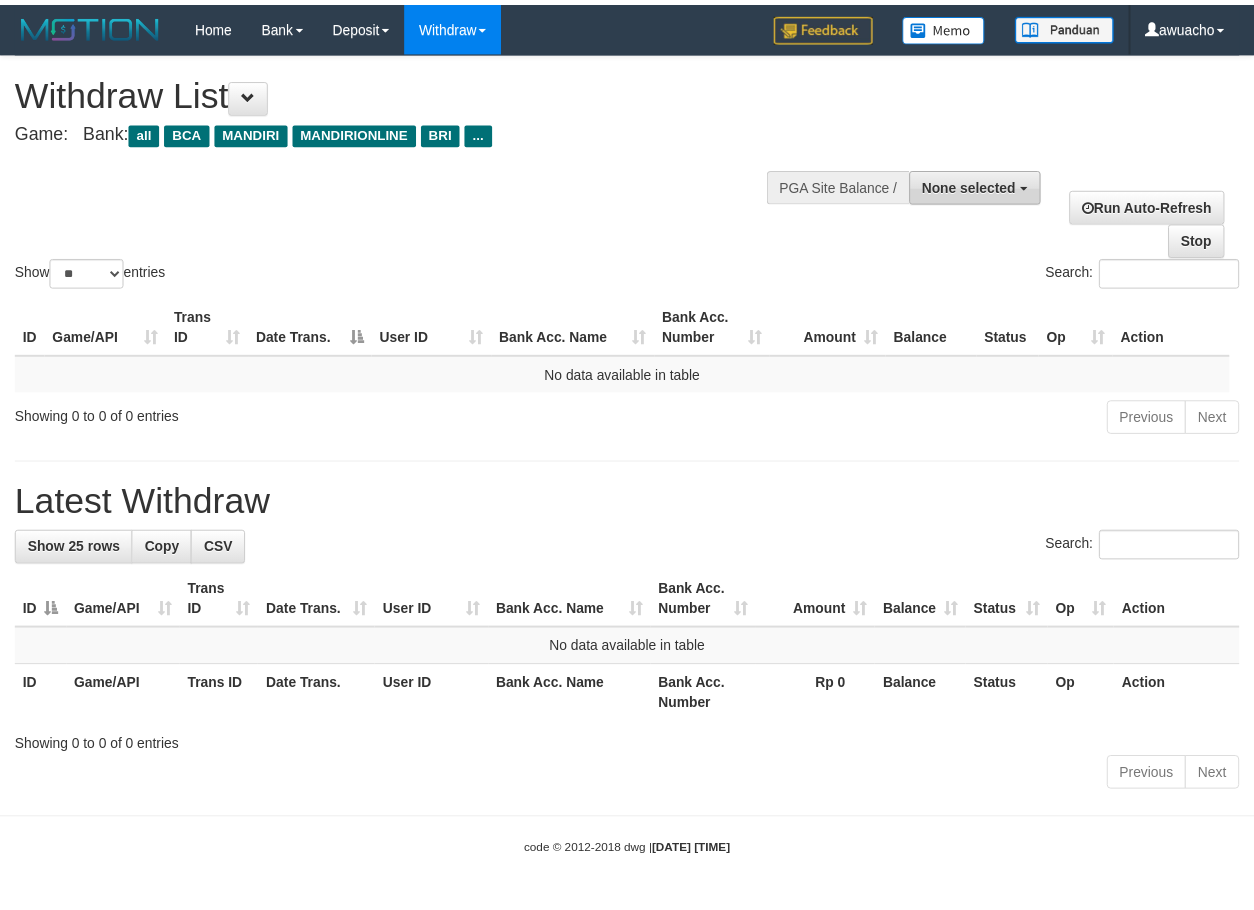 scroll, scrollTop: 0, scrollLeft: 0, axis: both 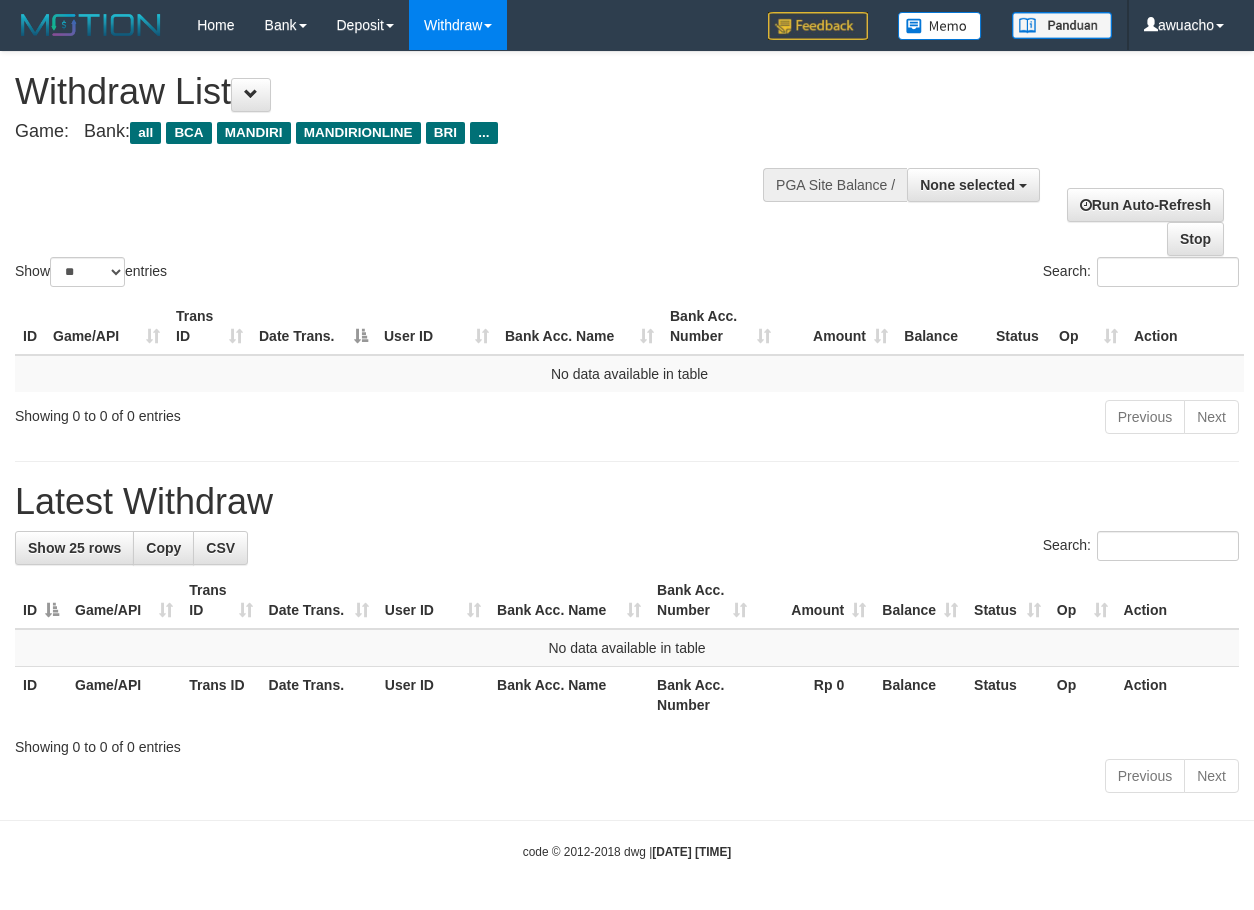 click on "PGA Site Balance /" at bounding box center (835, 185) 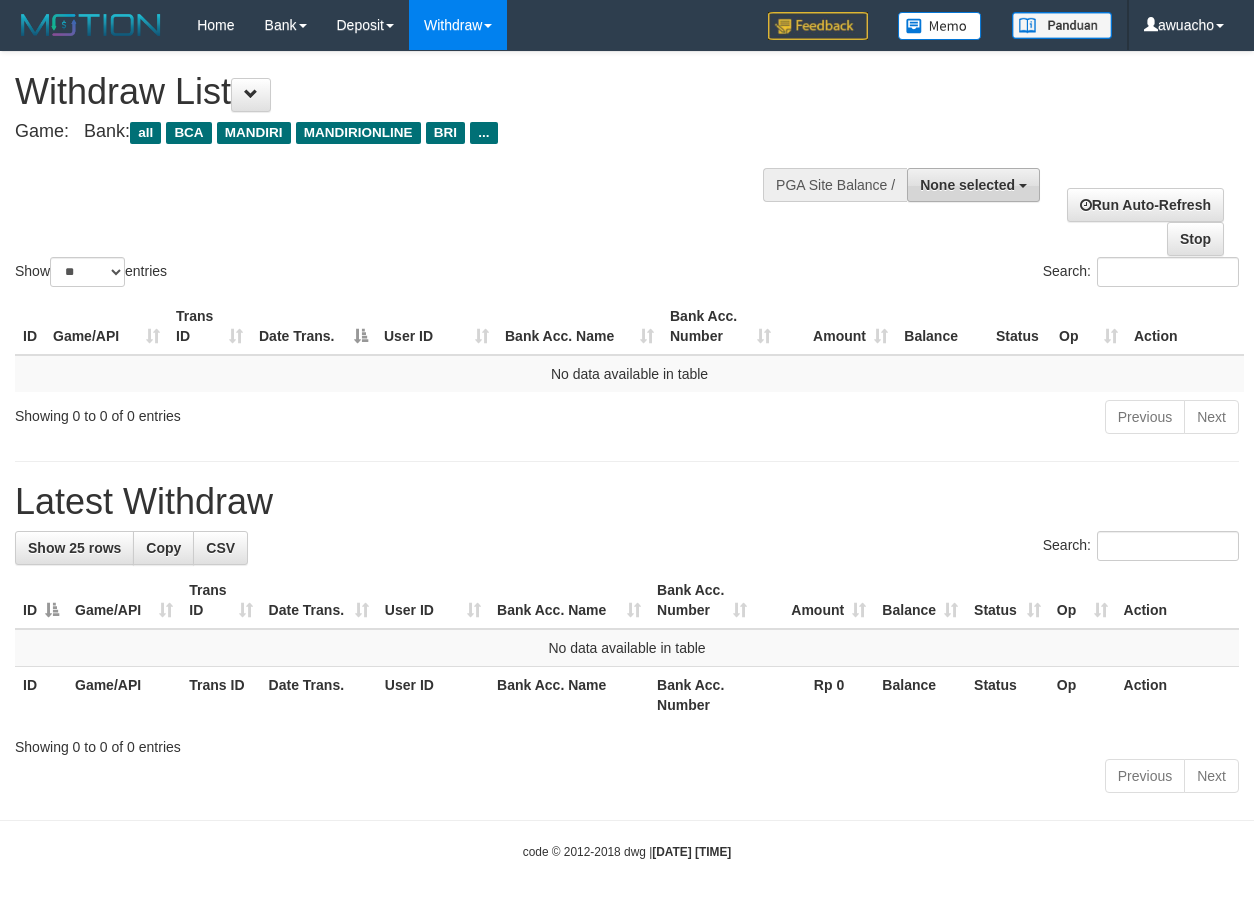 click on "None selected" at bounding box center (967, 185) 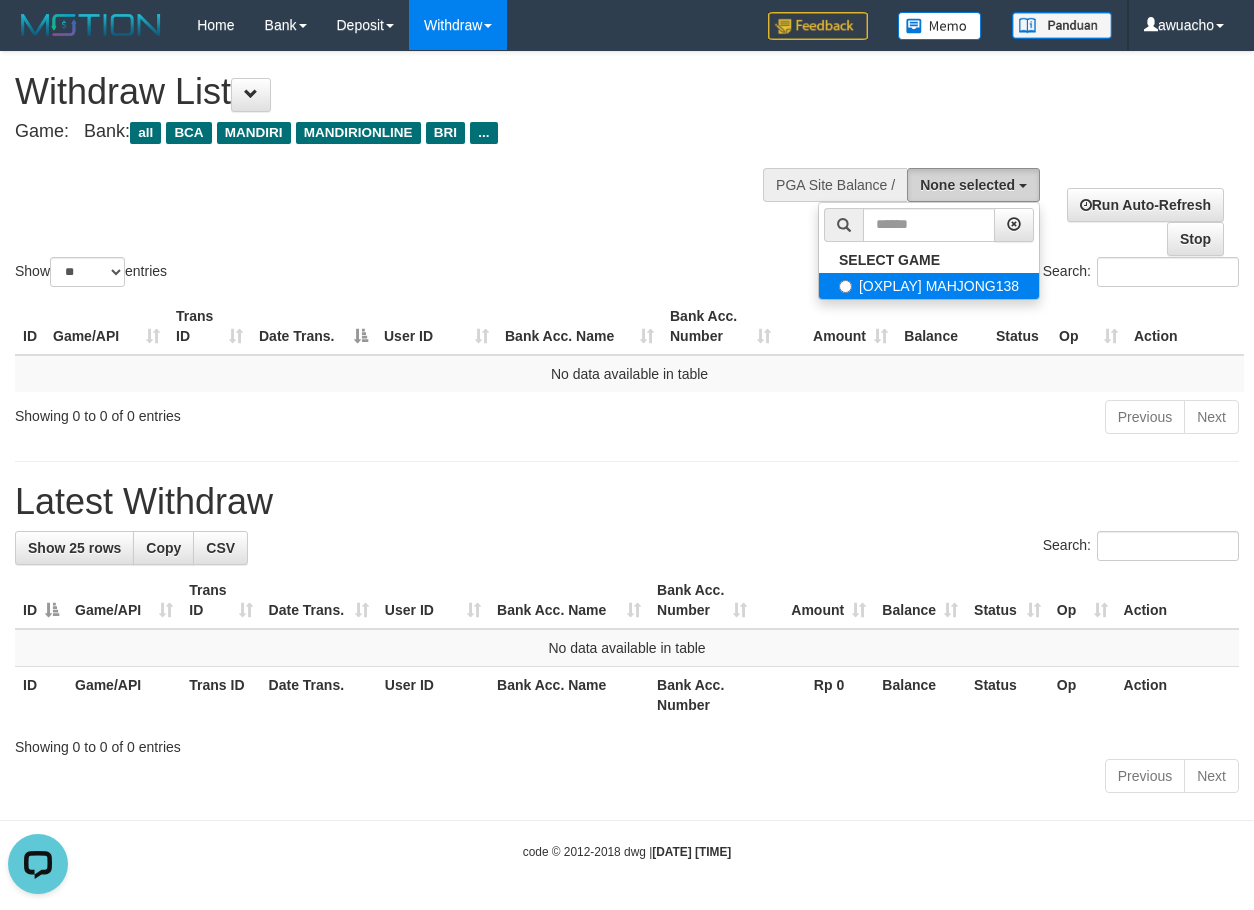 scroll, scrollTop: 0, scrollLeft: 0, axis: both 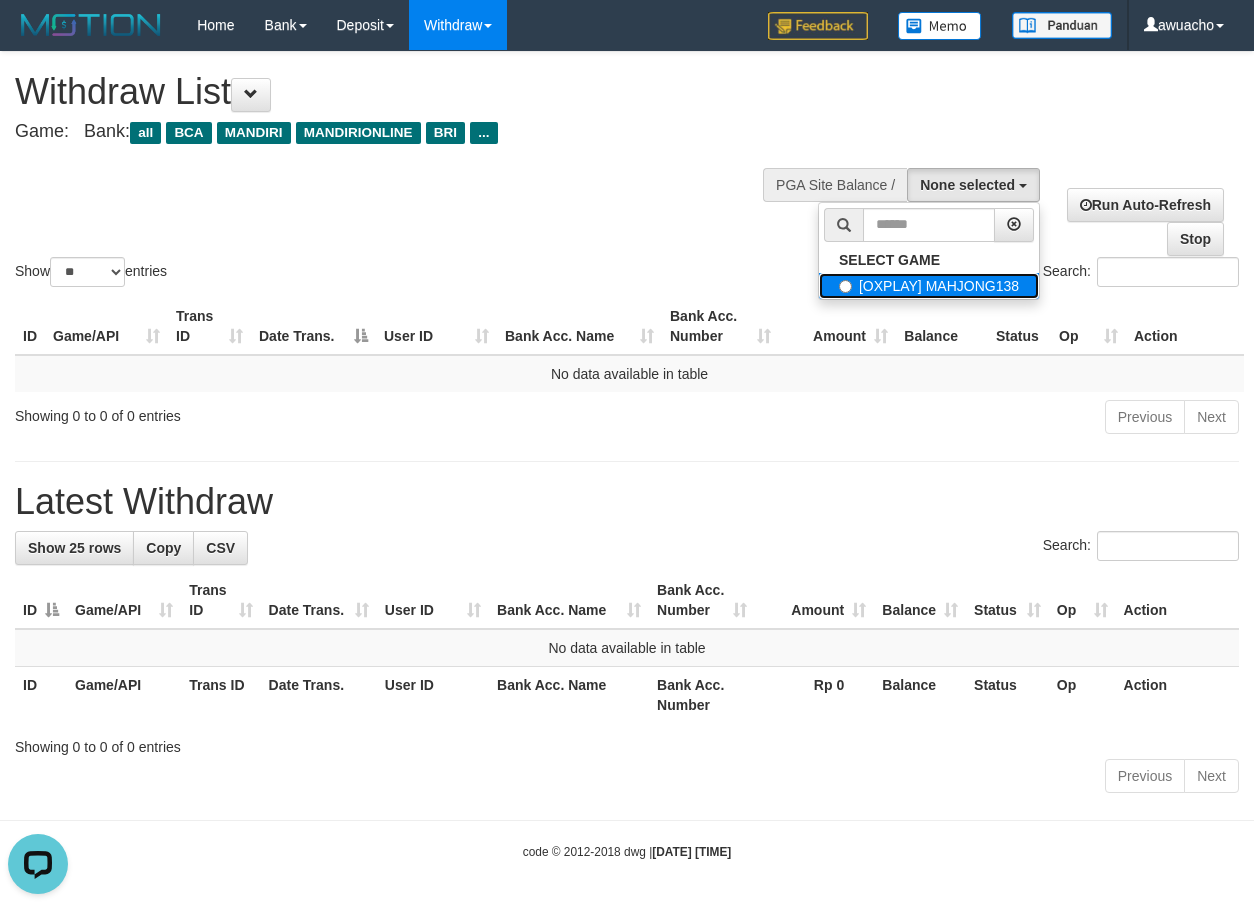 click on "[OXPLAY] MAHJONG138" at bounding box center (929, 286) 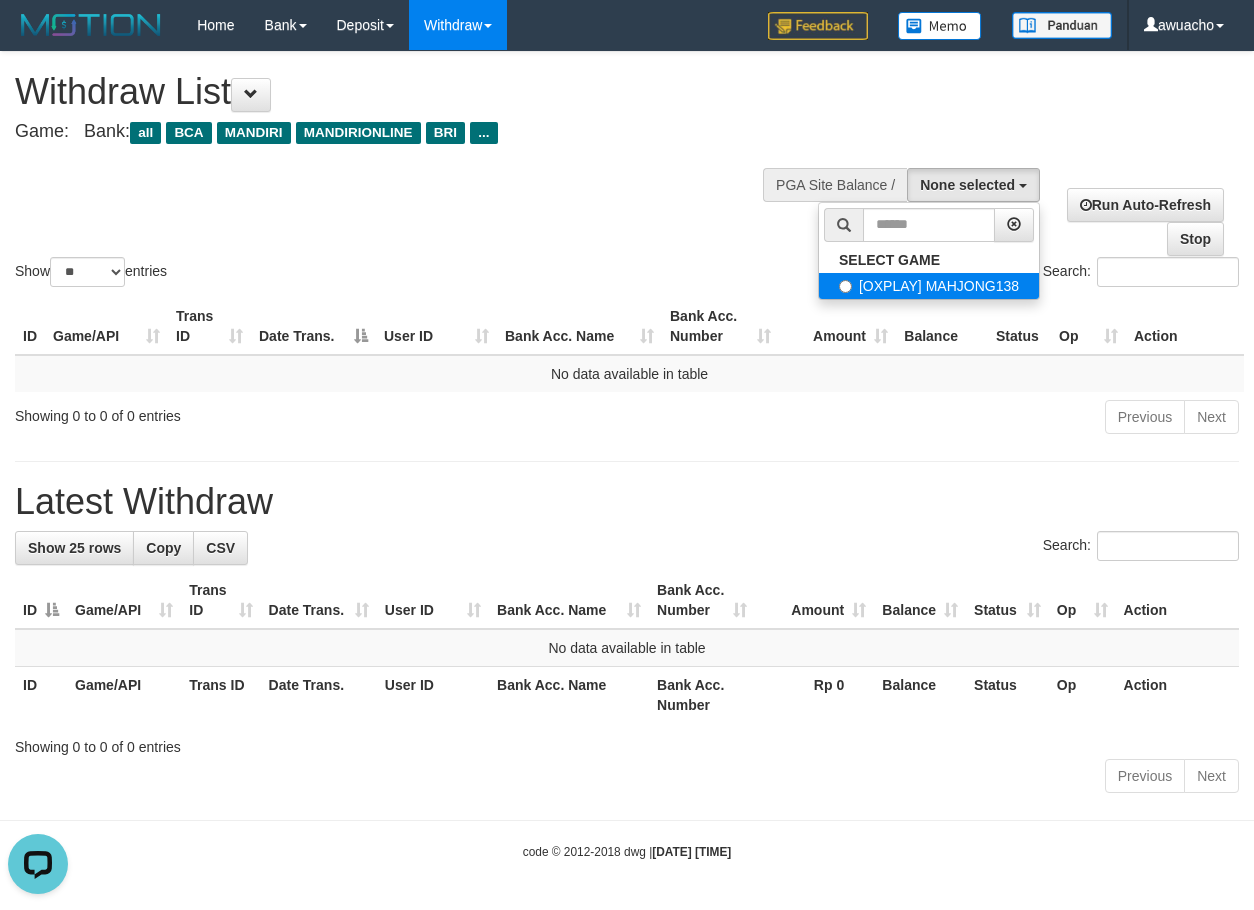 select on "***" 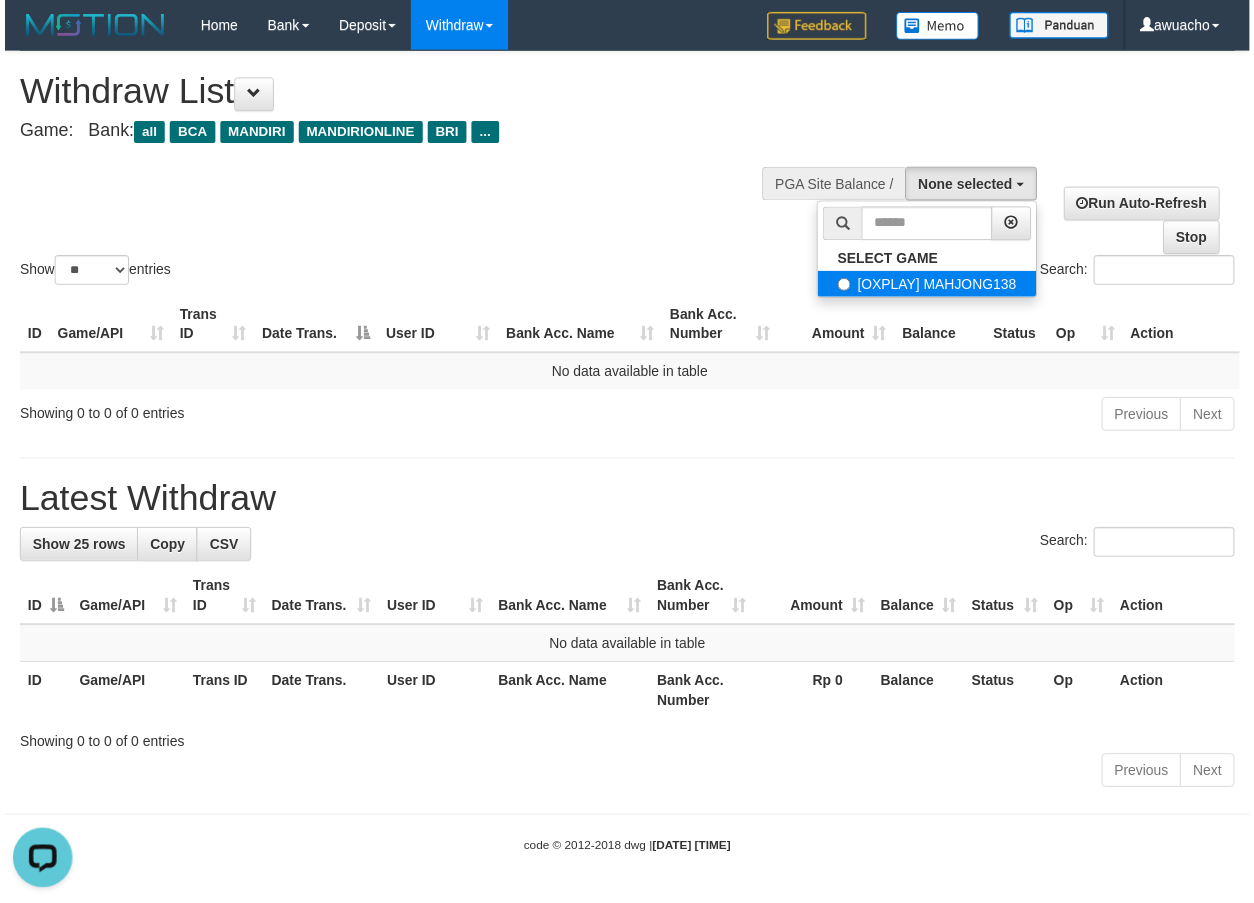 scroll, scrollTop: 18, scrollLeft: 0, axis: vertical 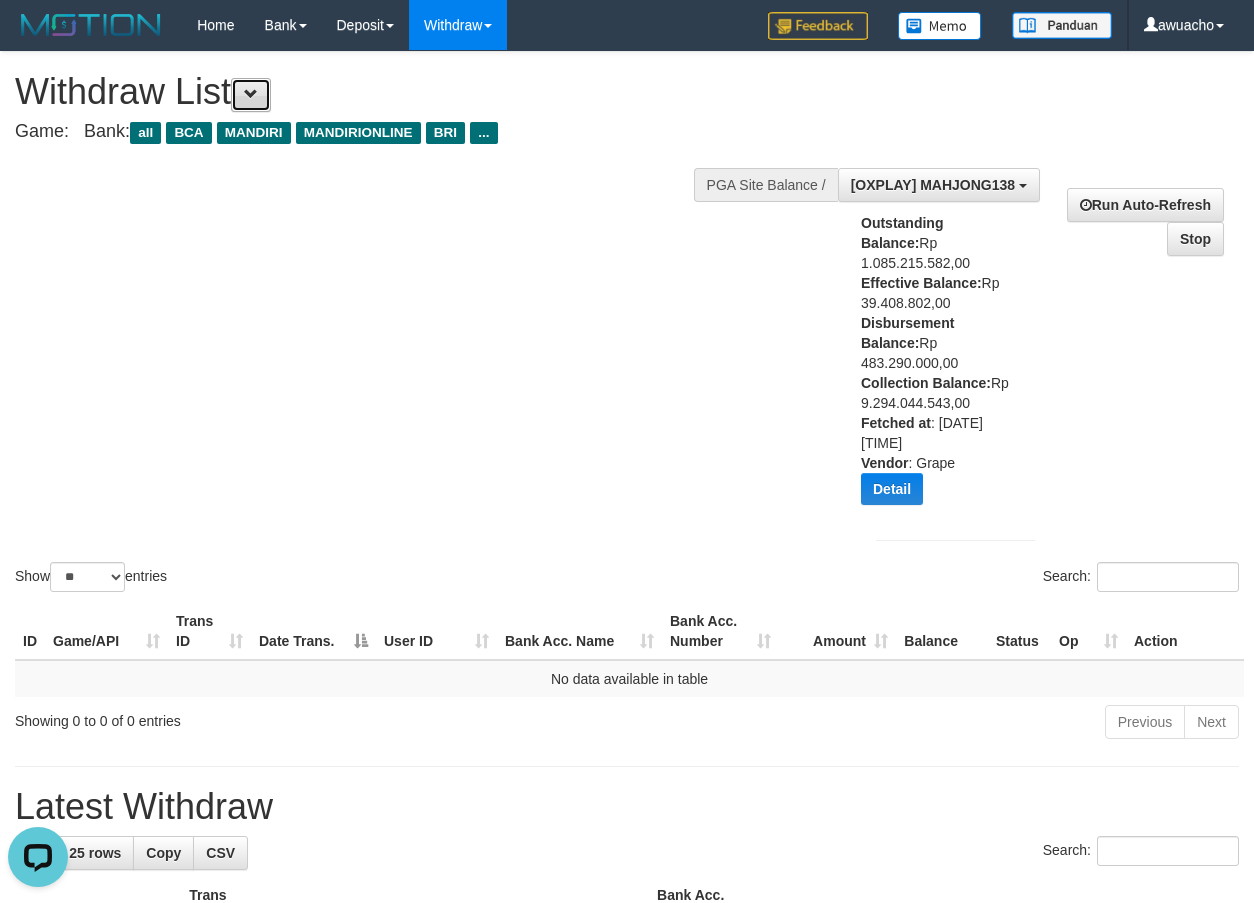 click at bounding box center (251, 95) 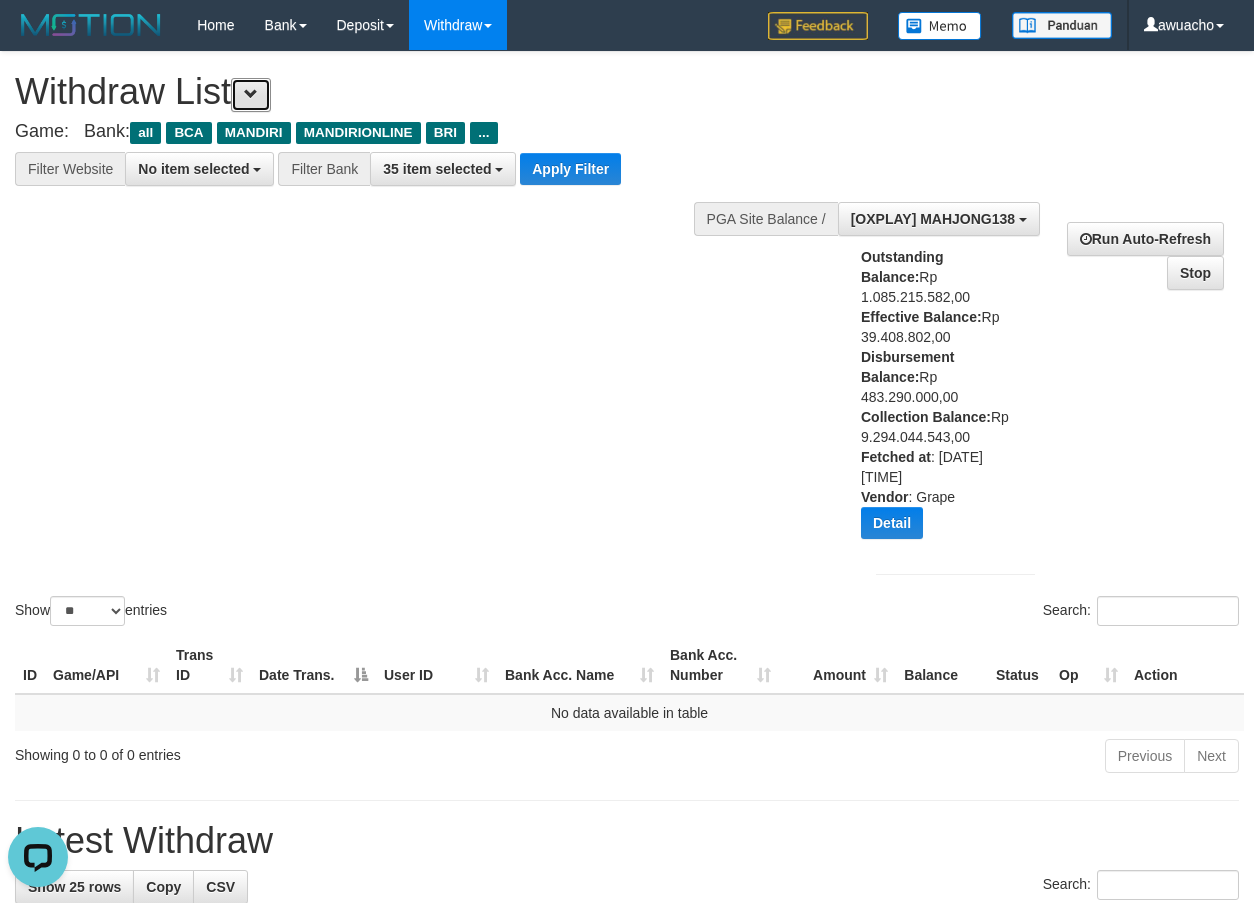 type 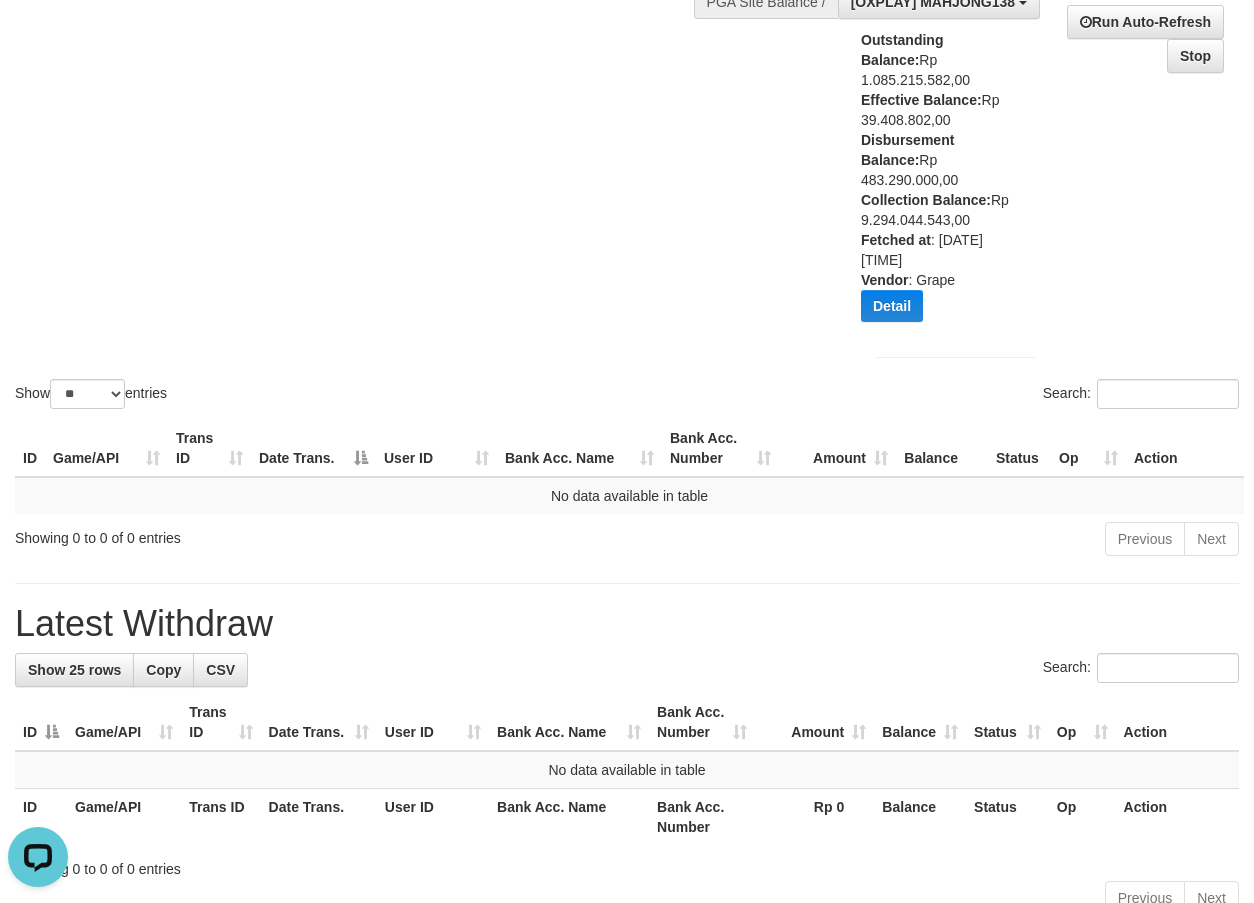 scroll, scrollTop: 0, scrollLeft: 0, axis: both 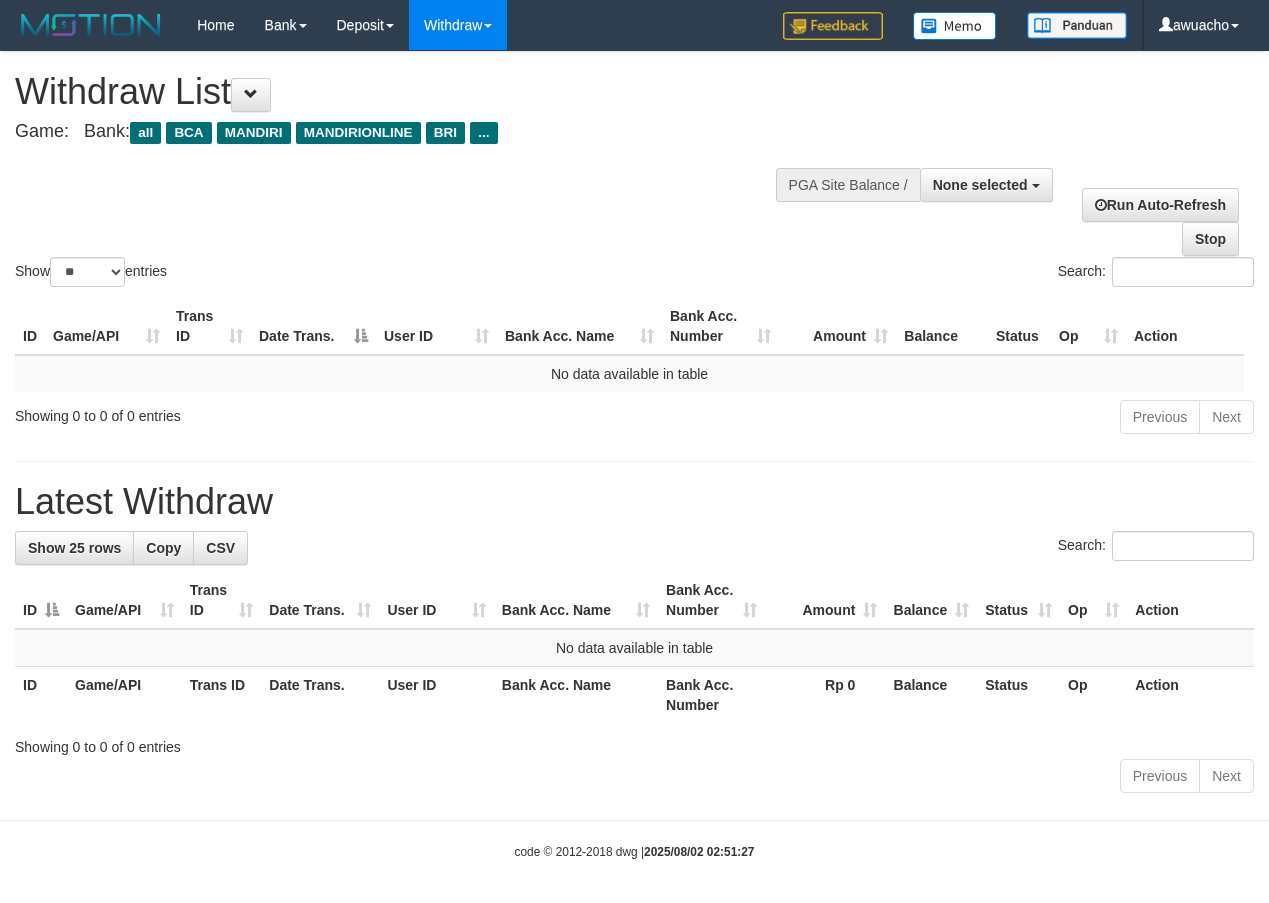 select 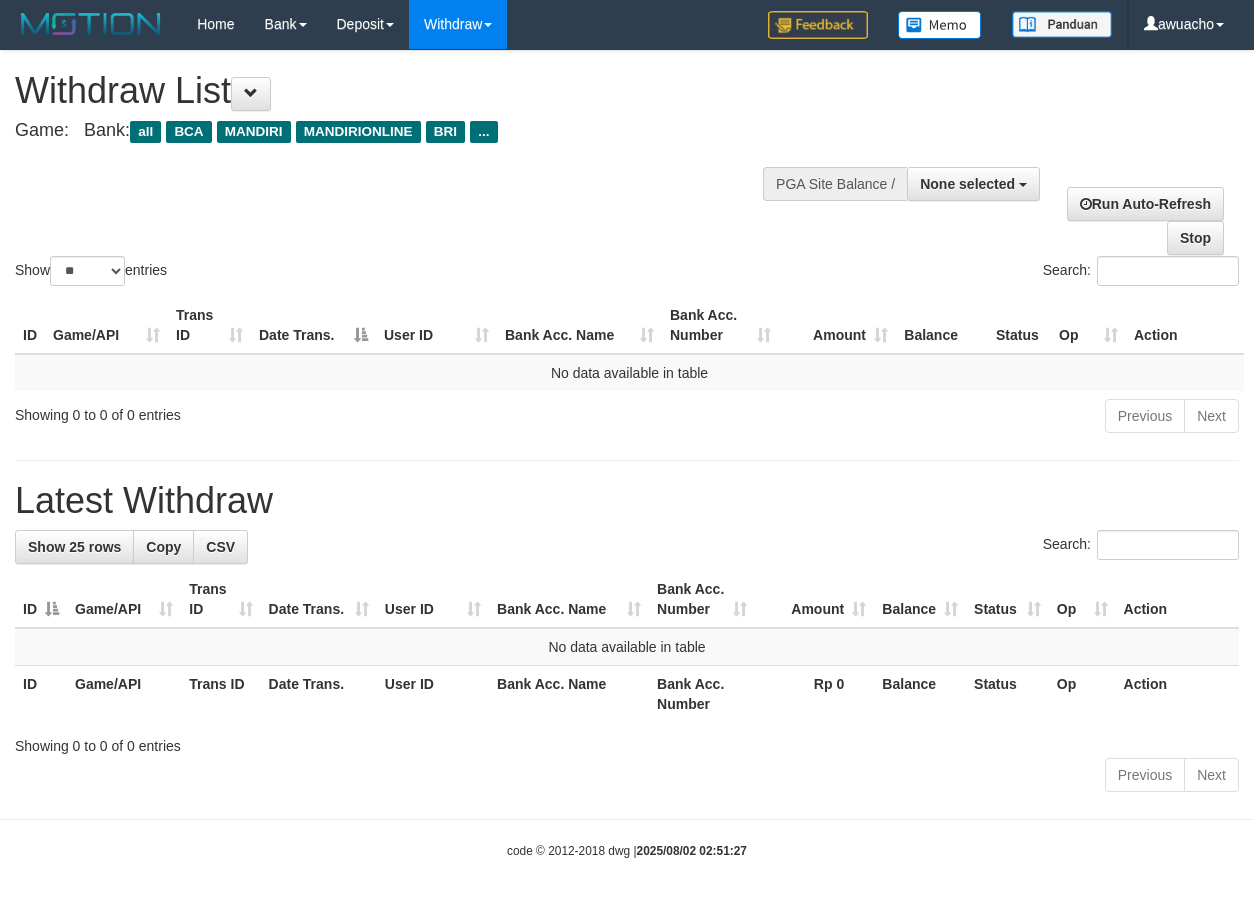 scroll, scrollTop: 0, scrollLeft: 0, axis: both 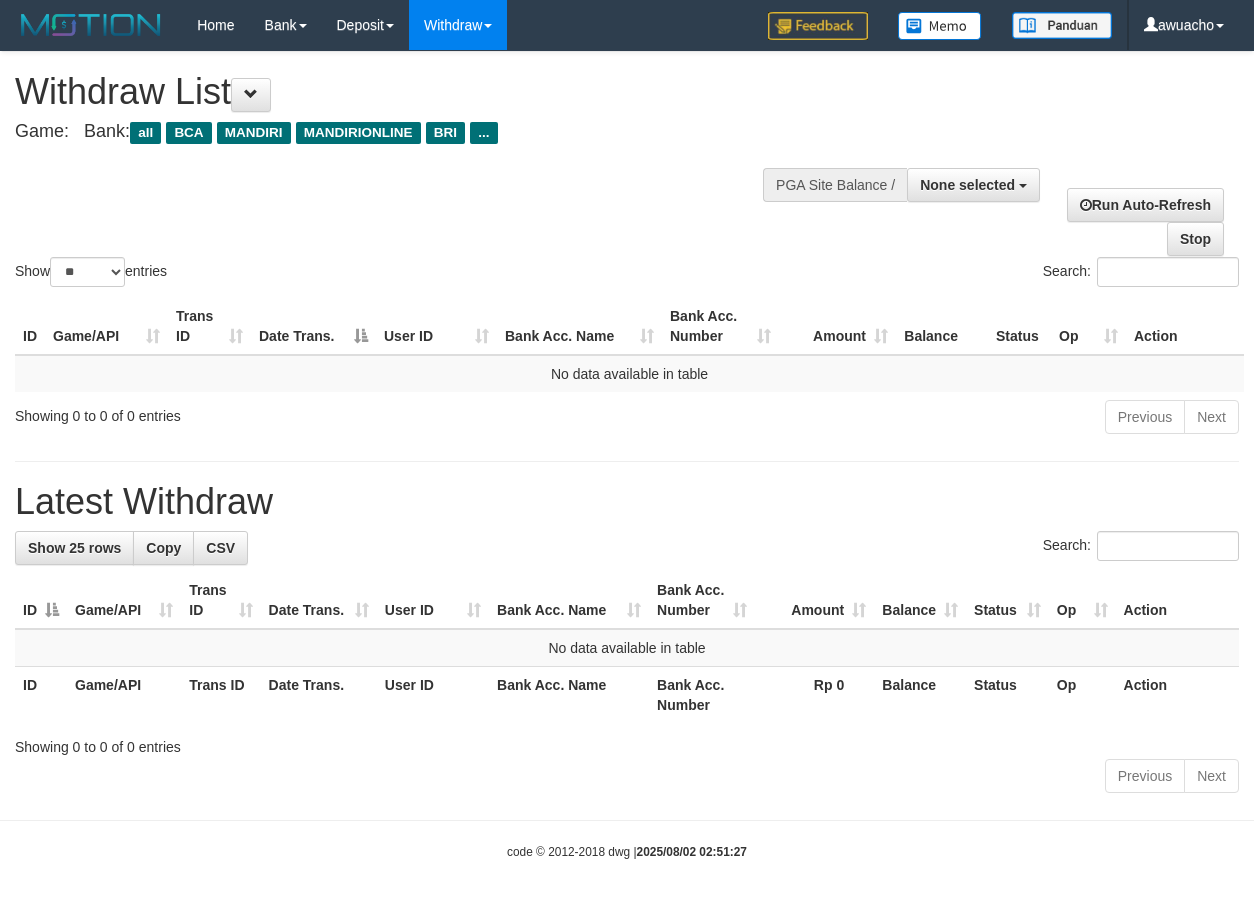 click on "PGA Site Balance /" at bounding box center [835, 185] 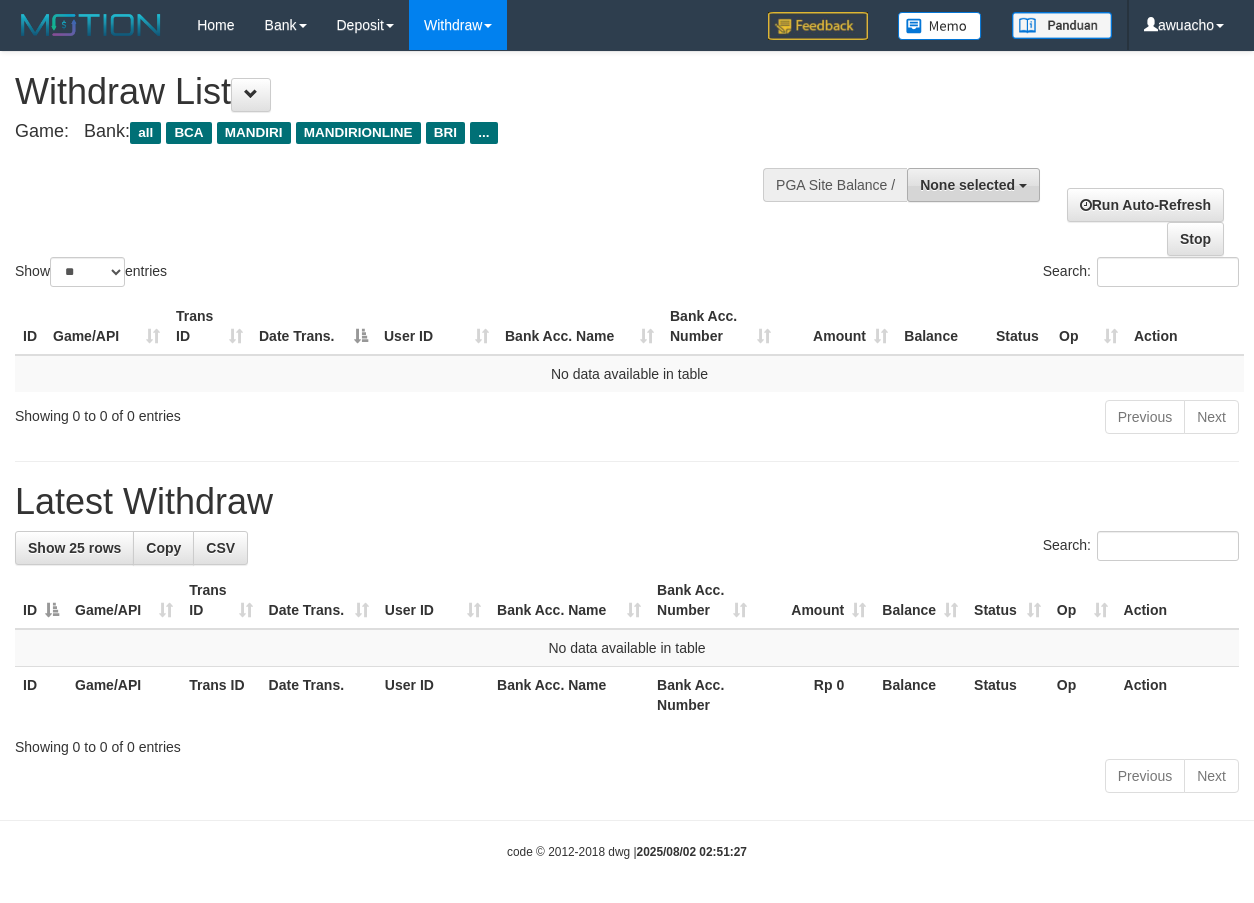 click on "None selected" at bounding box center [967, 185] 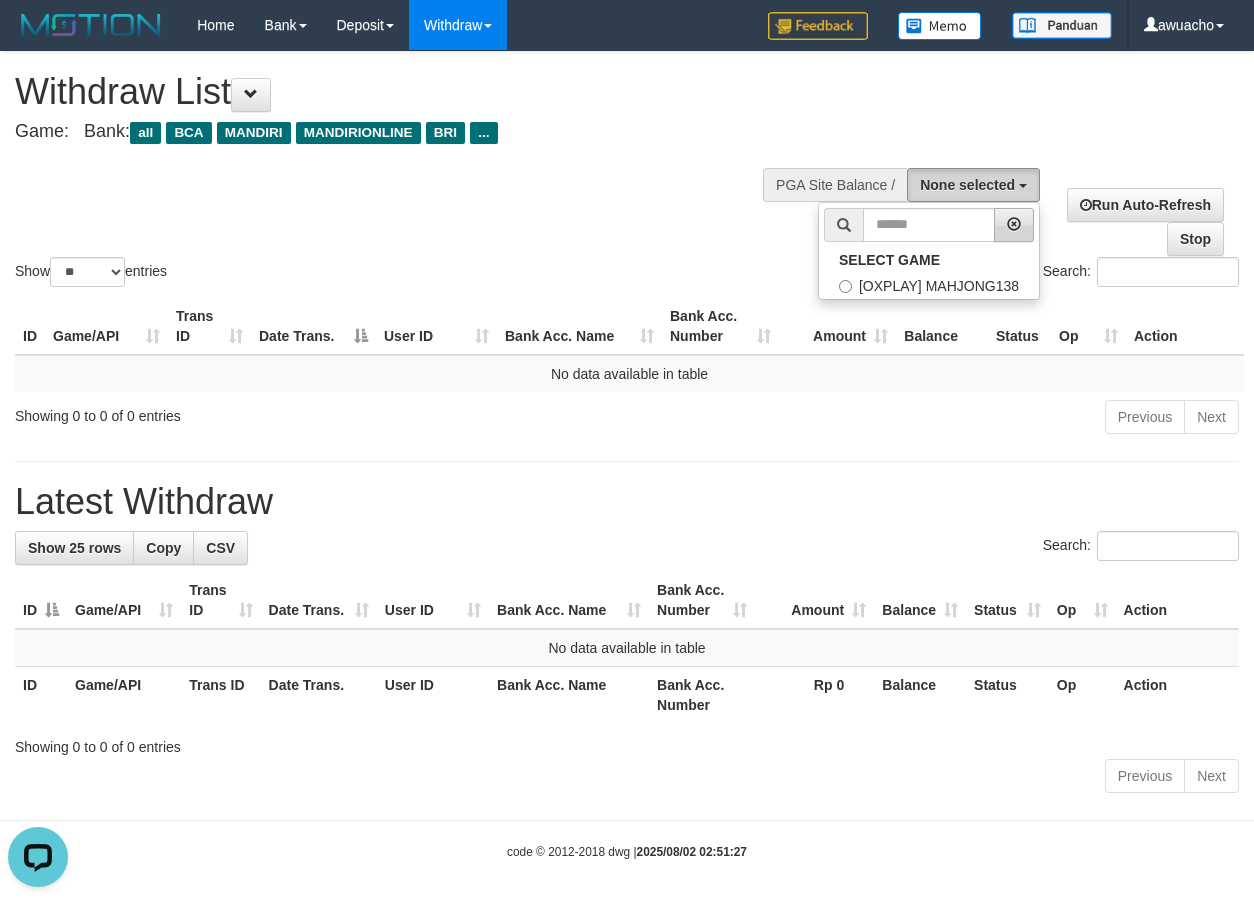 scroll, scrollTop: 0, scrollLeft: 0, axis: both 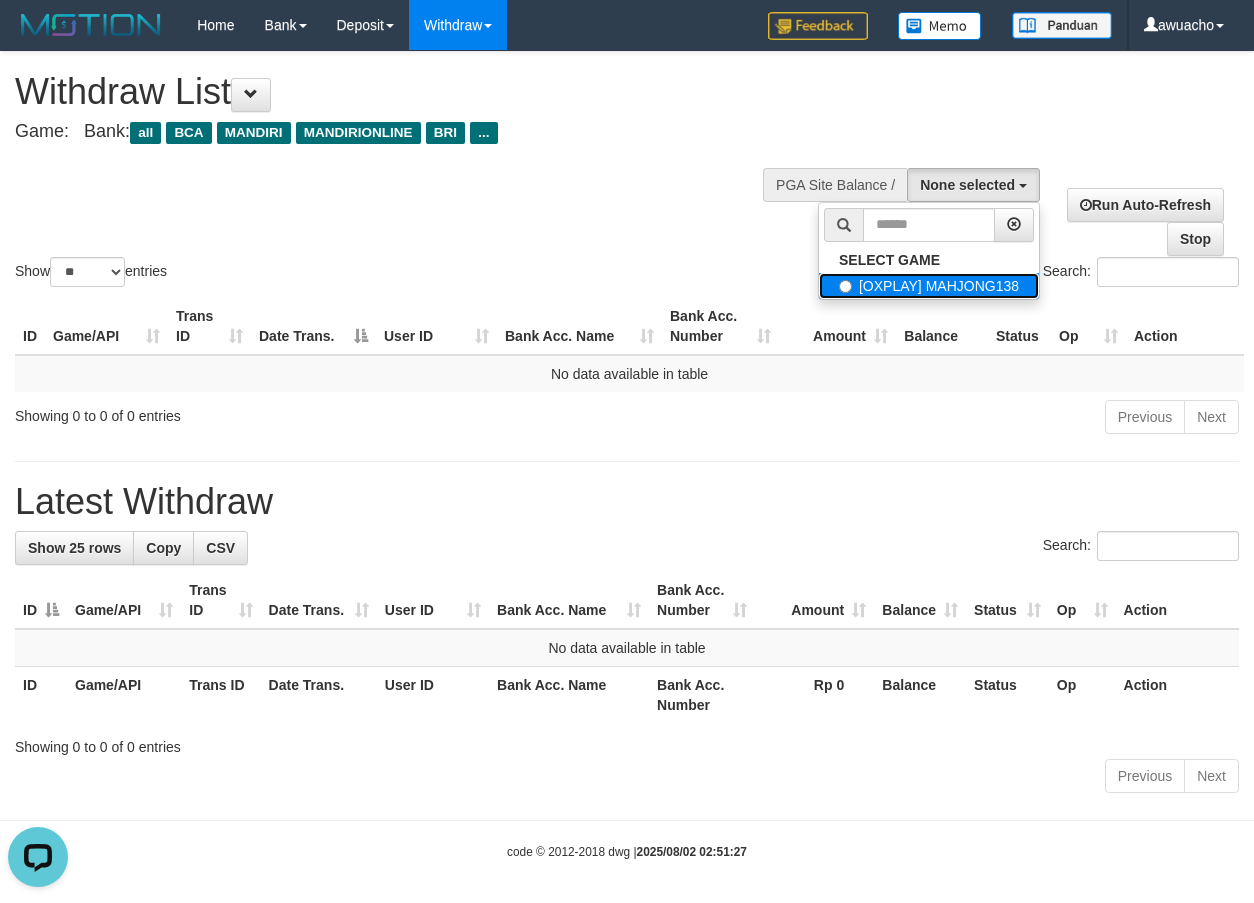 click on "[OXPLAY] MAHJONG138" at bounding box center (929, 286) 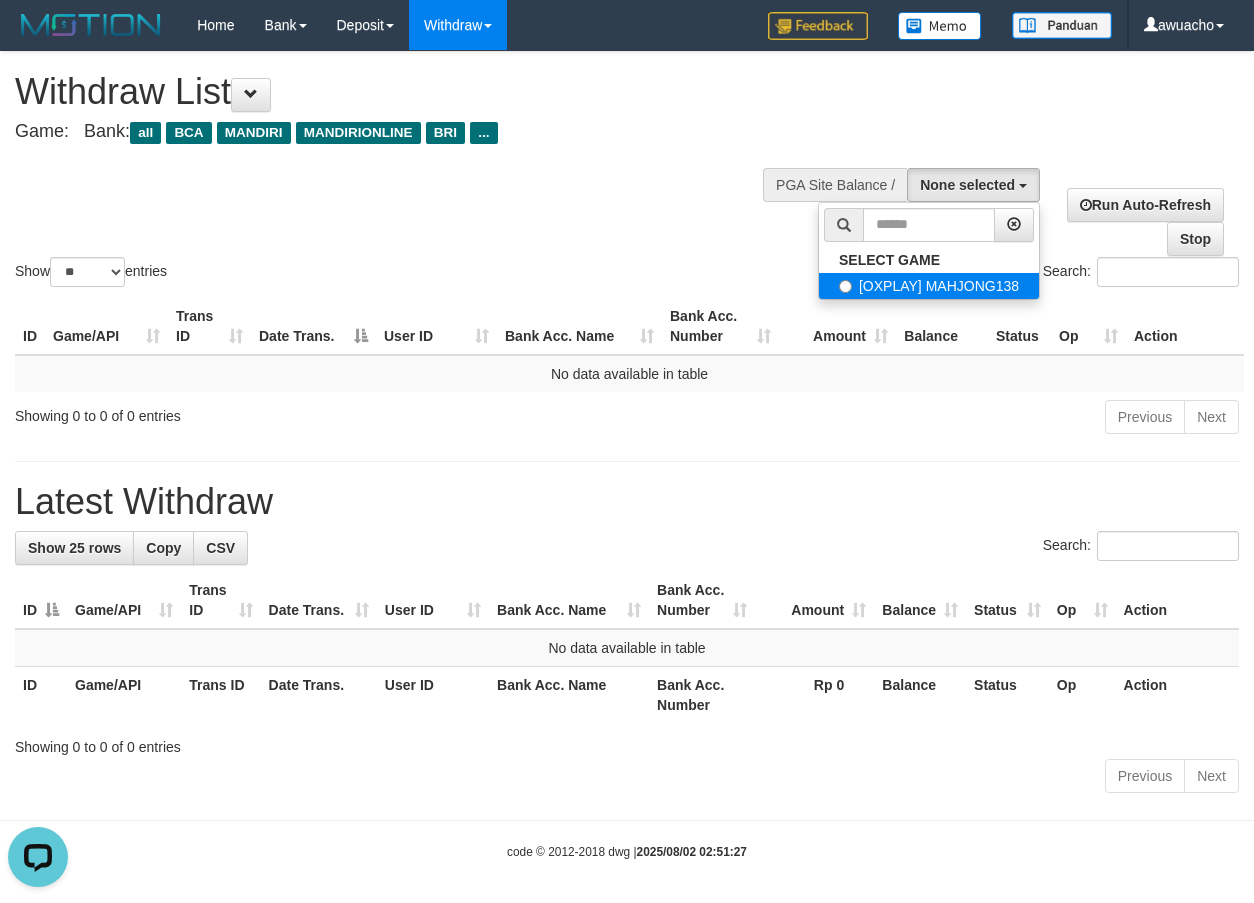 select on "***" 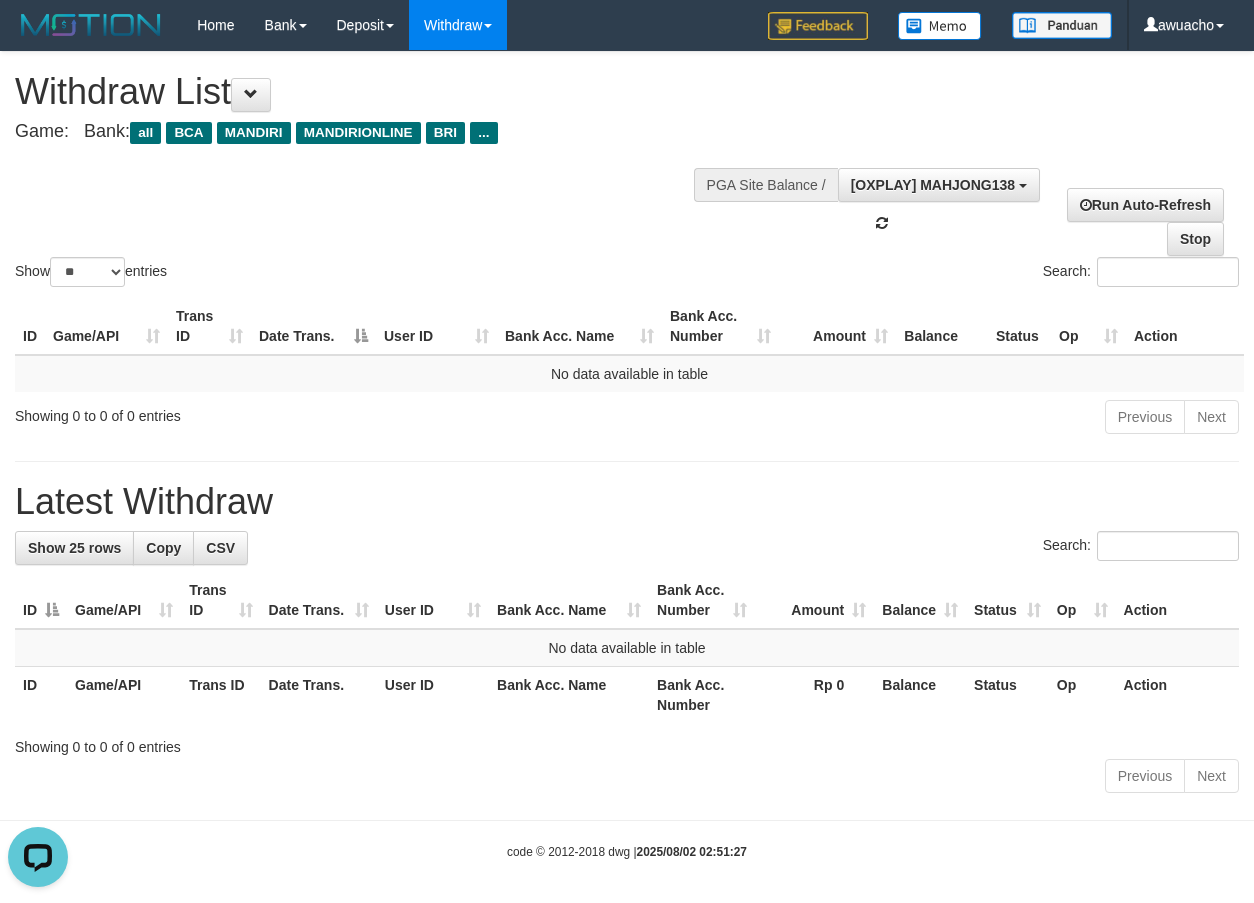 scroll, scrollTop: 18, scrollLeft: 0, axis: vertical 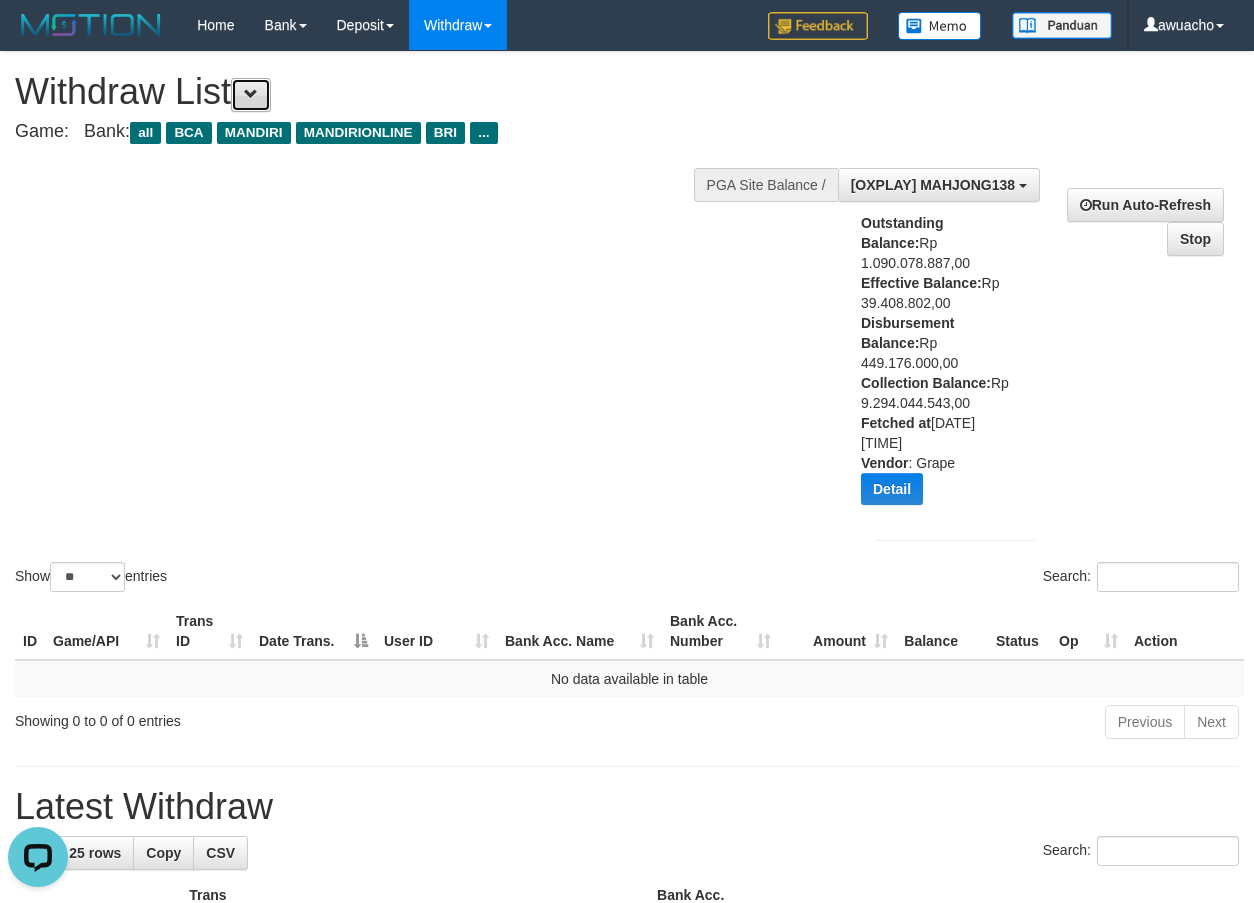 click at bounding box center [251, 95] 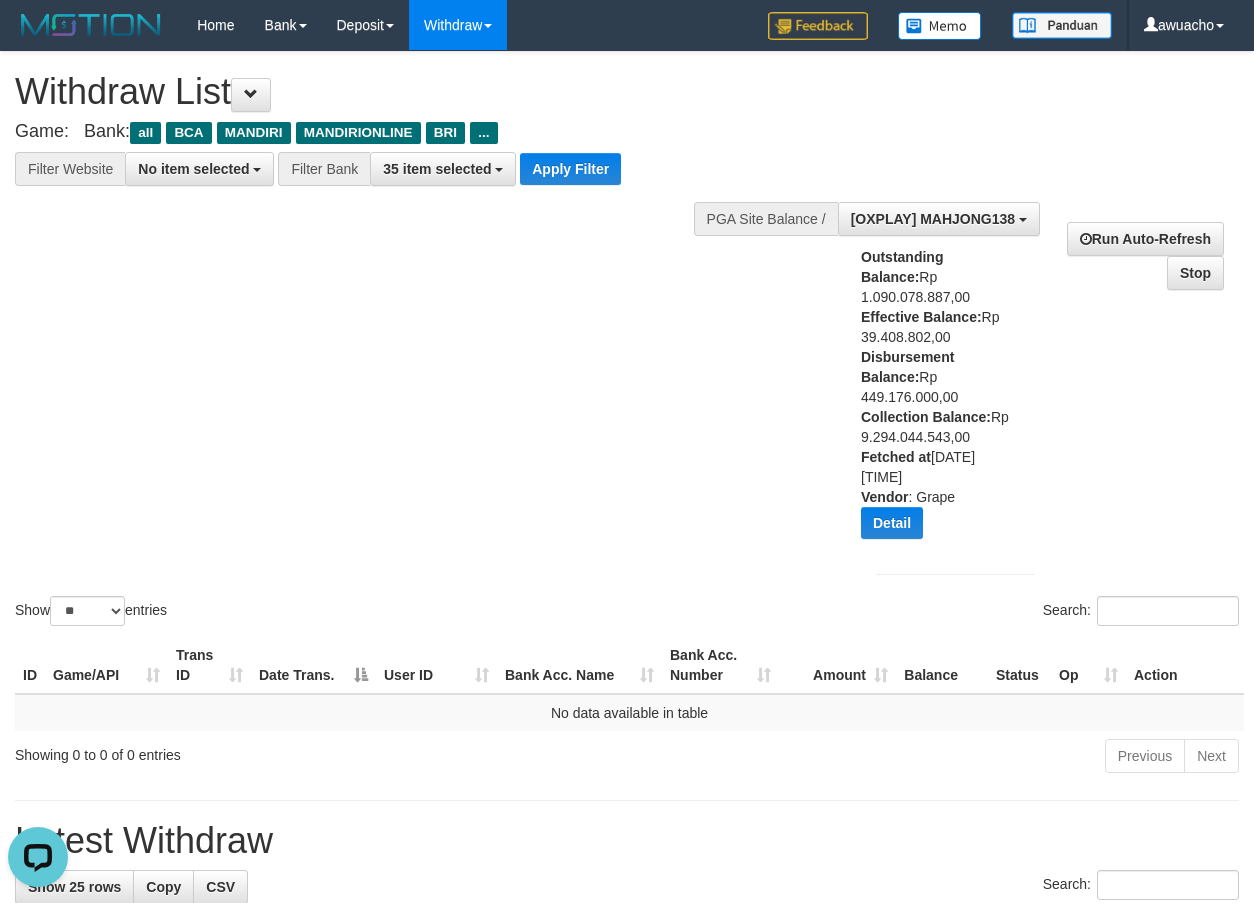 click on "Filter Bank" at bounding box center (324, 169) 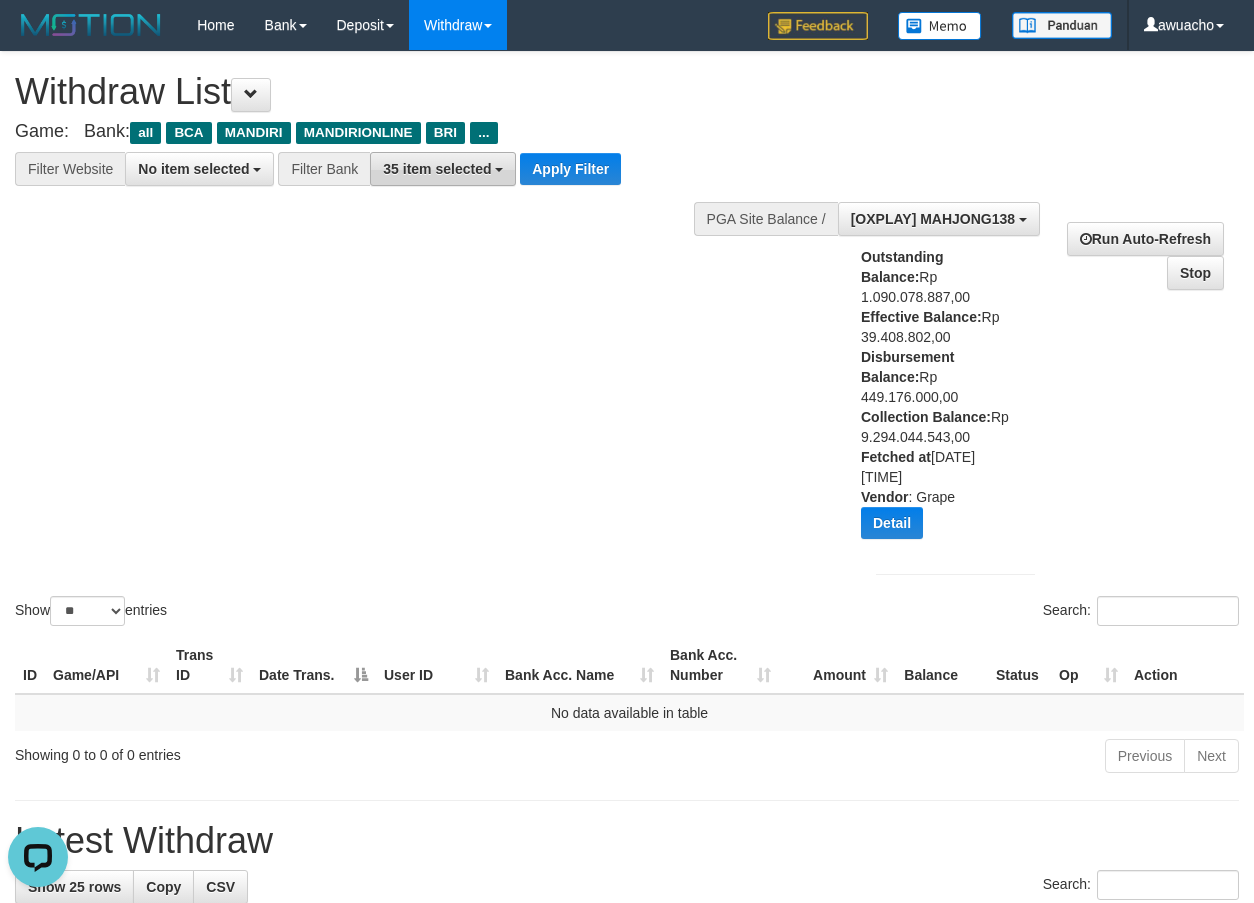 click on "35 item selected" at bounding box center (437, 169) 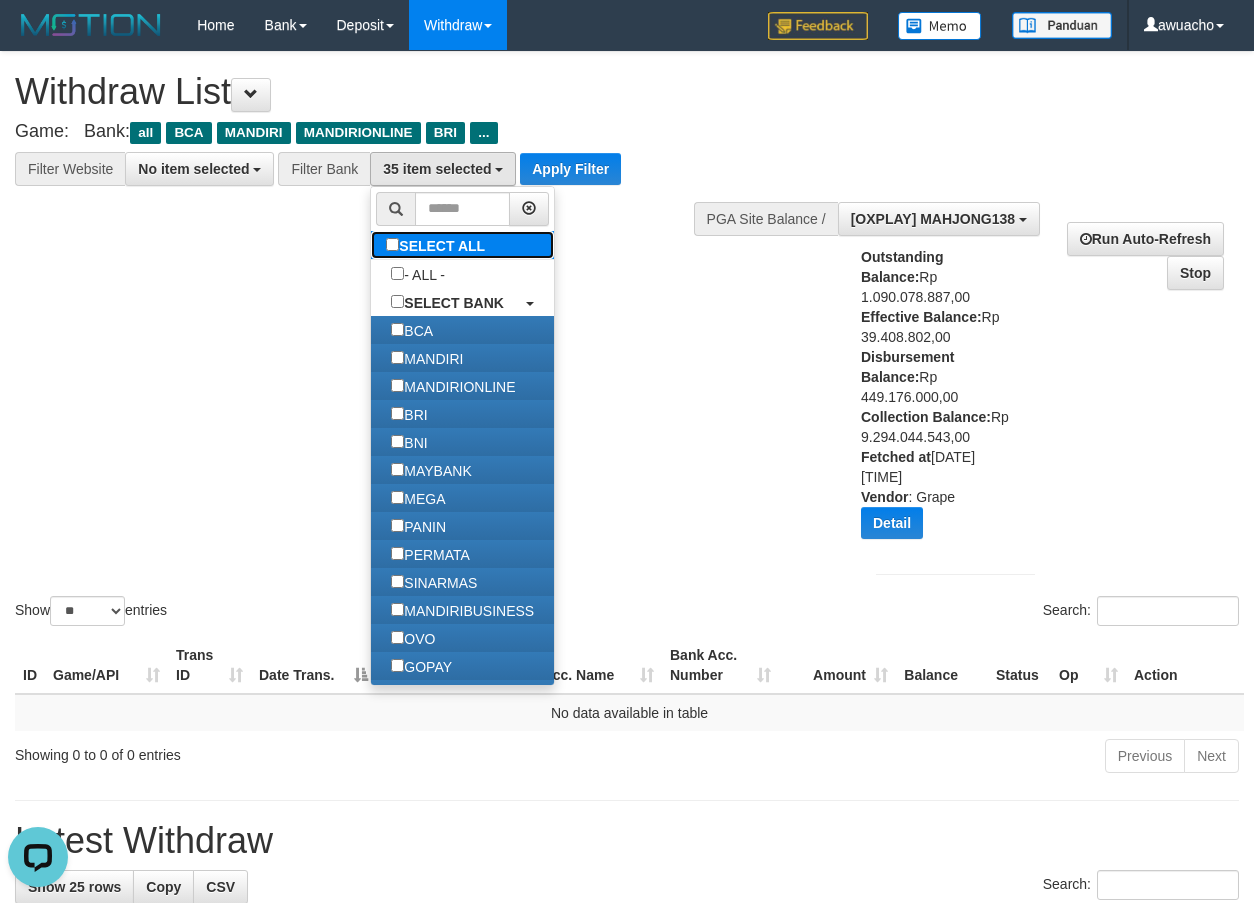 click on "SELECT ALL" at bounding box center [438, 245] 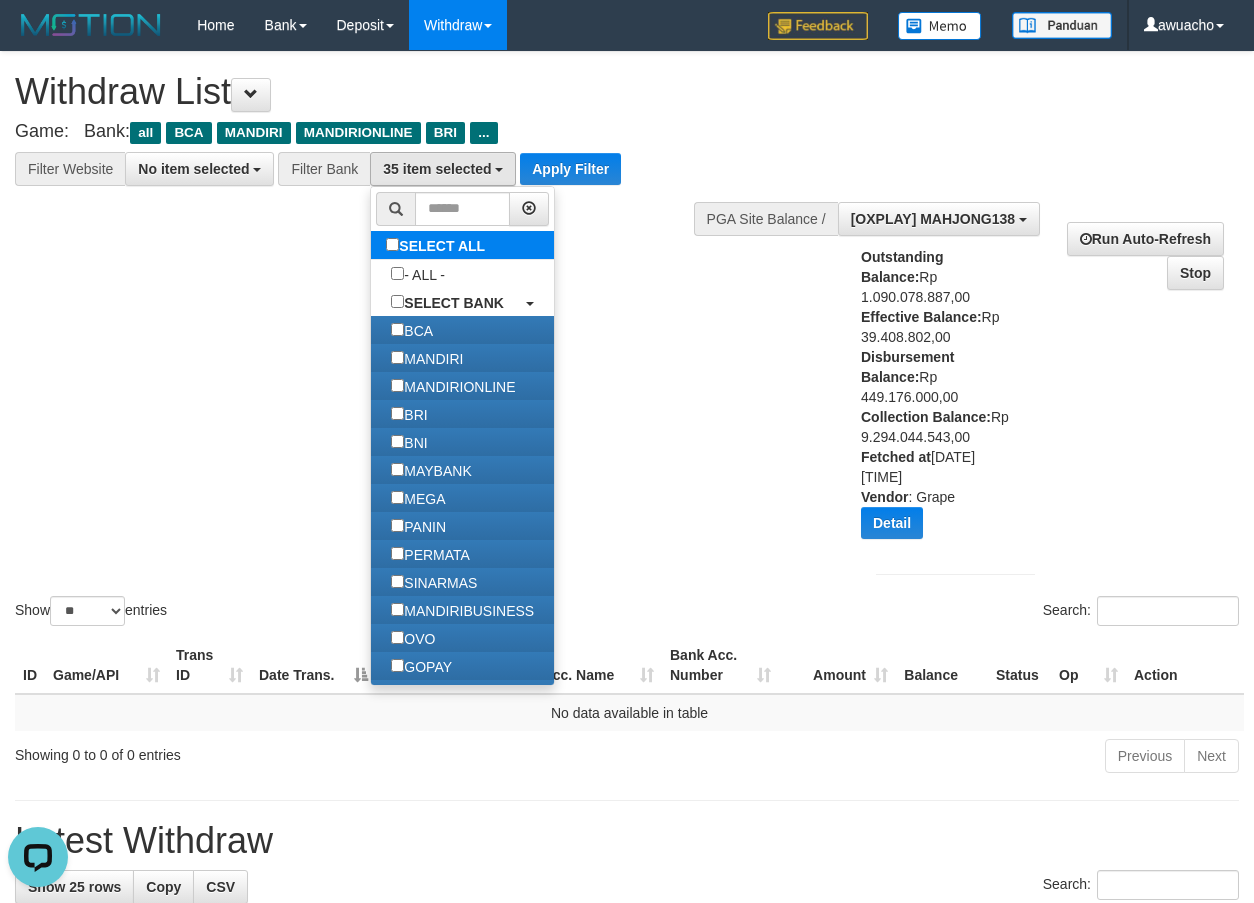 select on "***" 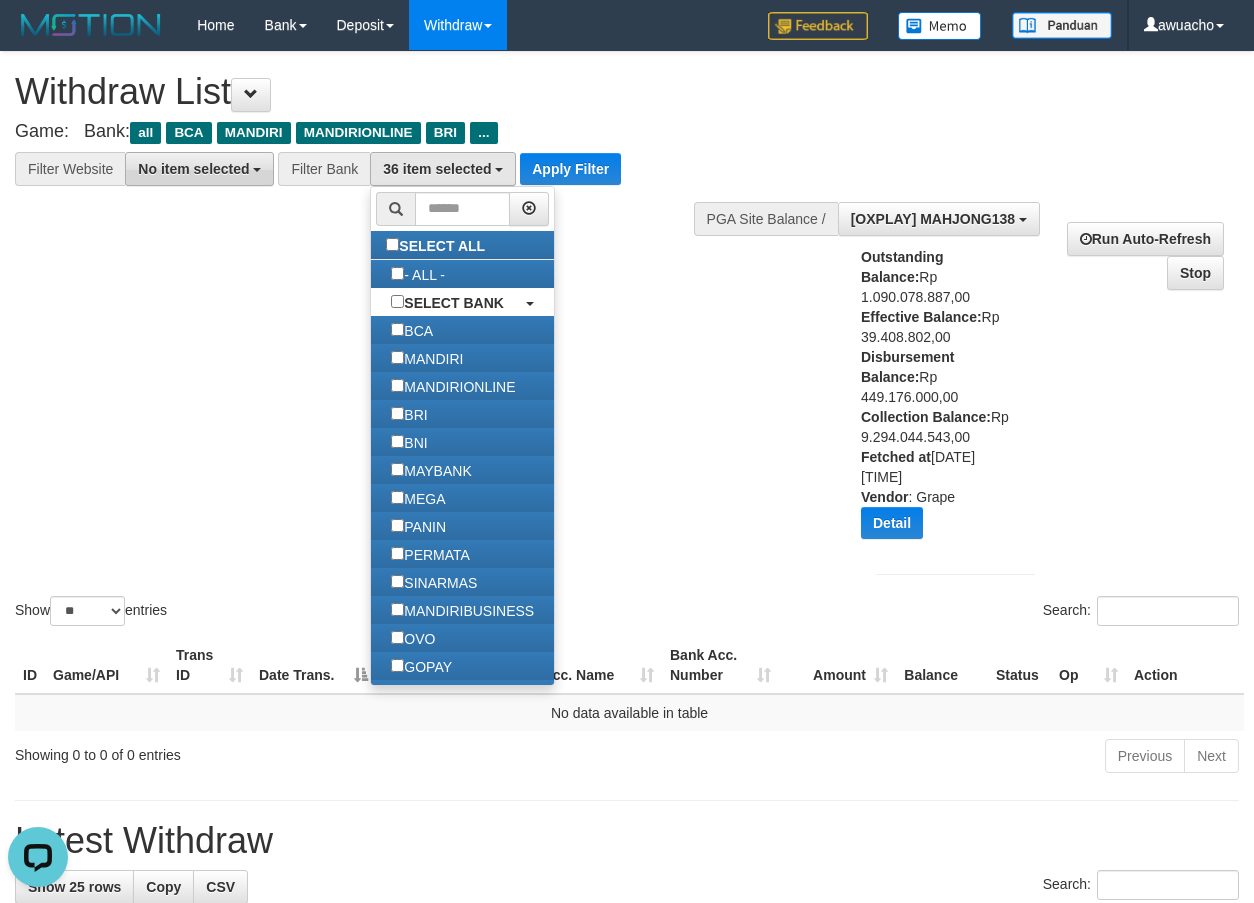 click on "No item selected" at bounding box center [193, 169] 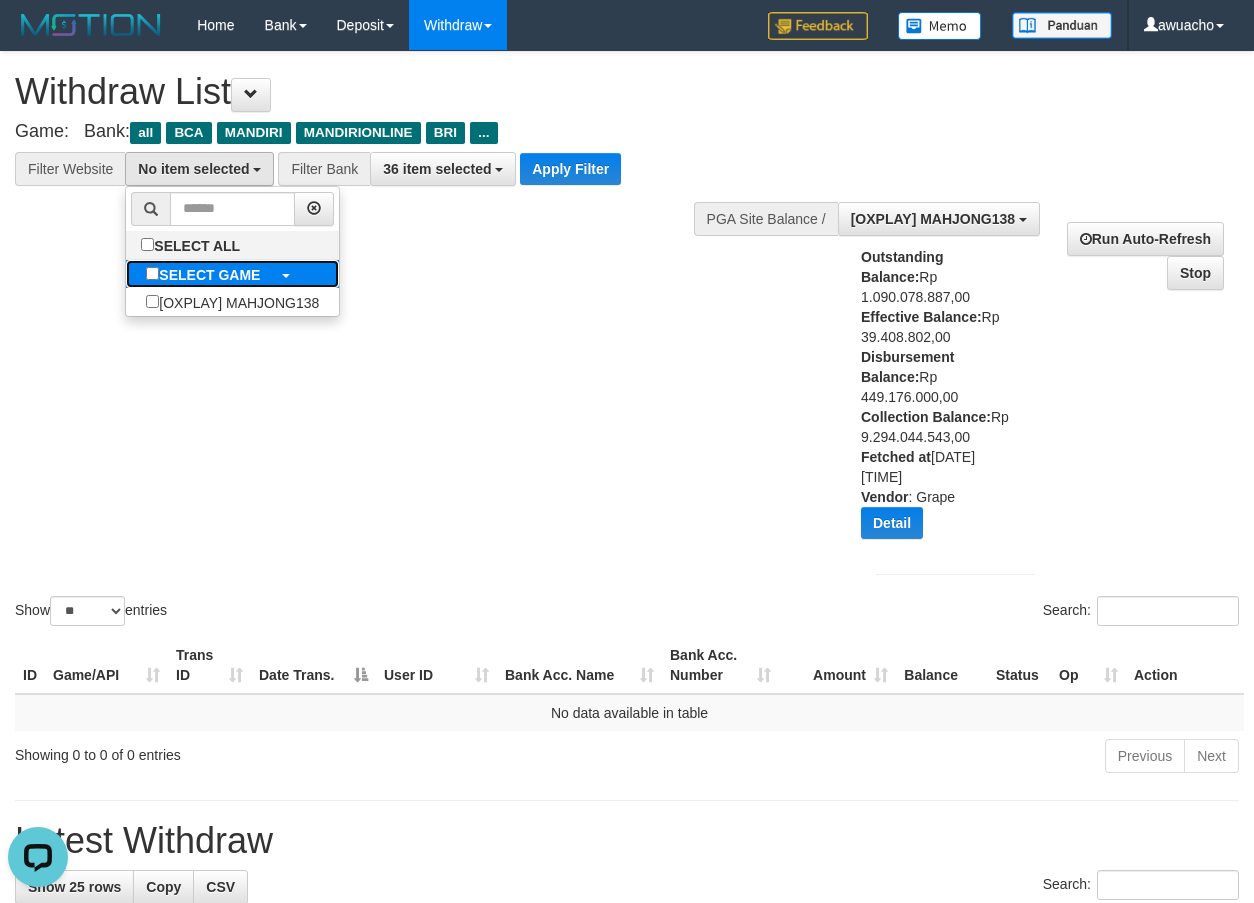 click on "SELECT GAME" at bounding box center (209, 275) 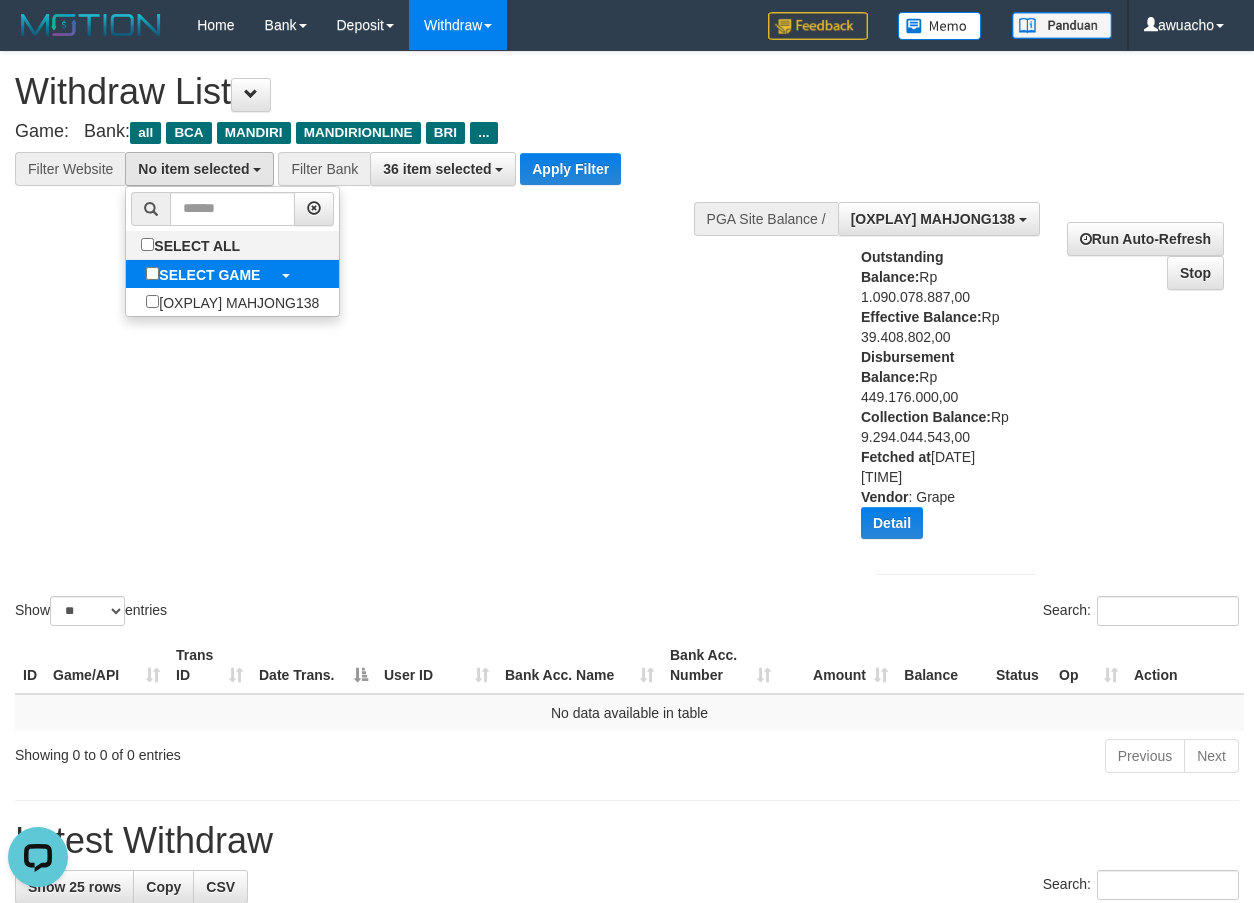 select on "***" 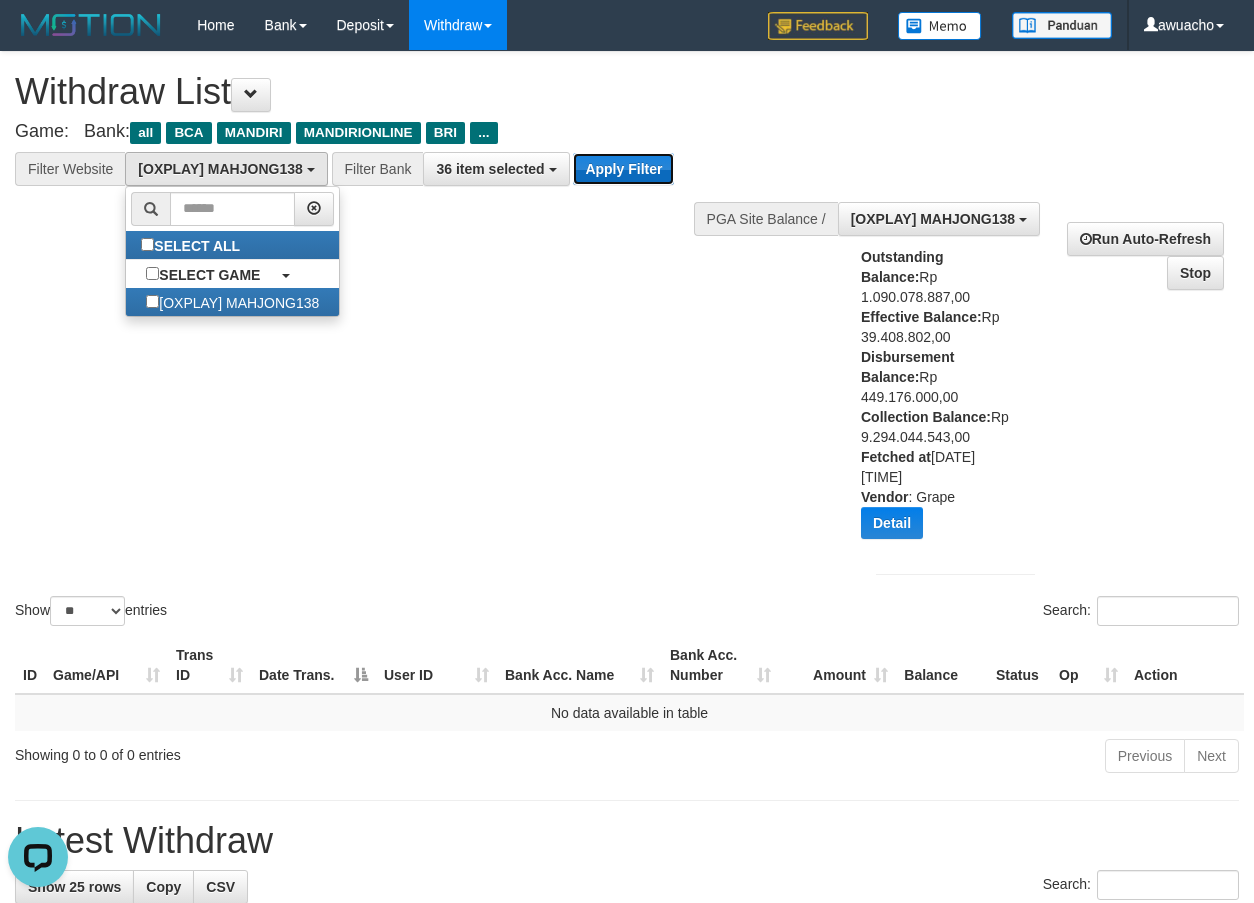 click on "Apply Filter" at bounding box center [623, 169] 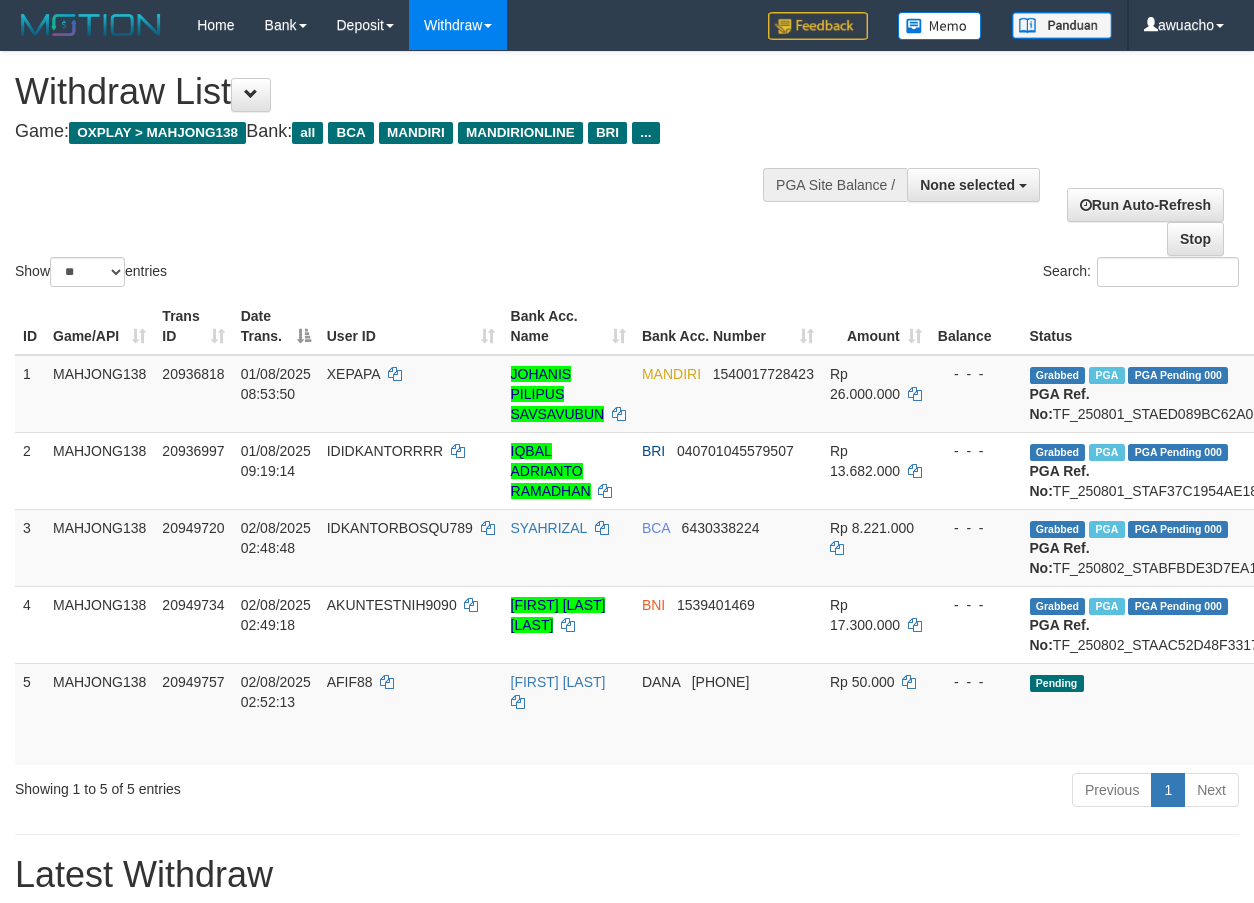 select 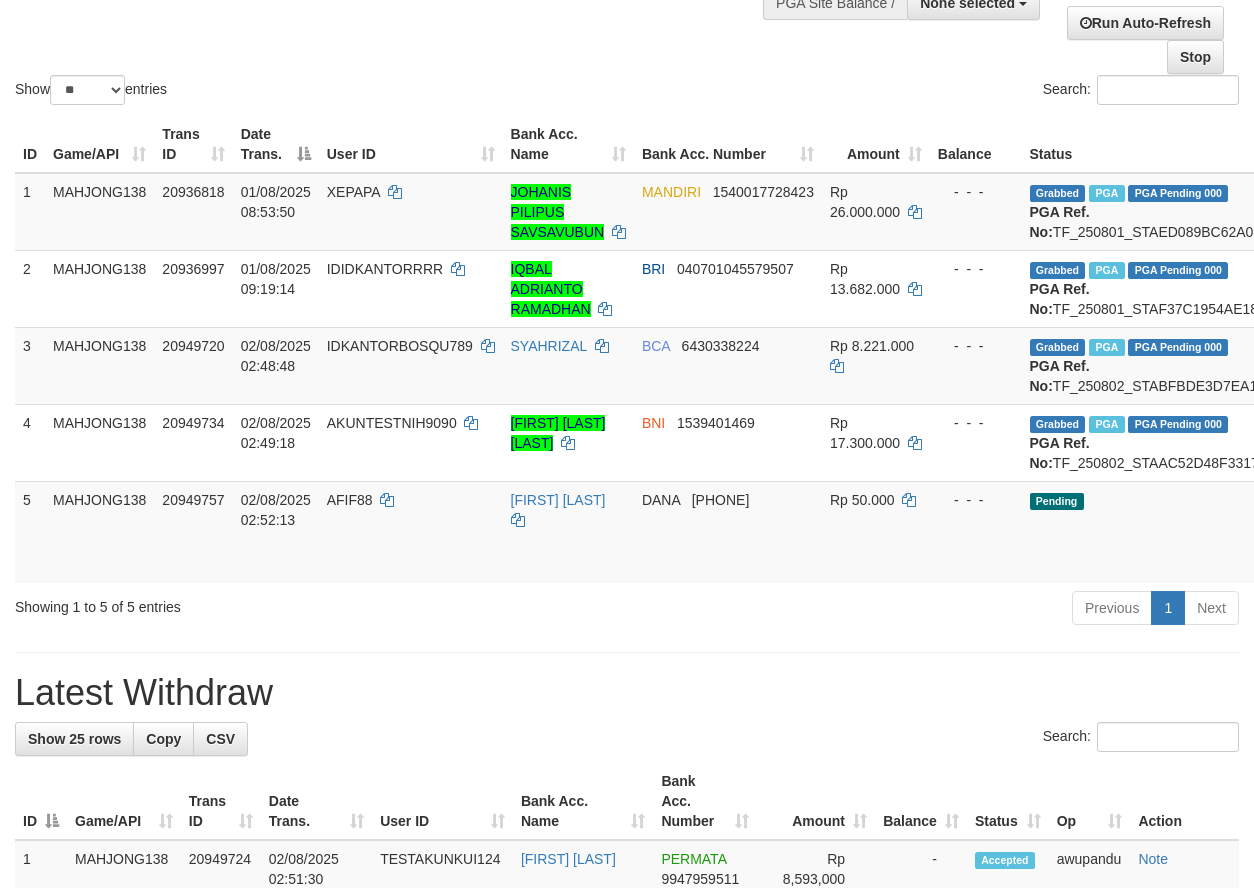 scroll, scrollTop: 200, scrollLeft: 0, axis: vertical 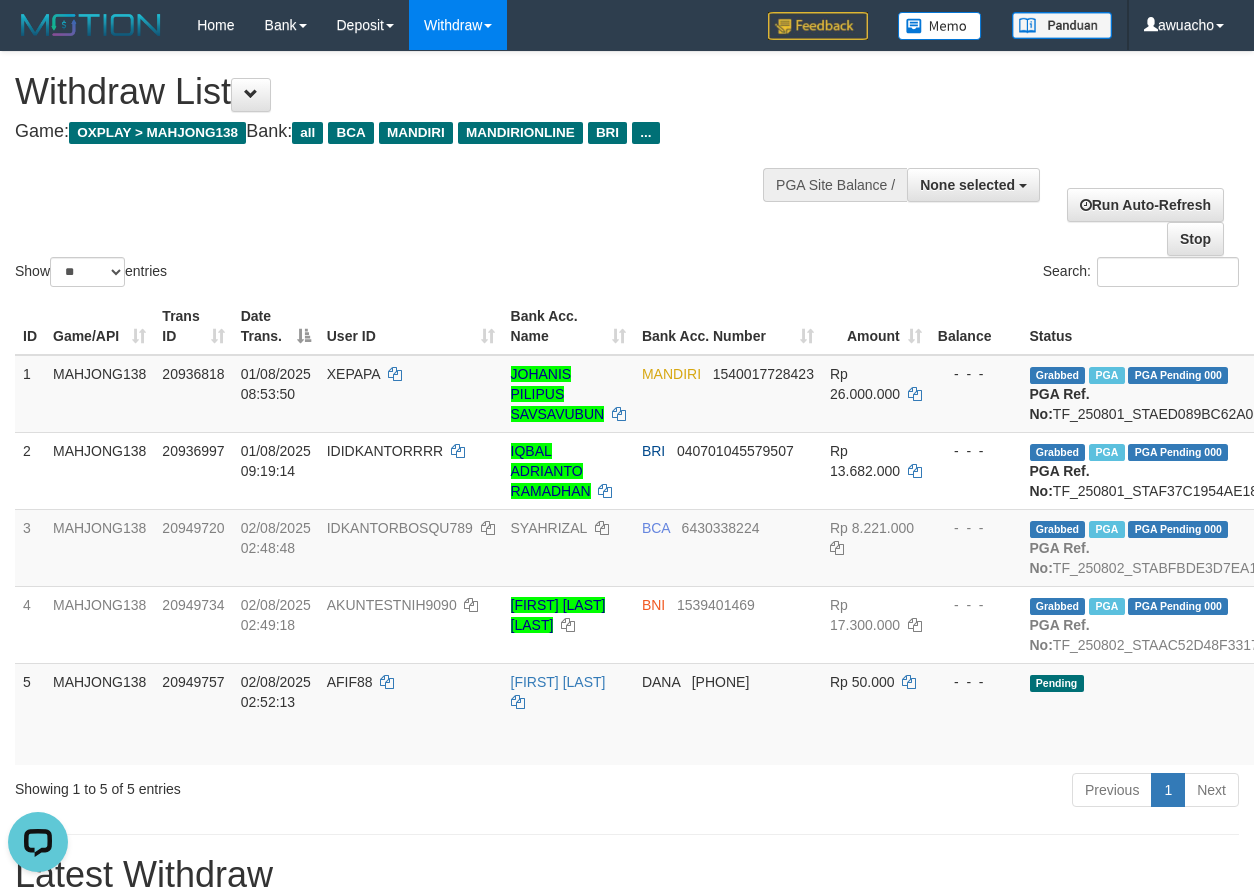 click on "Withdraw List" at bounding box center [415, 92] 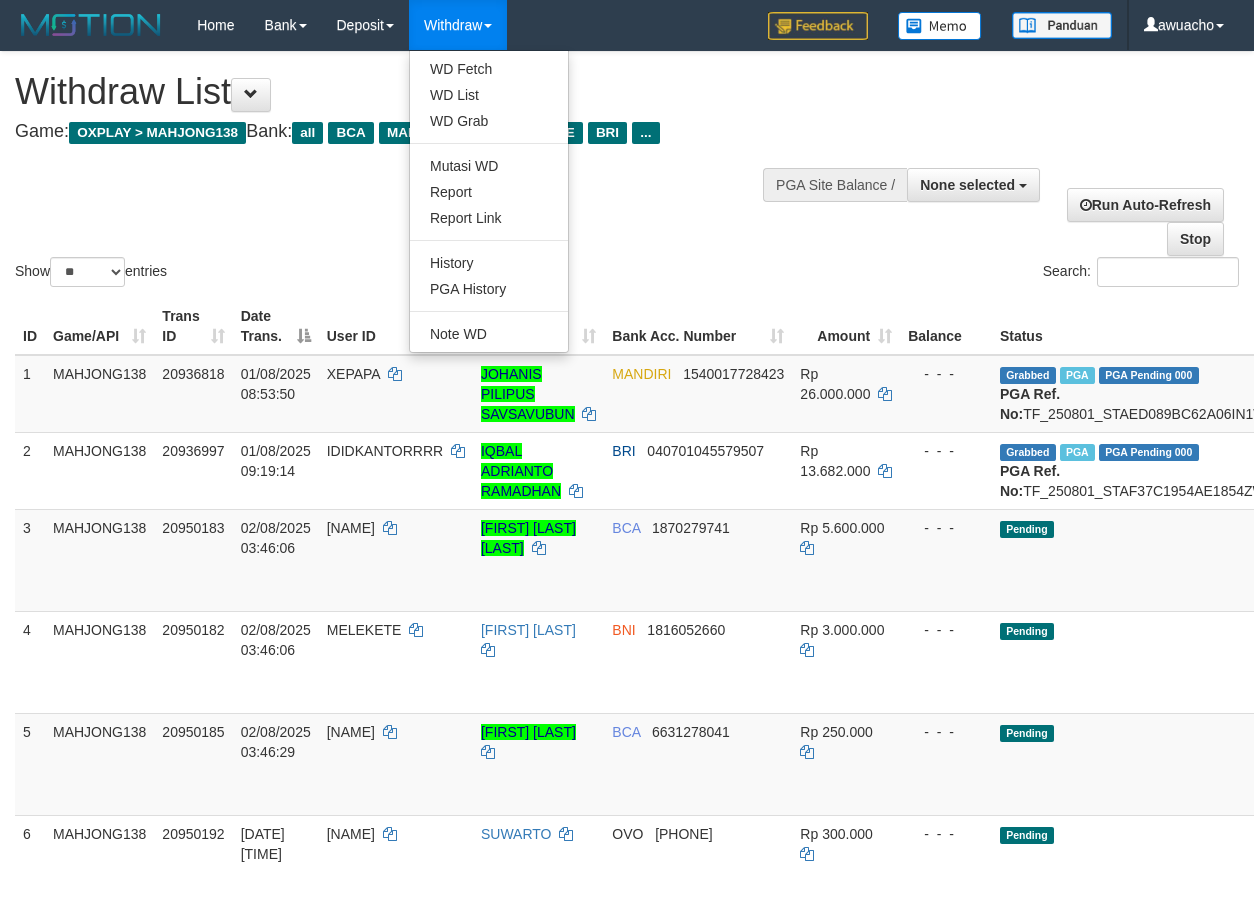 select 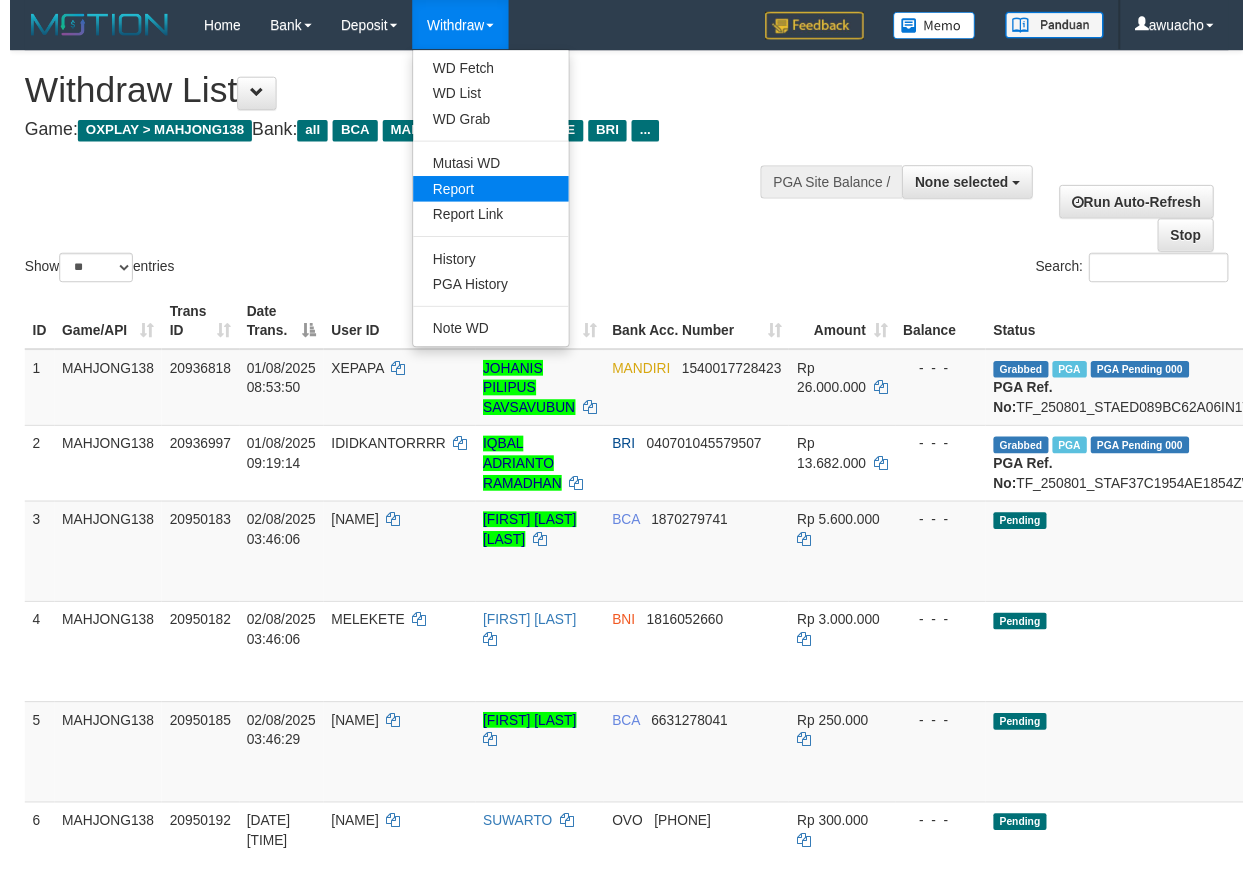 scroll, scrollTop: 0, scrollLeft: 0, axis: both 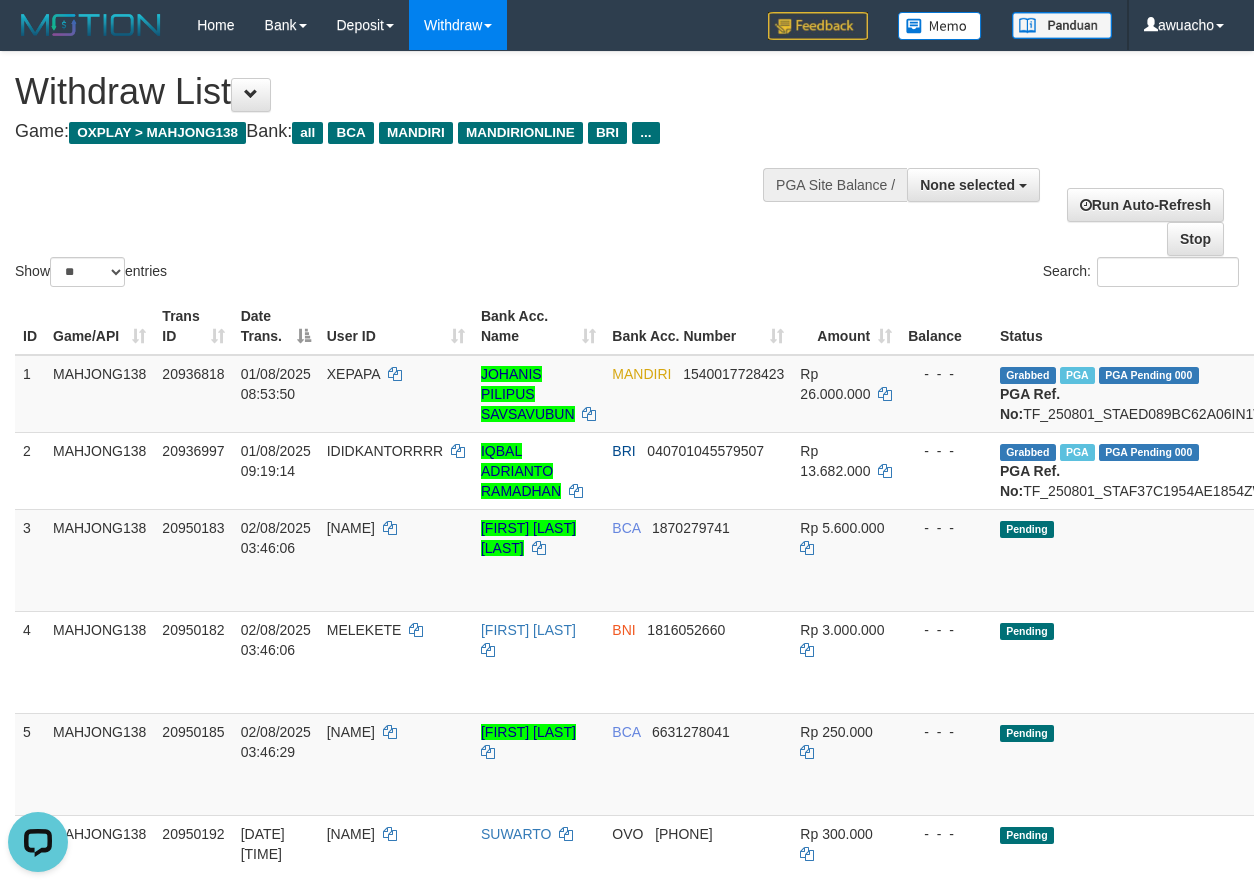 click on "Withdraw List" at bounding box center [415, 92] 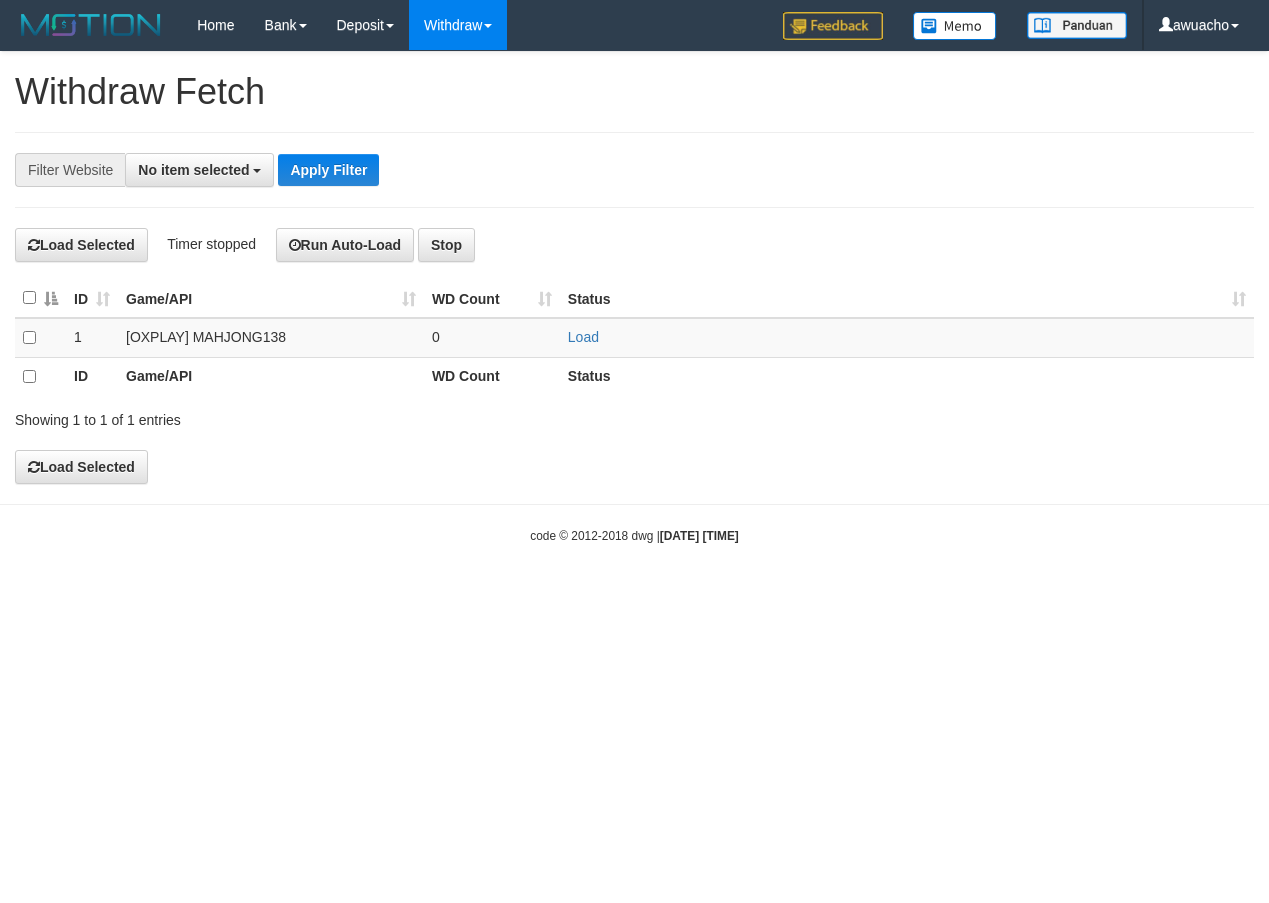 select 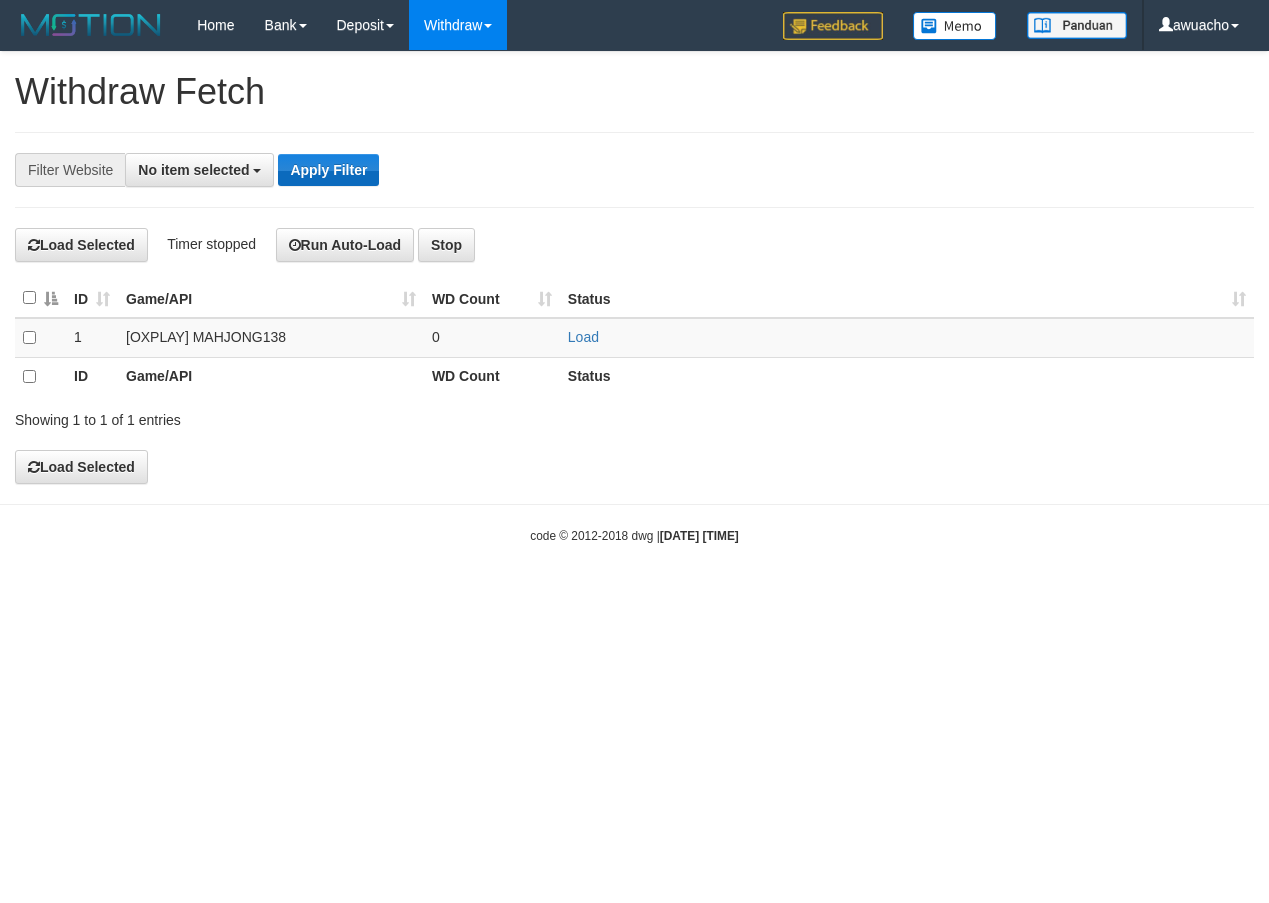 scroll, scrollTop: 0, scrollLeft: 0, axis: both 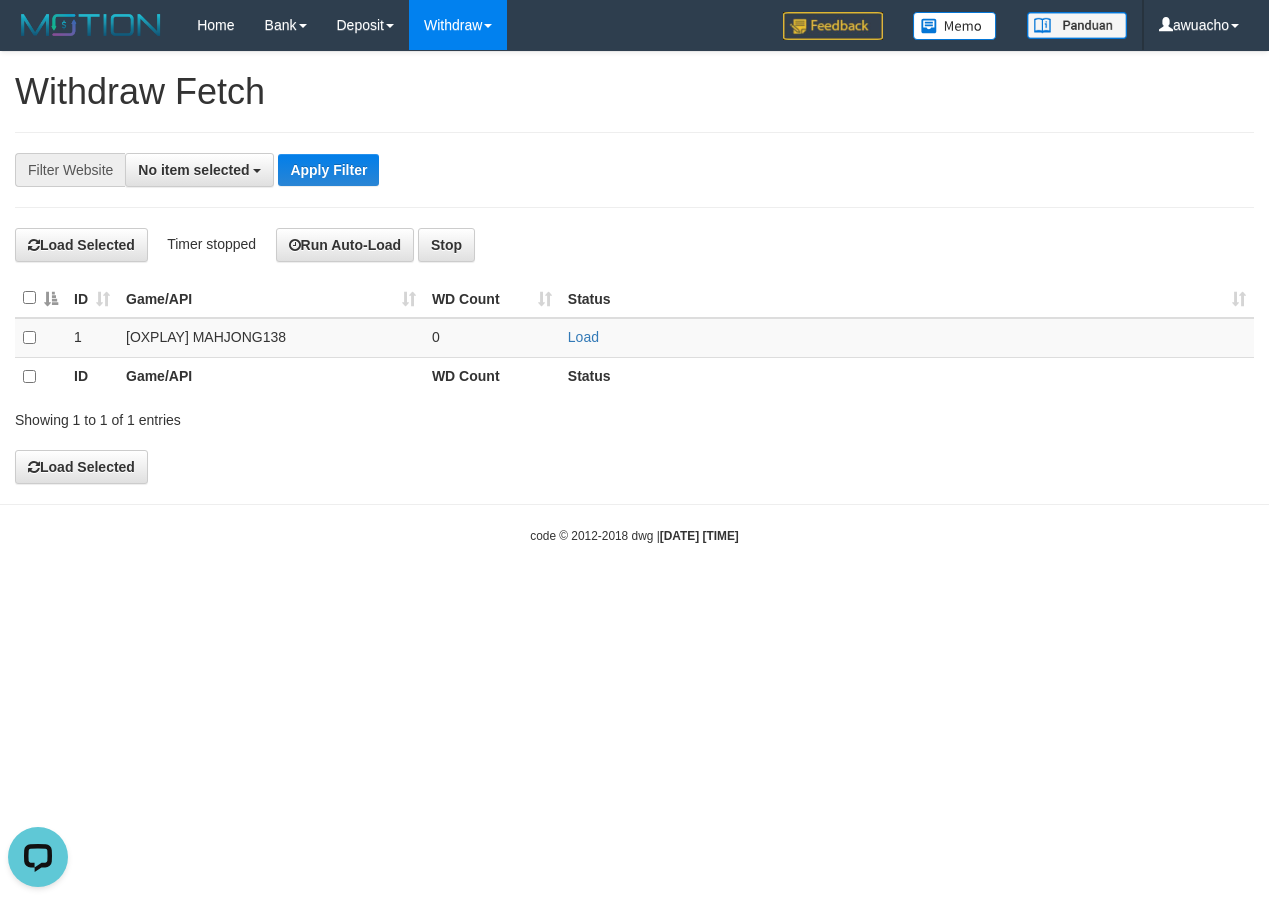 click on "**********" at bounding box center [634, 268] 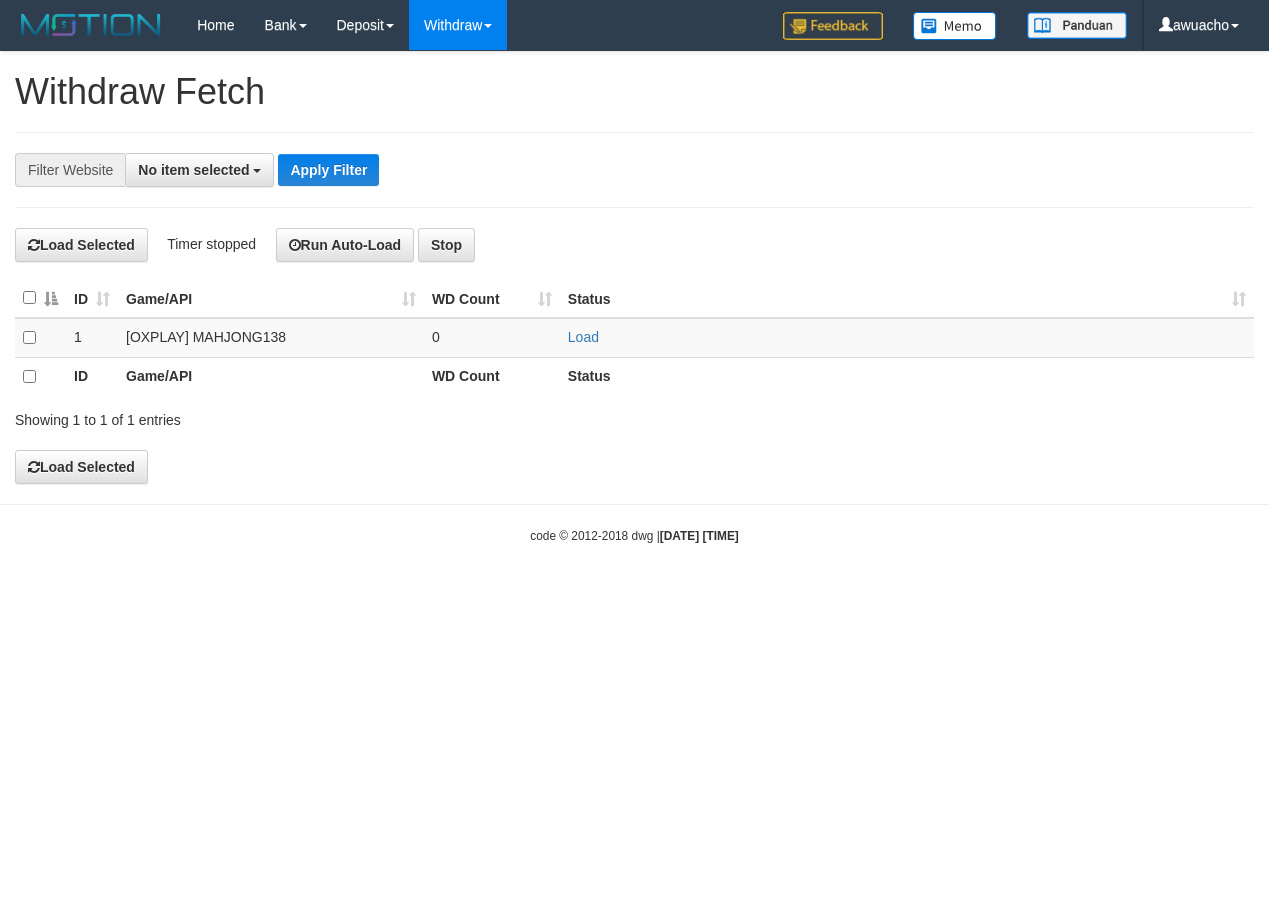 select 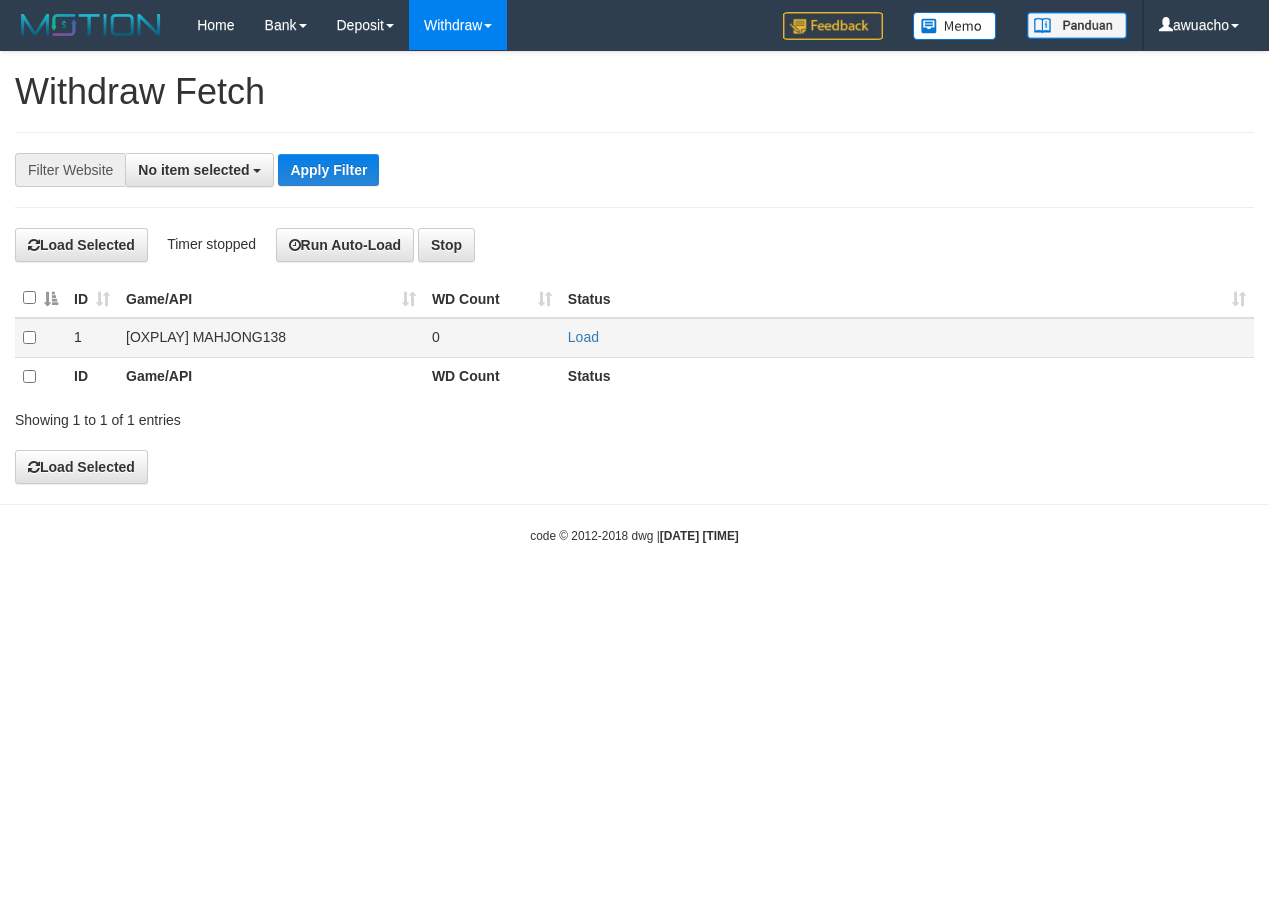 scroll, scrollTop: 0, scrollLeft: 0, axis: both 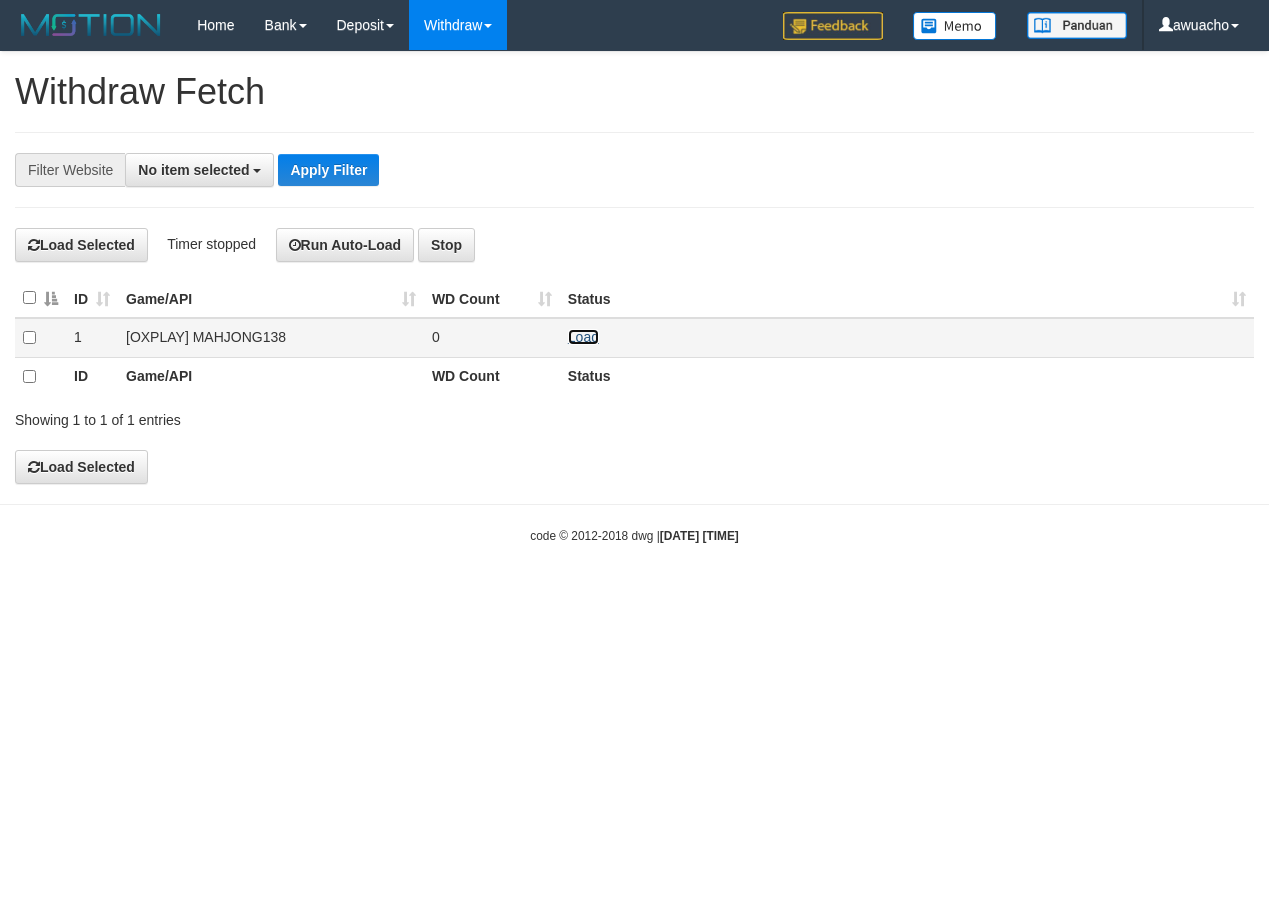 click on "Load" at bounding box center (583, 337) 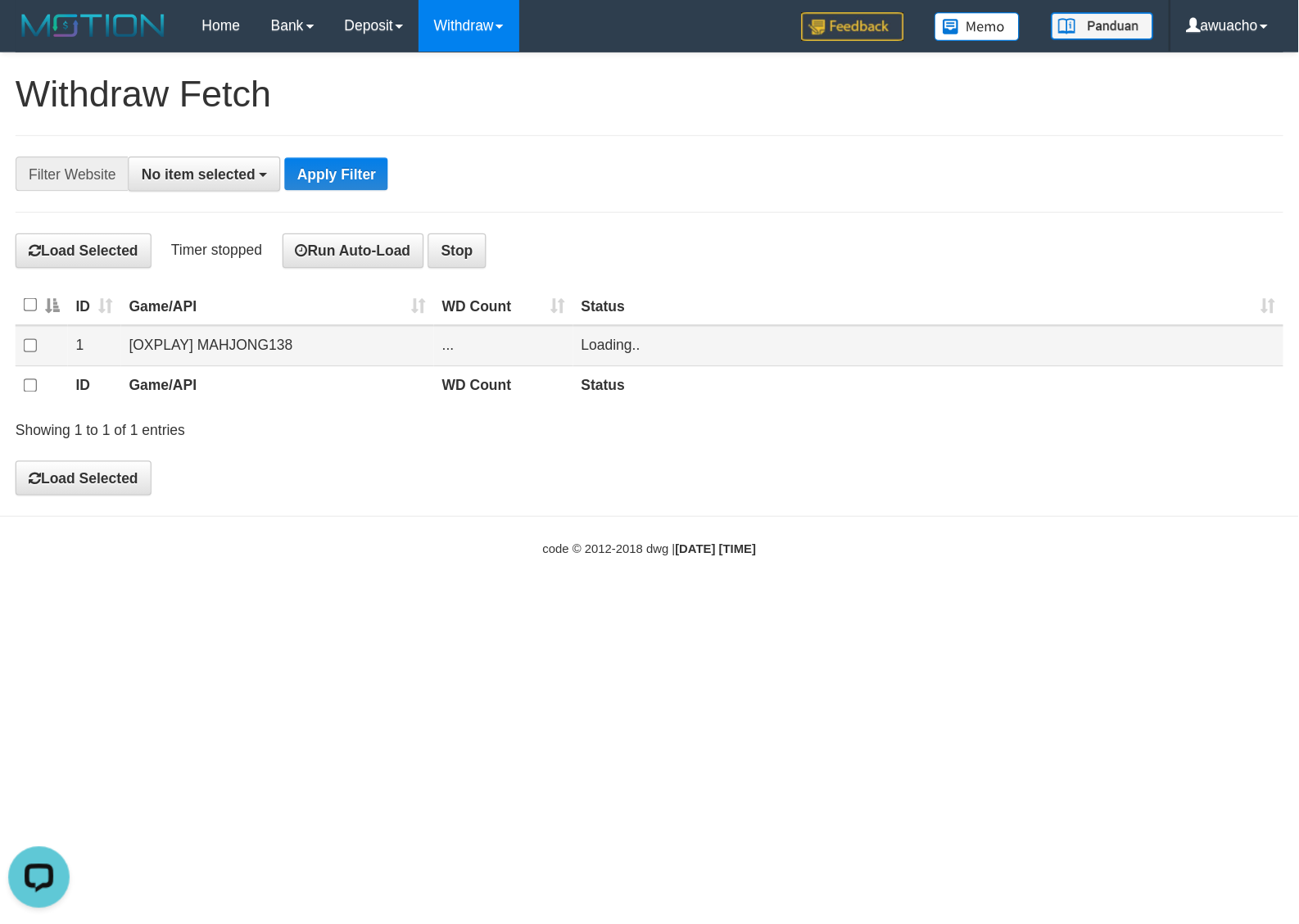scroll, scrollTop: 0, scrollLeft: 0, axis: both 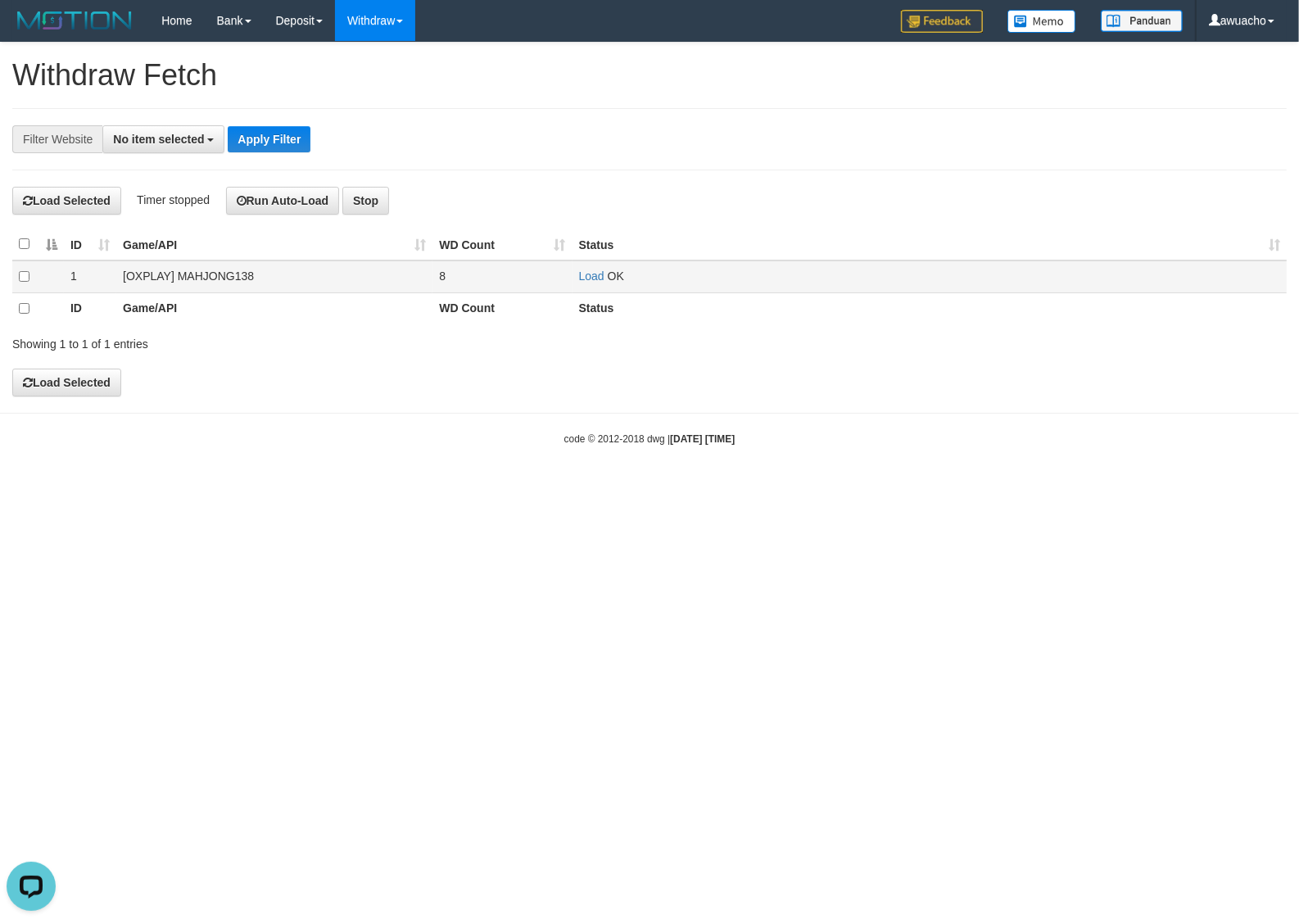 click on "Load
OK" at bounding box center (930, 276) 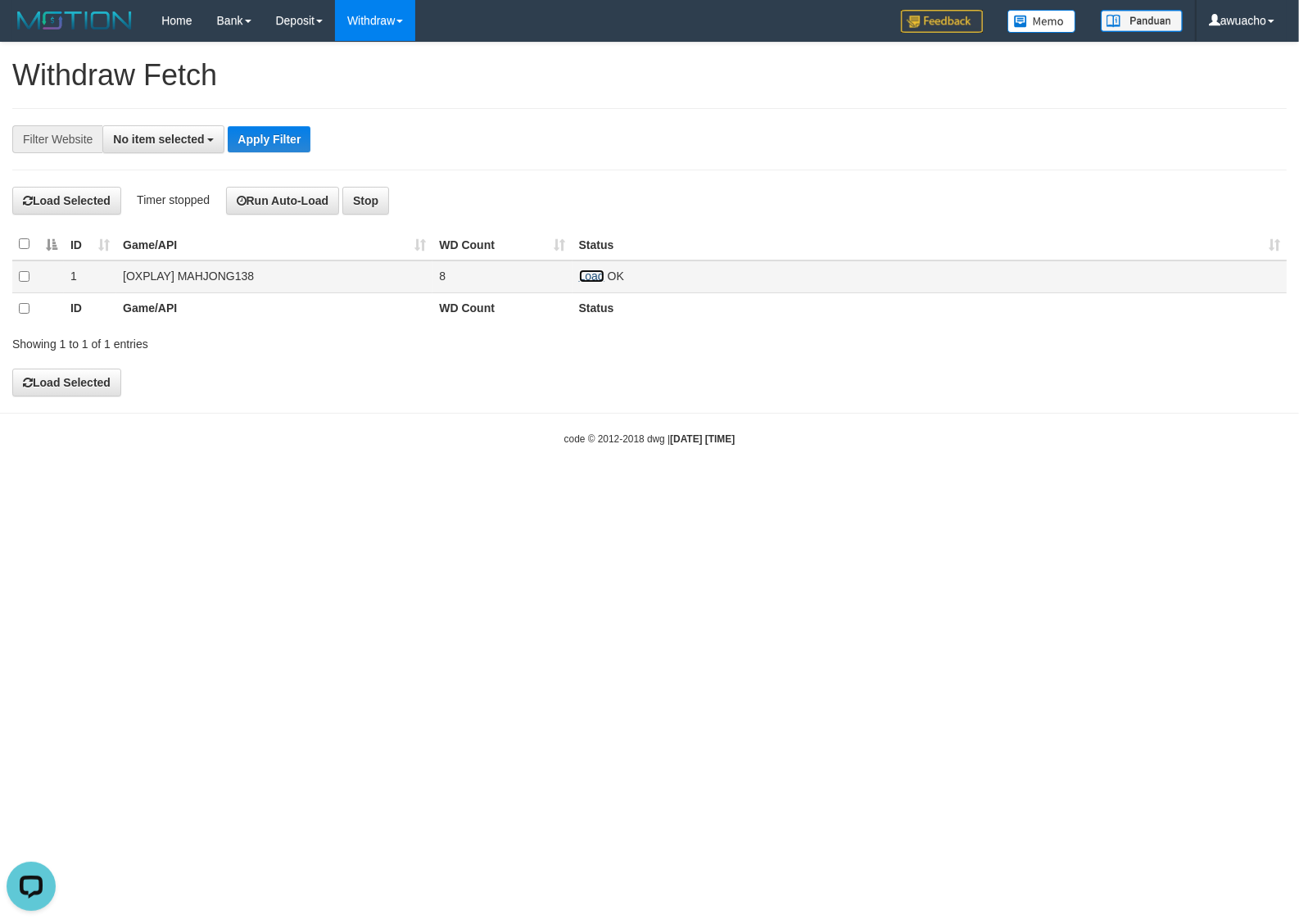 click on "Load" at bounding box center [591, 276] 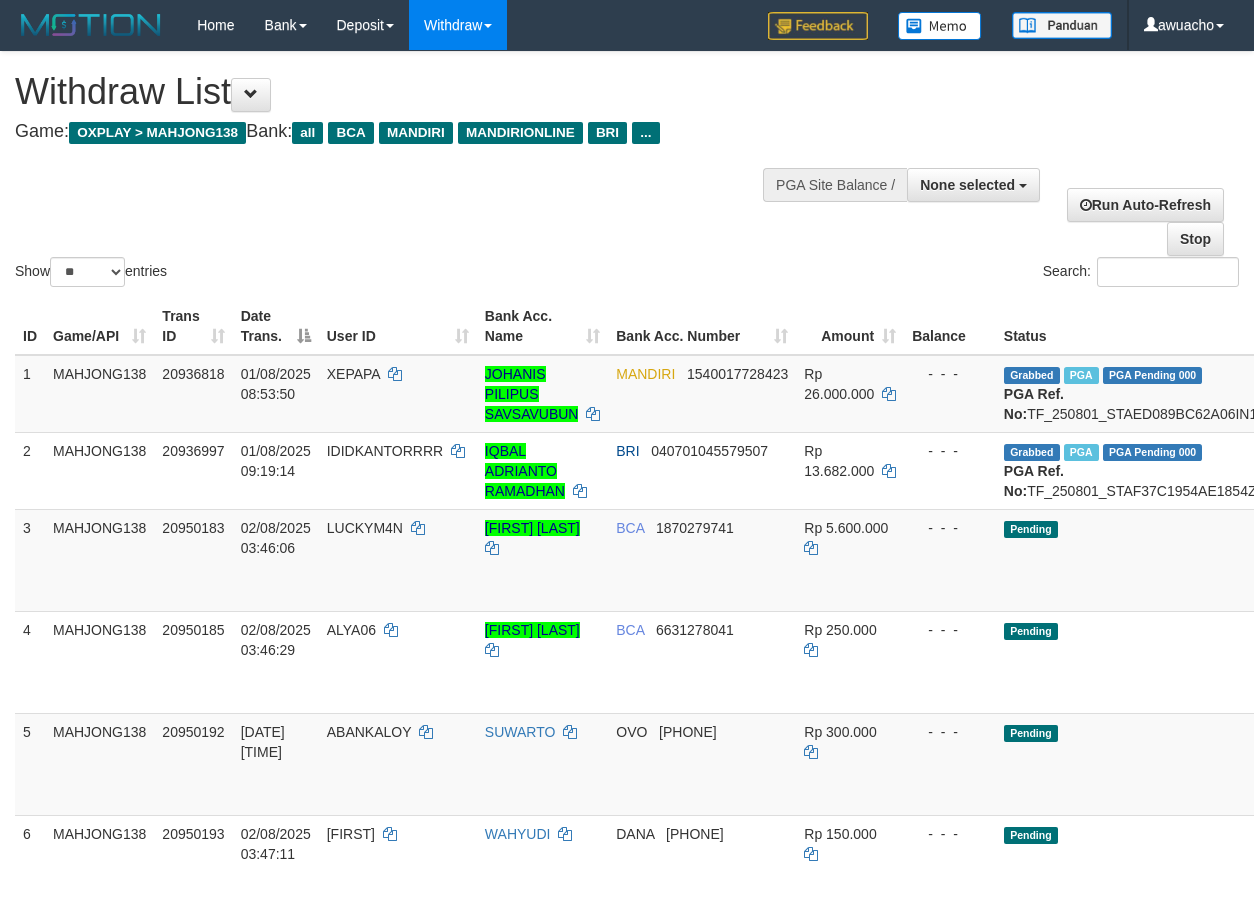 select 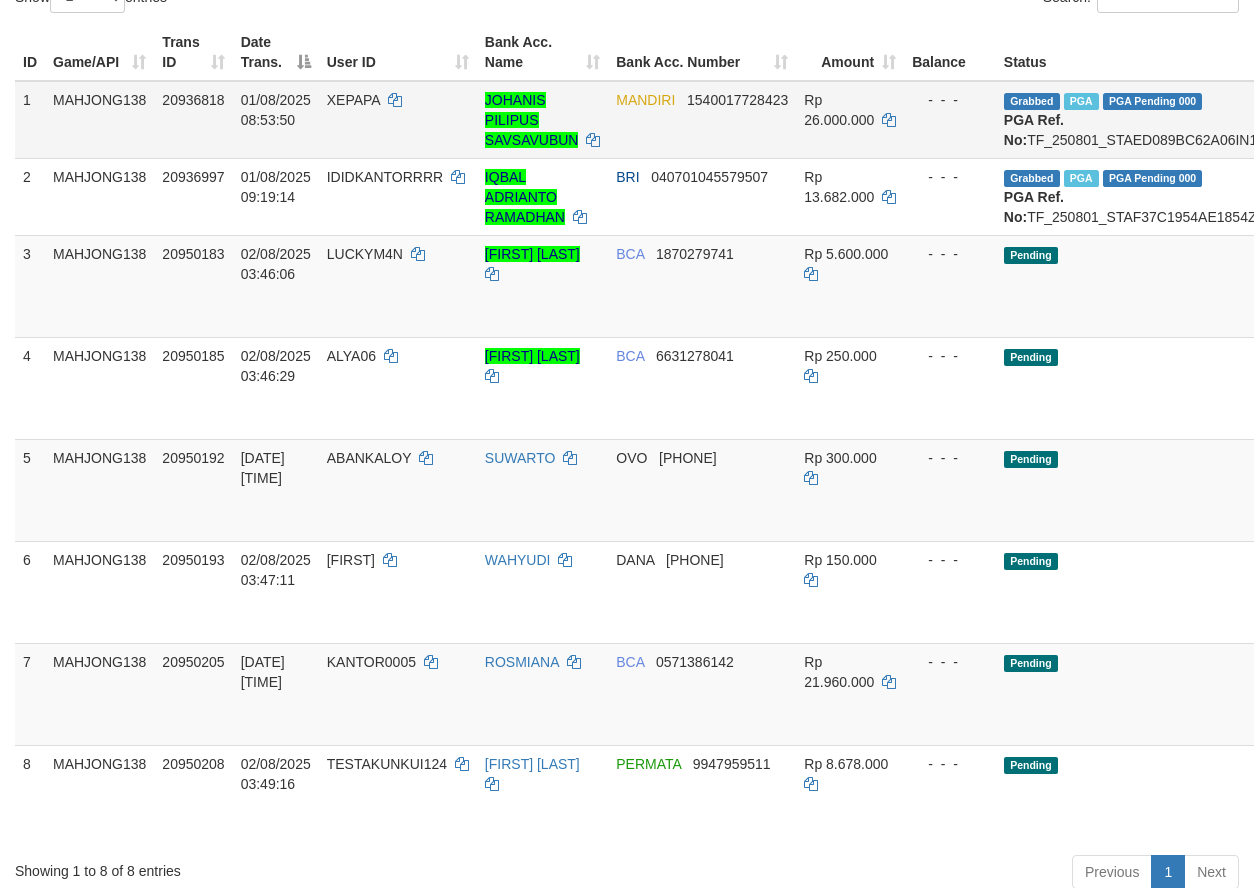 scroll, scrollTop: 400, scrollLeft: 0, axis: vertical 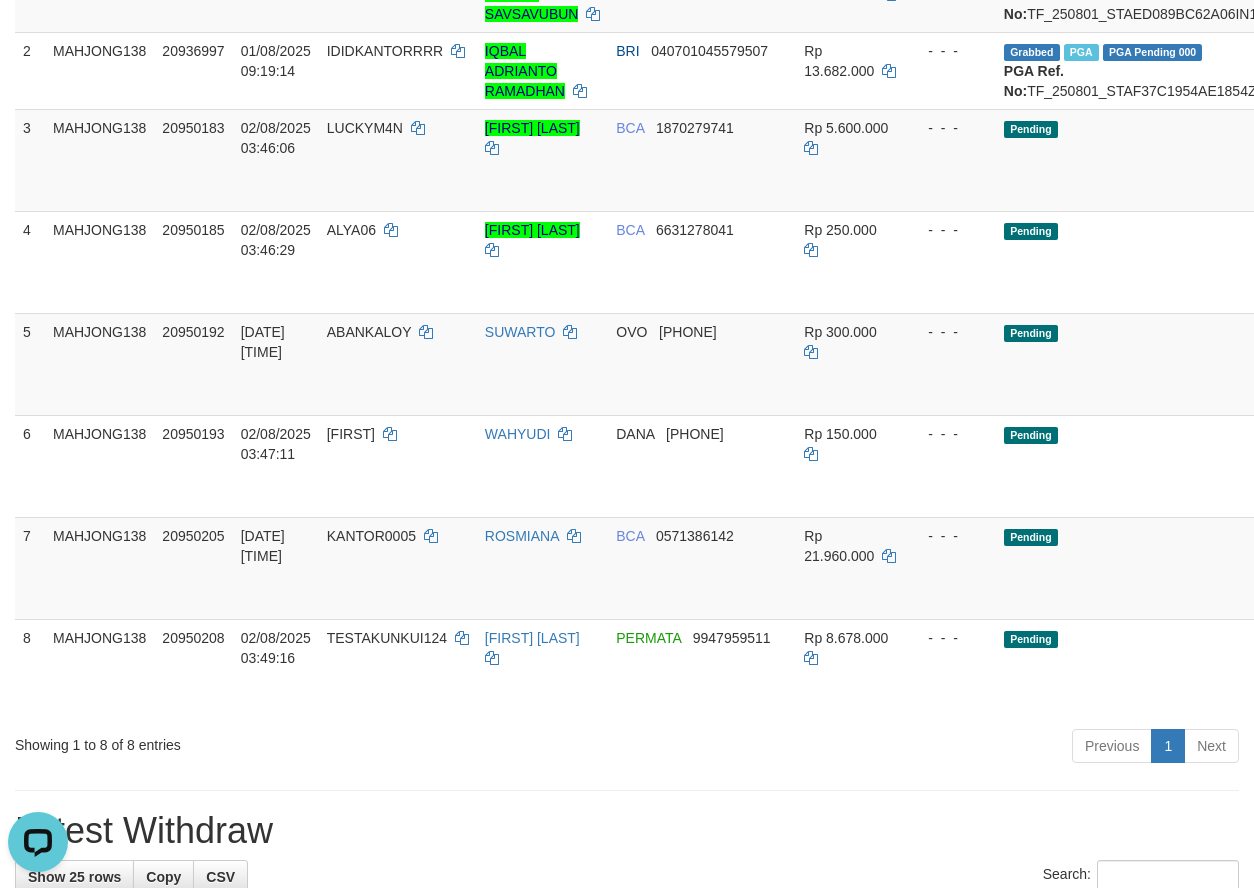 click on "Previous 1 Next" at bounding box center [889, 748] 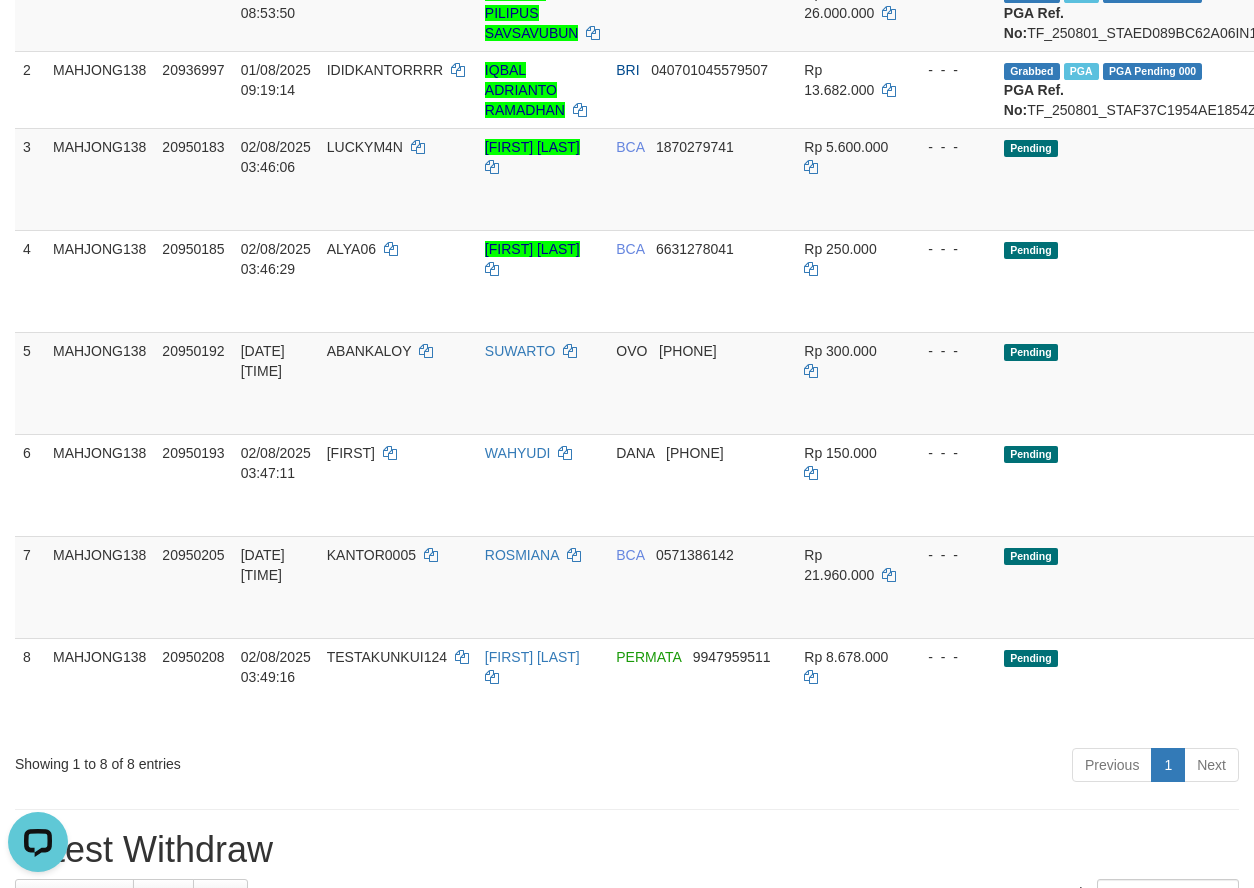 scroll, scrollTop: 0, scrollLeft: 0, axis: both 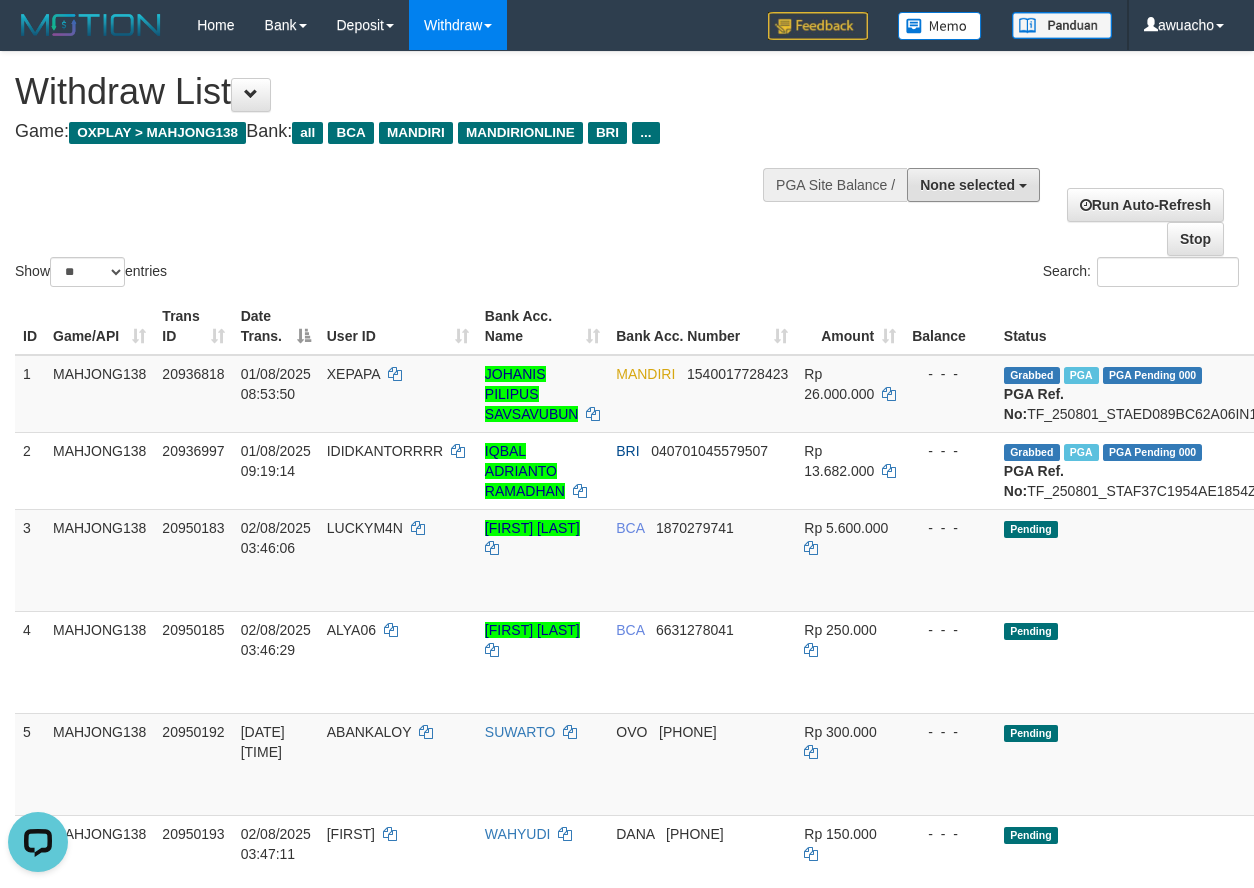 drag, startPoint x: 981, startPoint y: 183, endPoint x: 1032, endPoint y: 218, distance: 61.854668 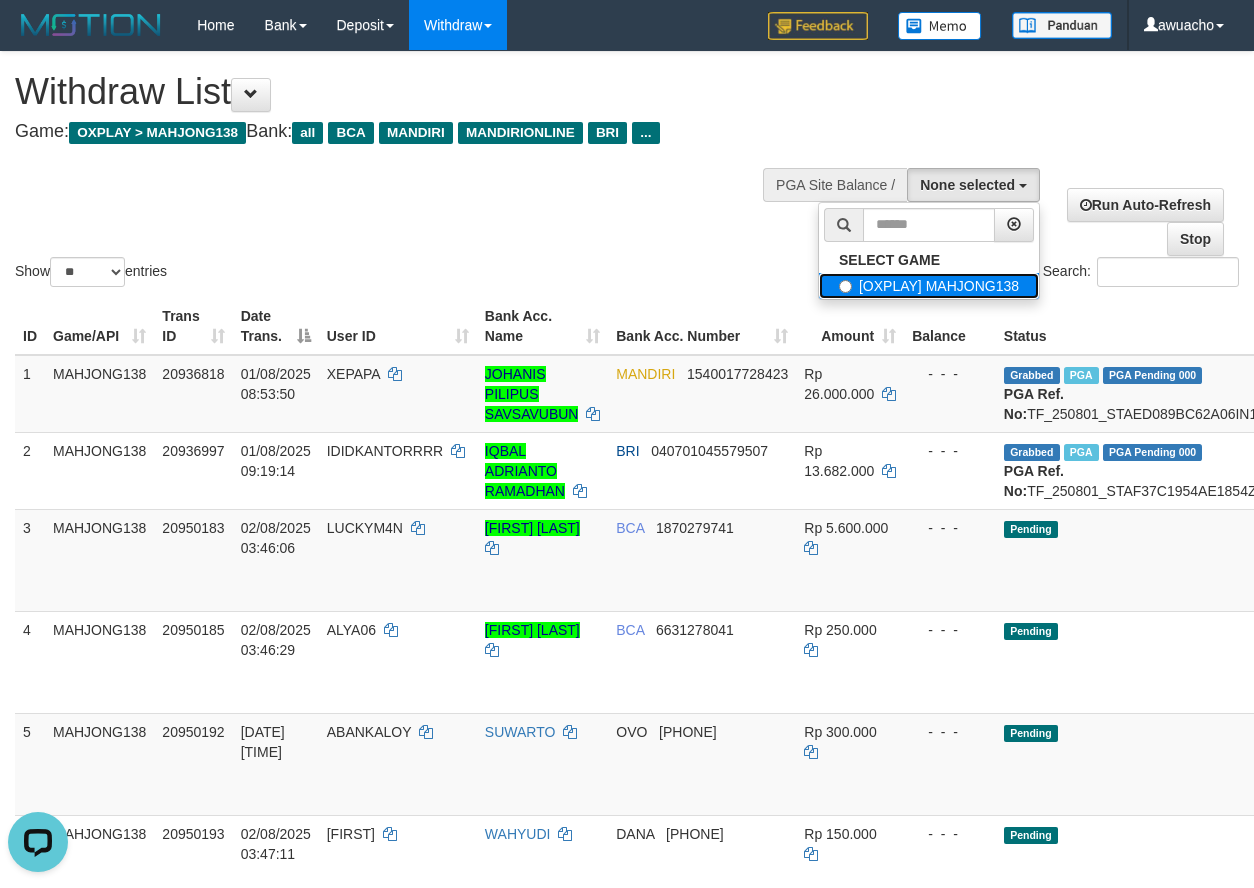 click on "[OXPLAY] MAHJONG138" at bounding box center (929, 286) 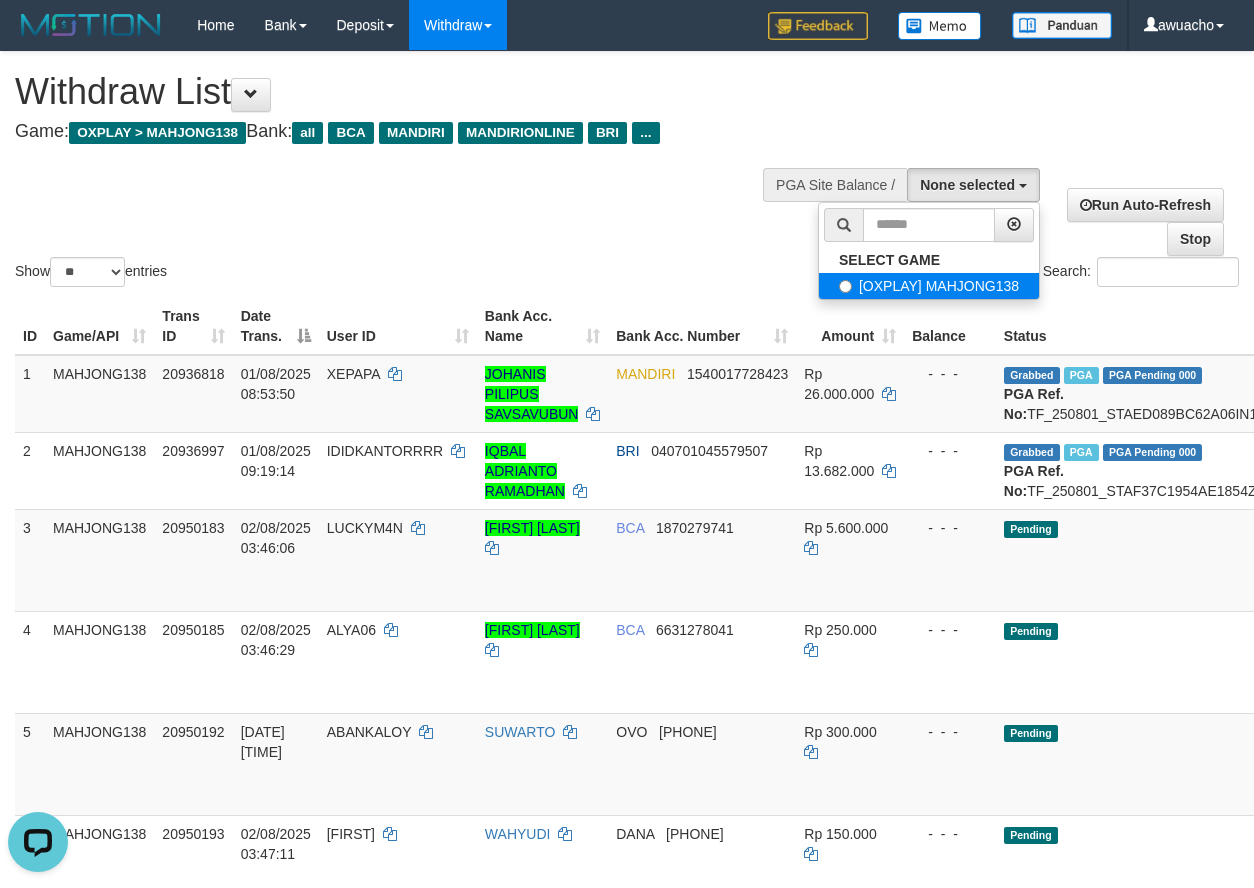 select on "***" 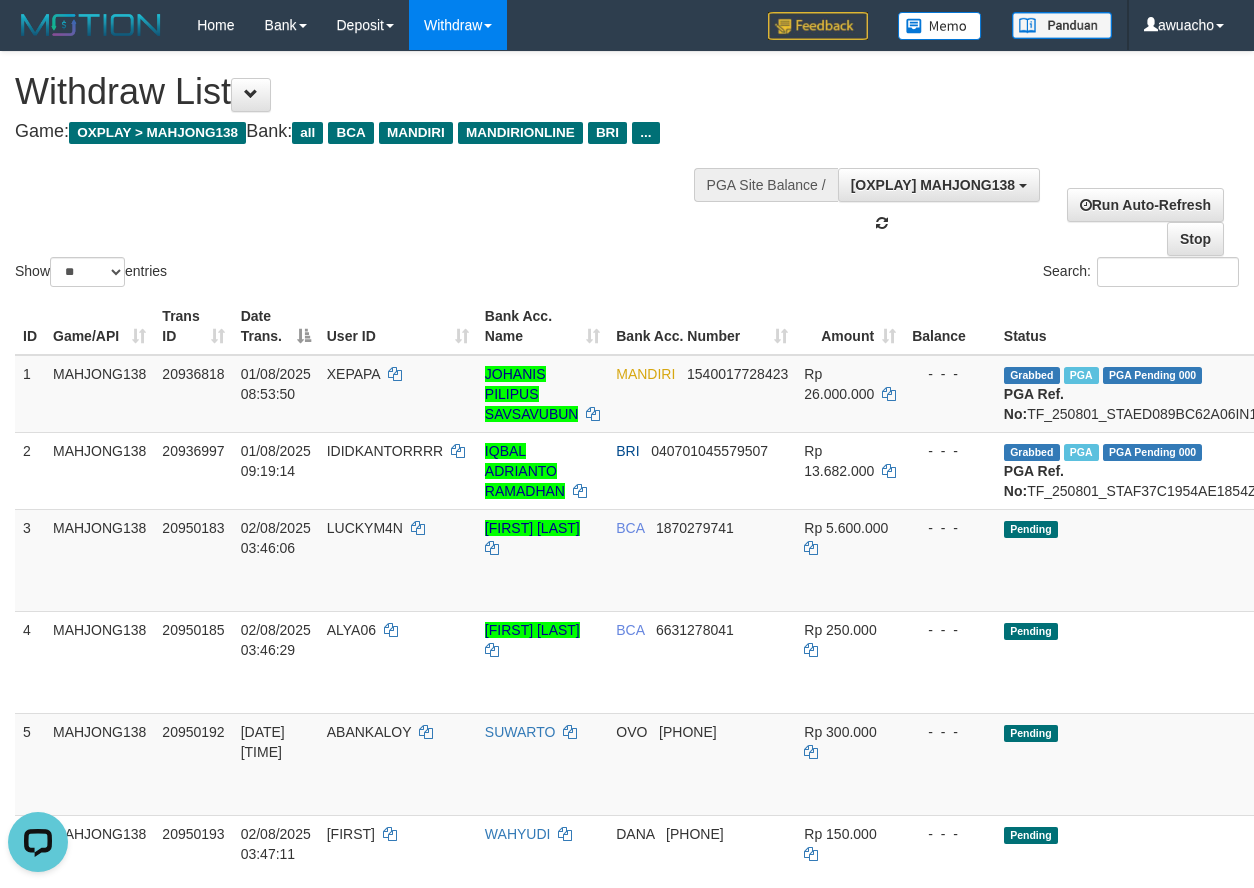scroll, scrollTop: 18, scrollLeft: 0, axis: vertical 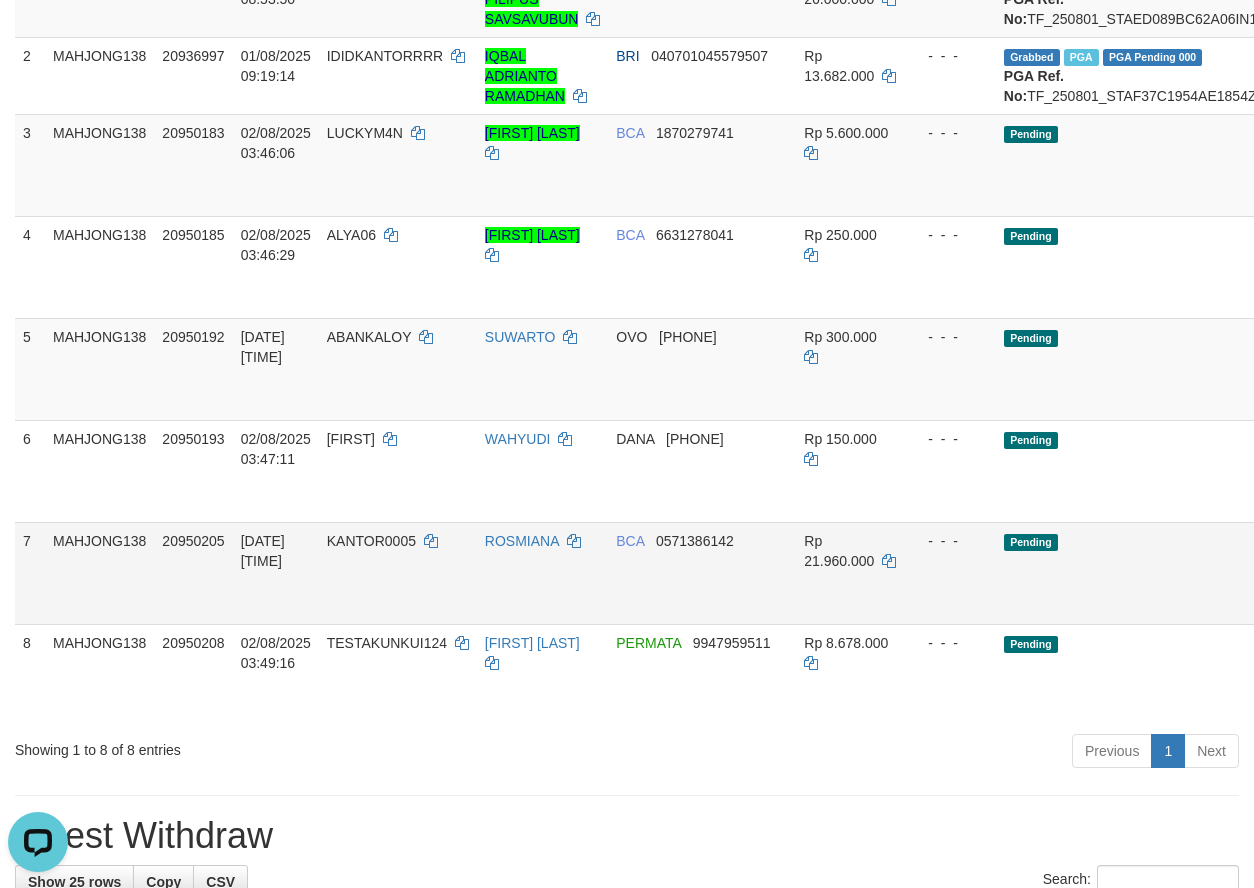 click on "KANTOR0005" at bounding box center [371, 541] 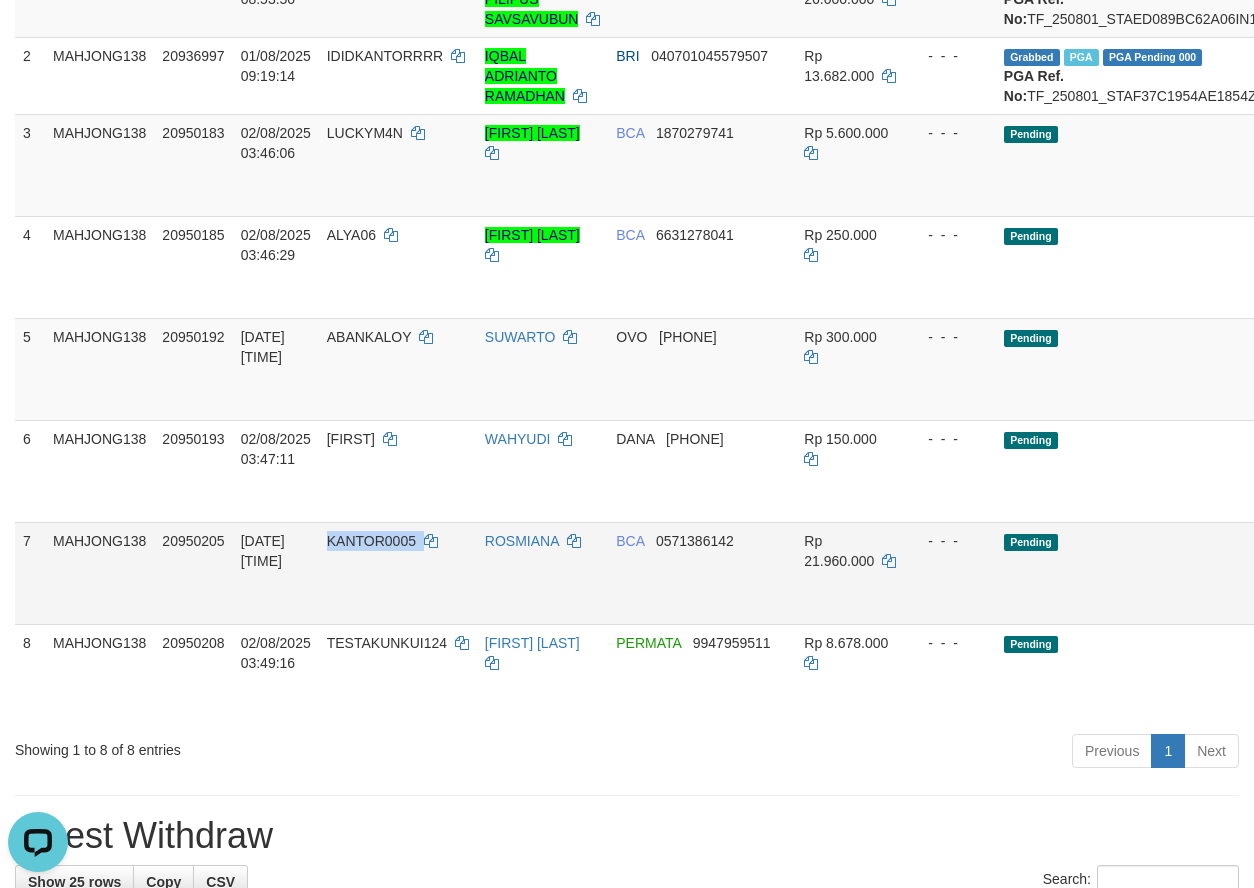 click on "KANTOR0005" at bounding box center [371, 541] 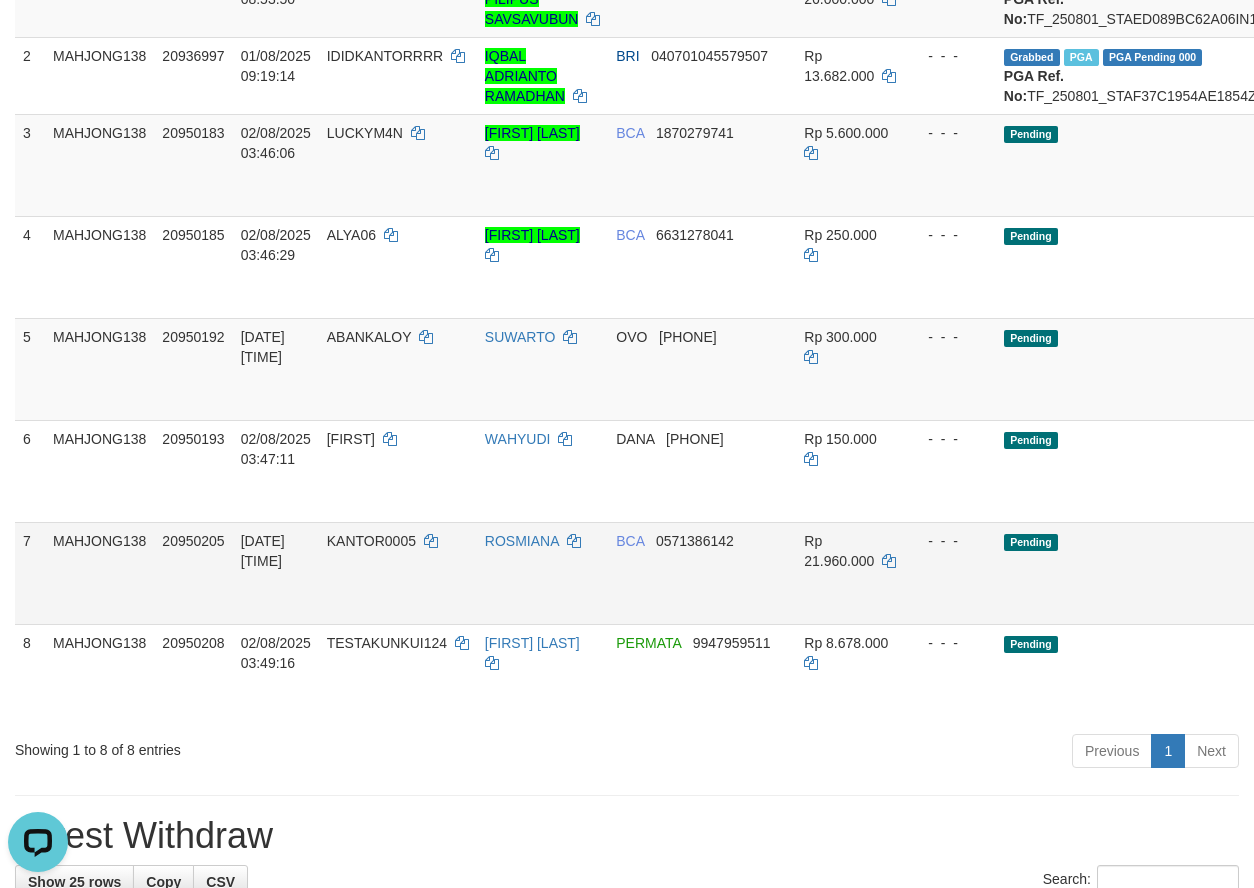 click on "[DATE] [TIME]" at bounding box center (263, 551) 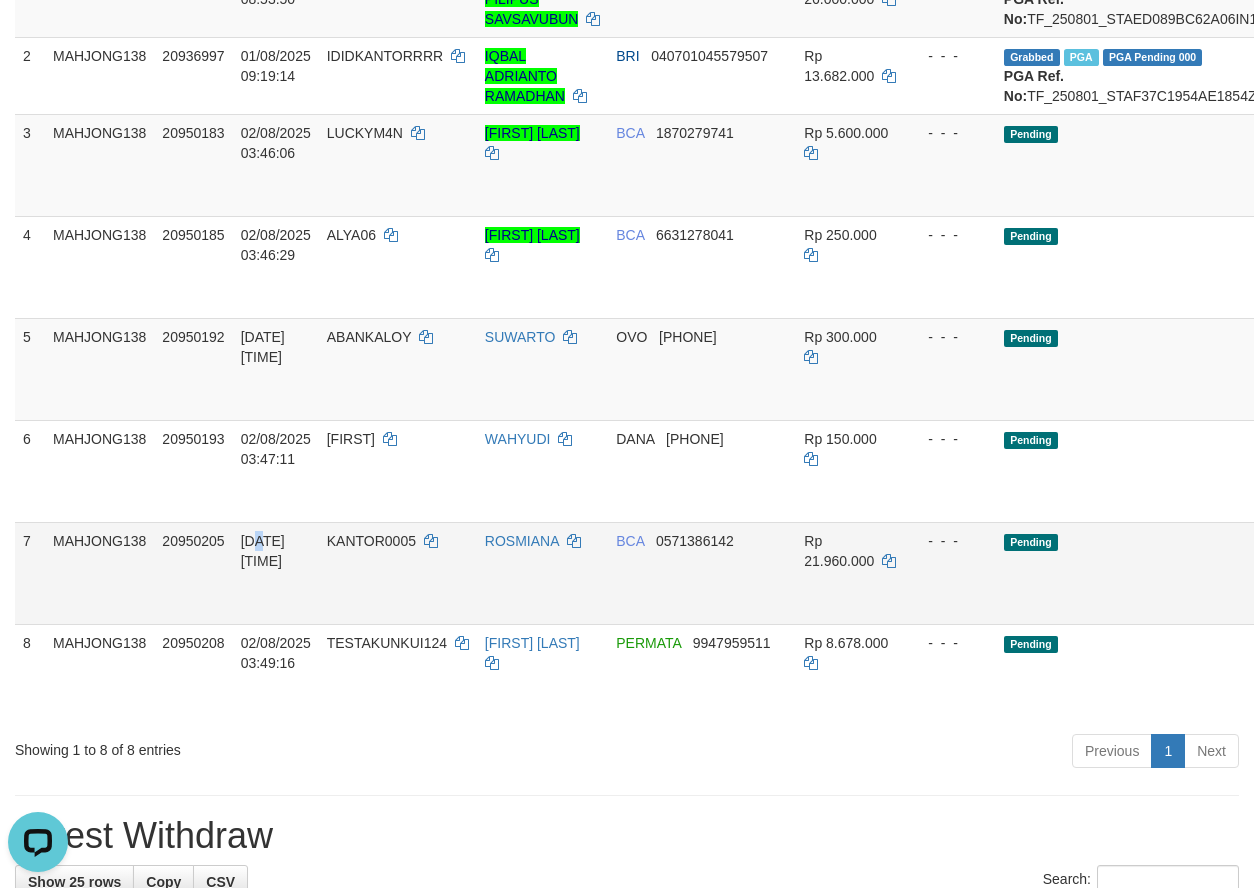 click on "[DATE] [TIME]" at bounding box center [263, 551] 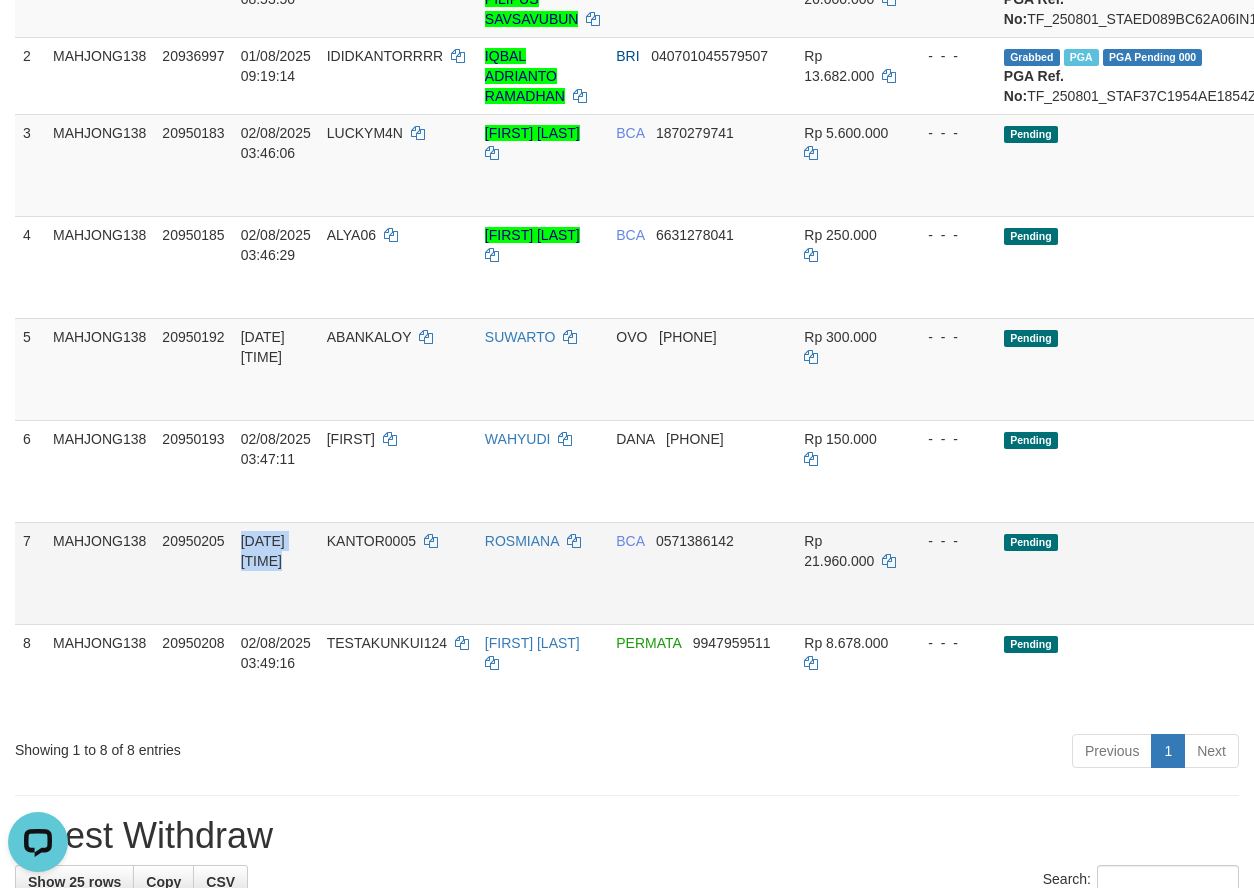 click on "[DATE] [TIME]" at bounding box center [263, 551] 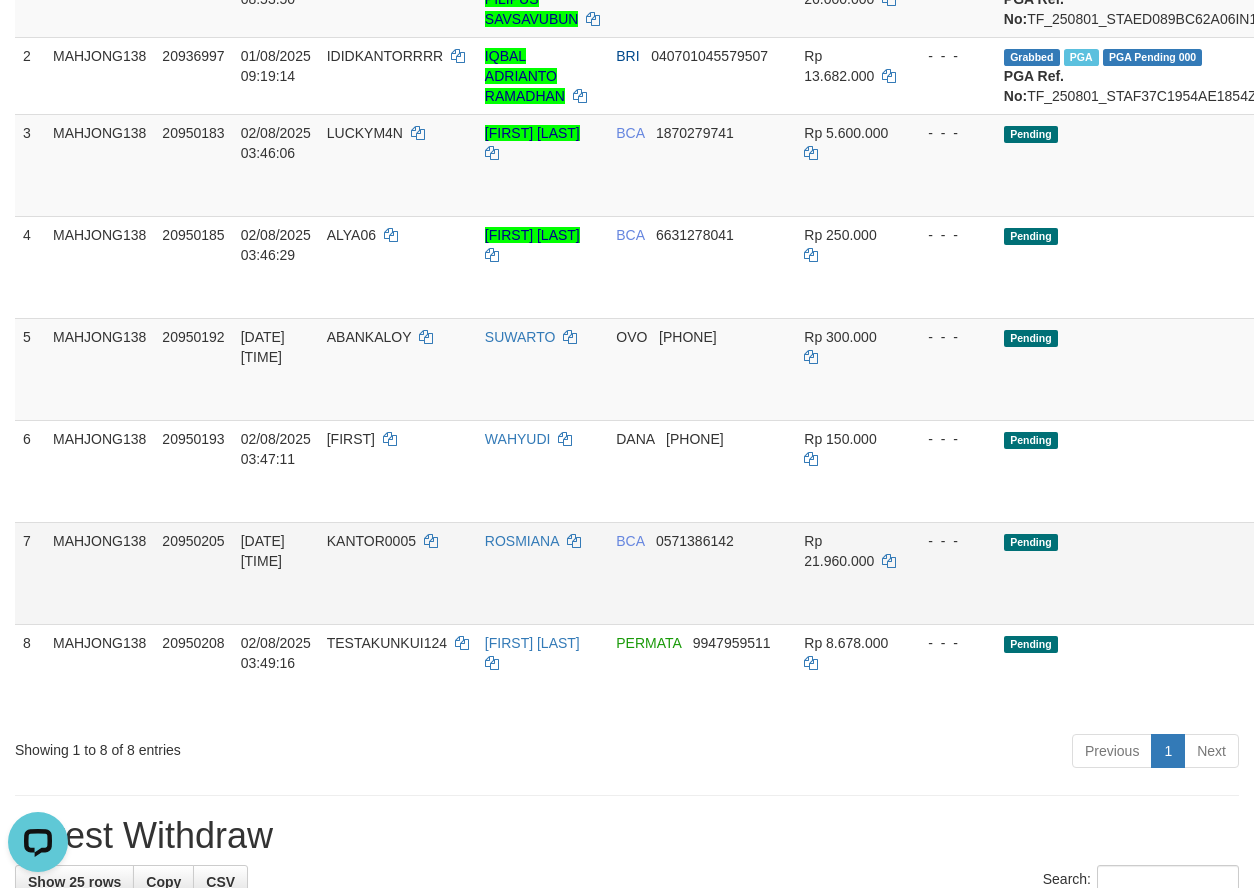 click on "KANTOR0005" at bounding box center (371, 541) 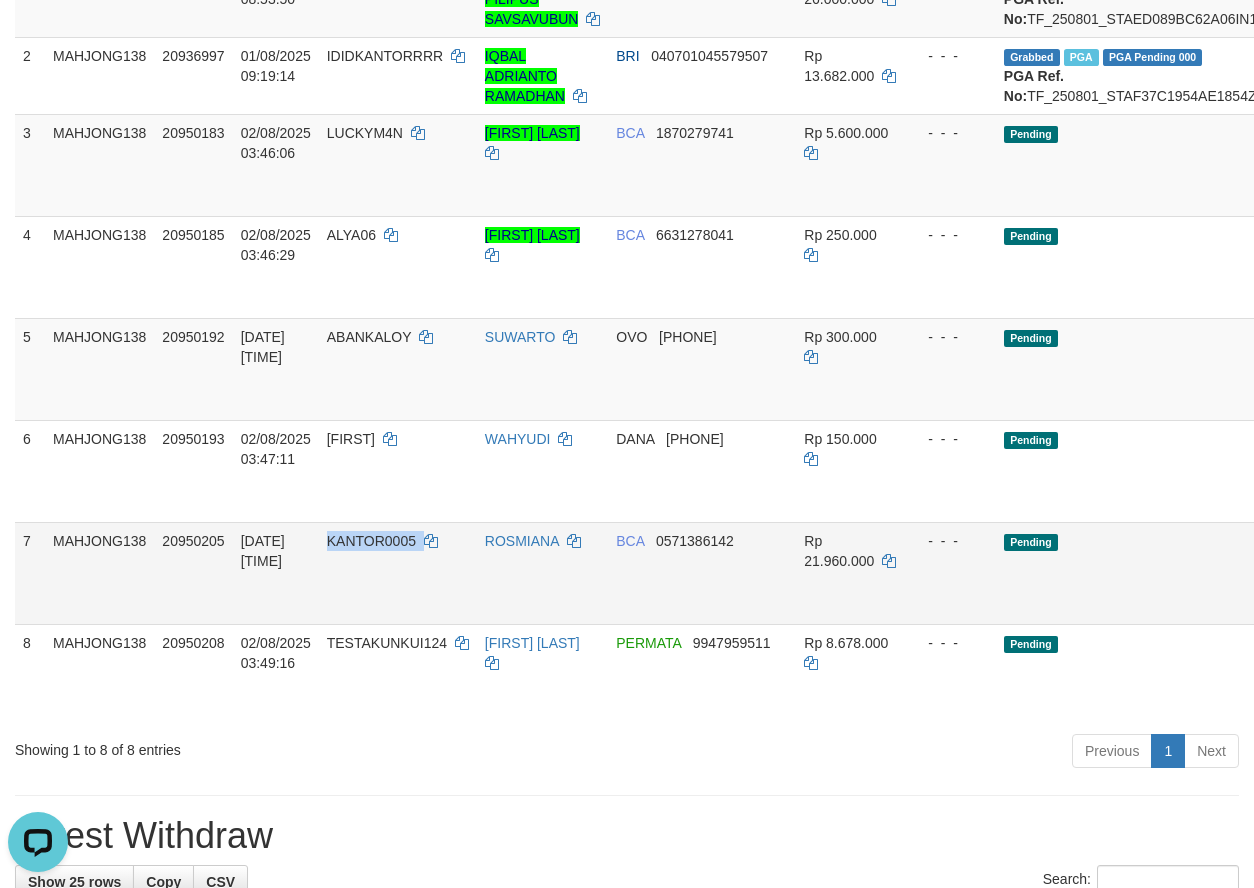 click on "KANTOR0005" at bounding box center [371, 541] 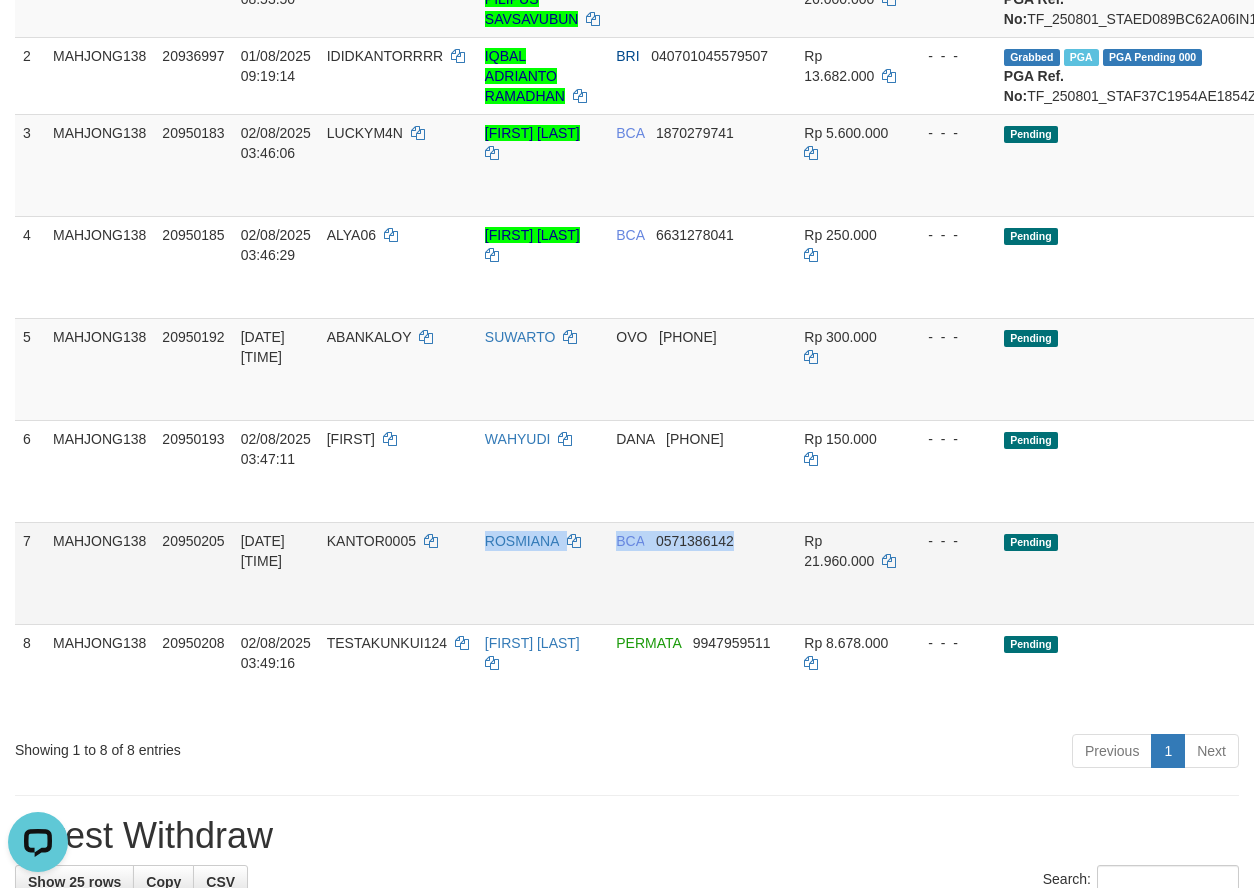 copy on "[FIRST] [BANK] [ACCOUNT_NUMBER]" 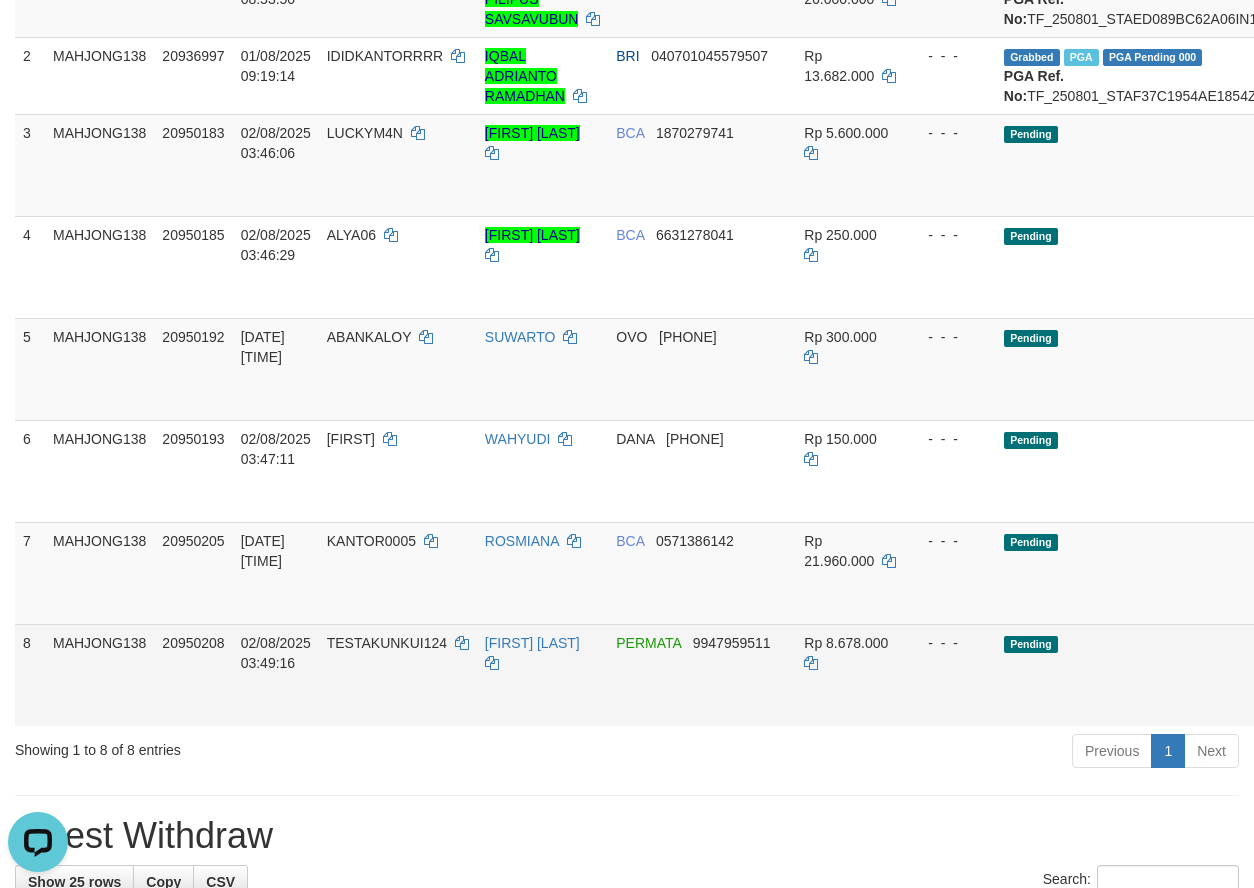 click on "02/08/2025 03:49:16" at bounding box center [276, 653] 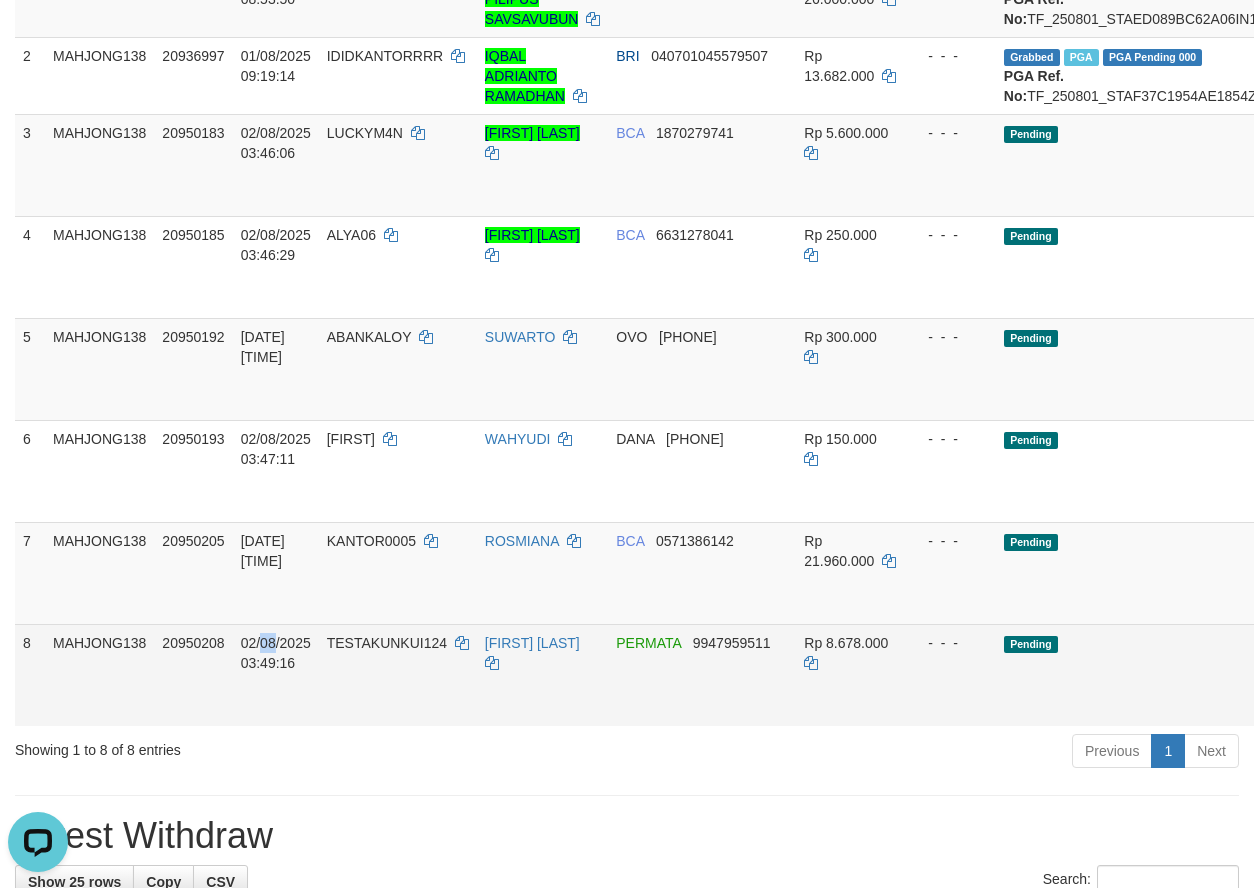 click on "02/08/2025 03:49:16" at bounding box center (276, 653) 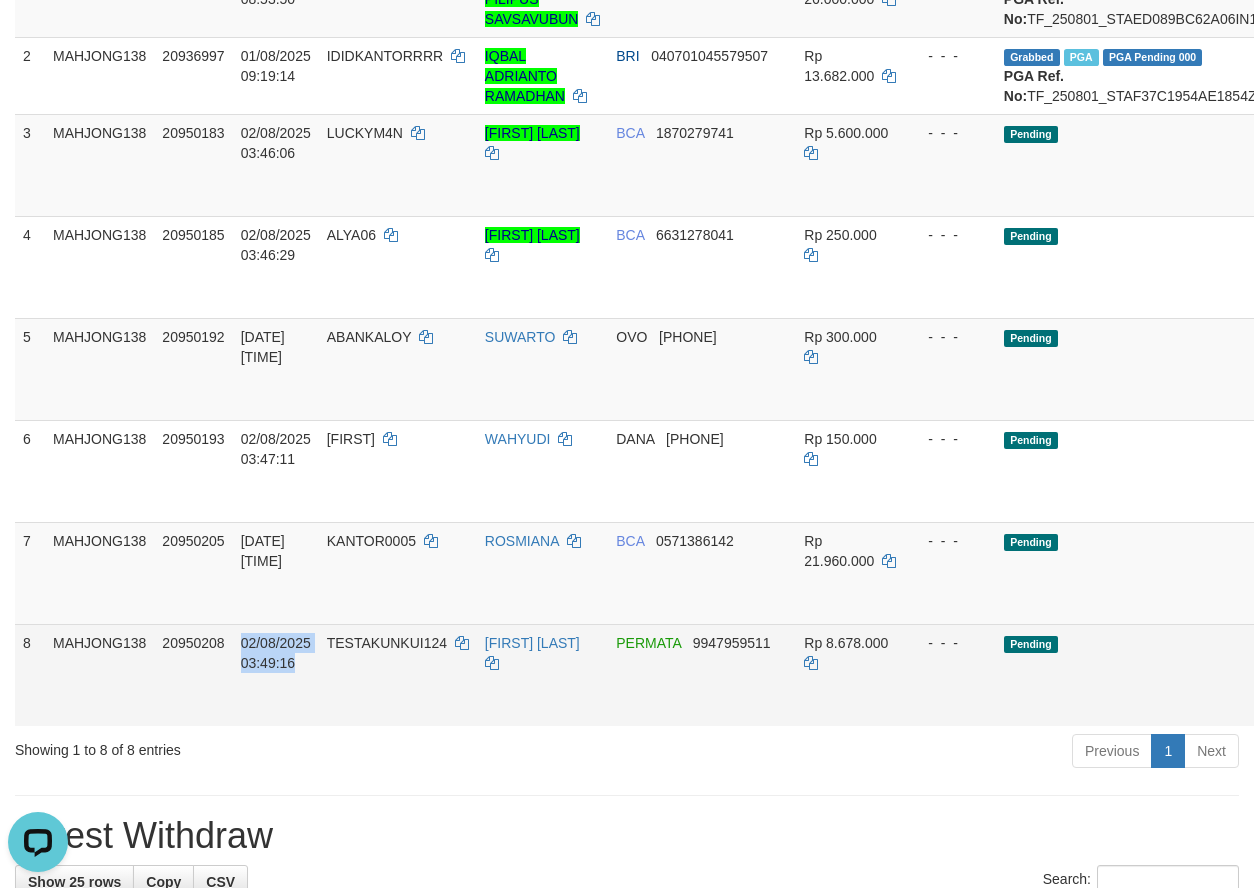 click on "02/08/2025 03:49:16" at bounding box center (276, 653) 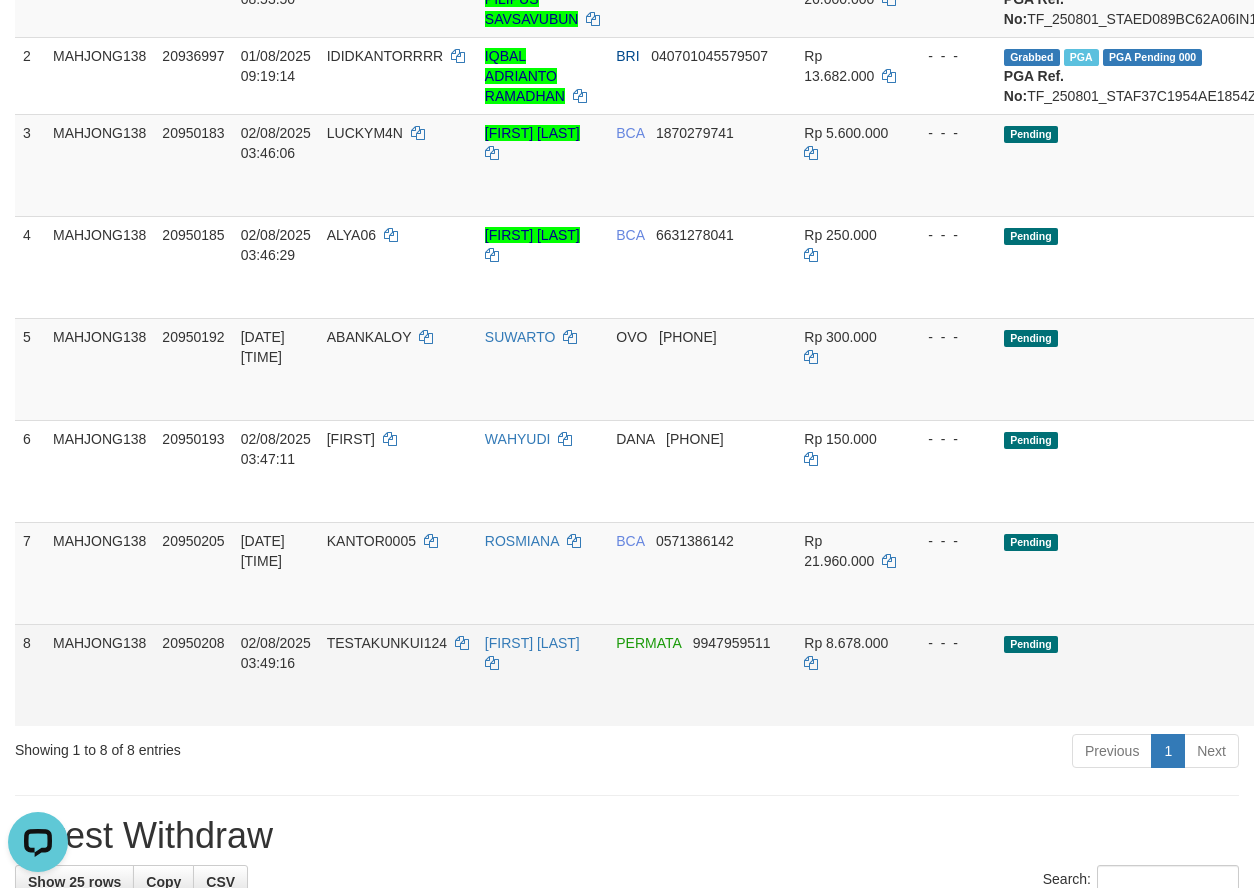 click on "TESTAKUNKUI124" at bounding box center (387, 643) 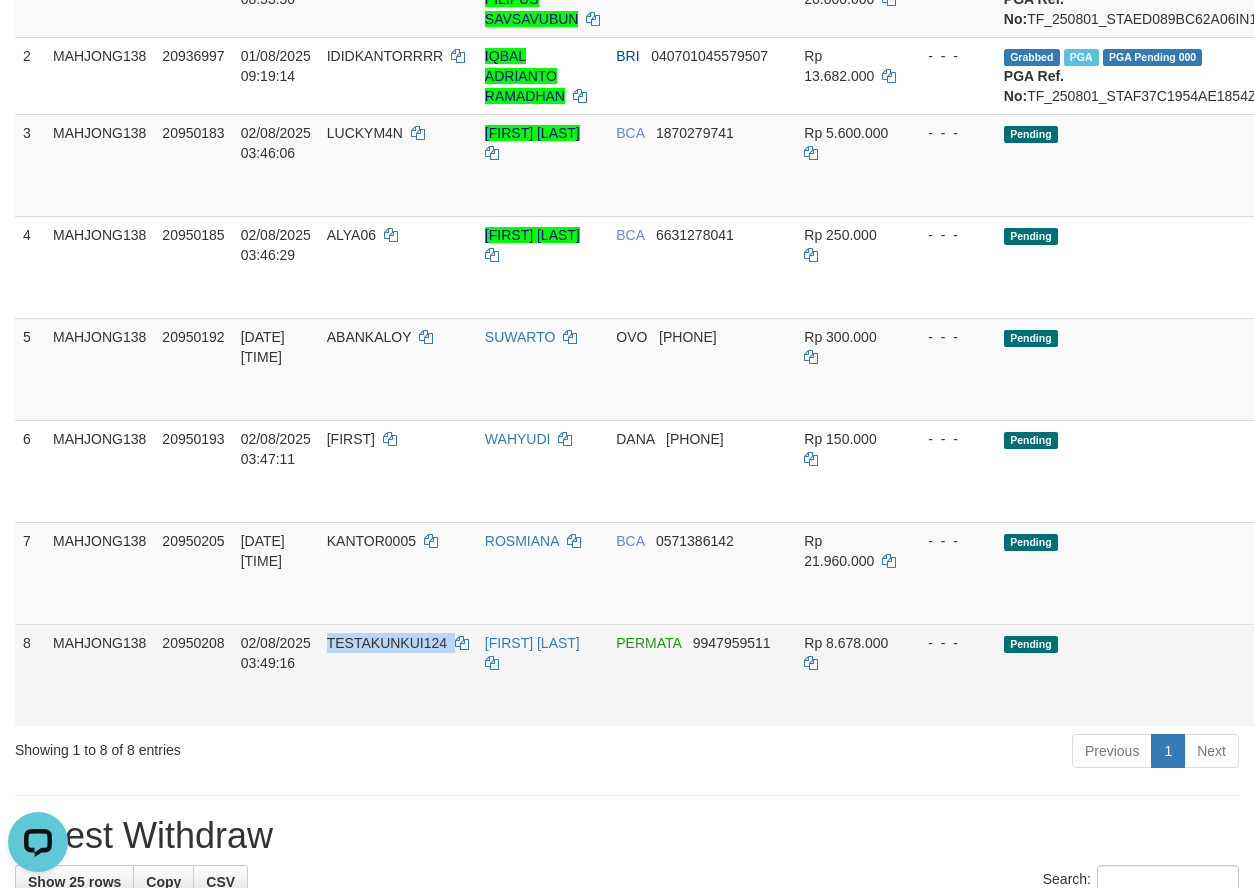 click on "TESTAKUNKUI124" at bounding box center (387, 643) 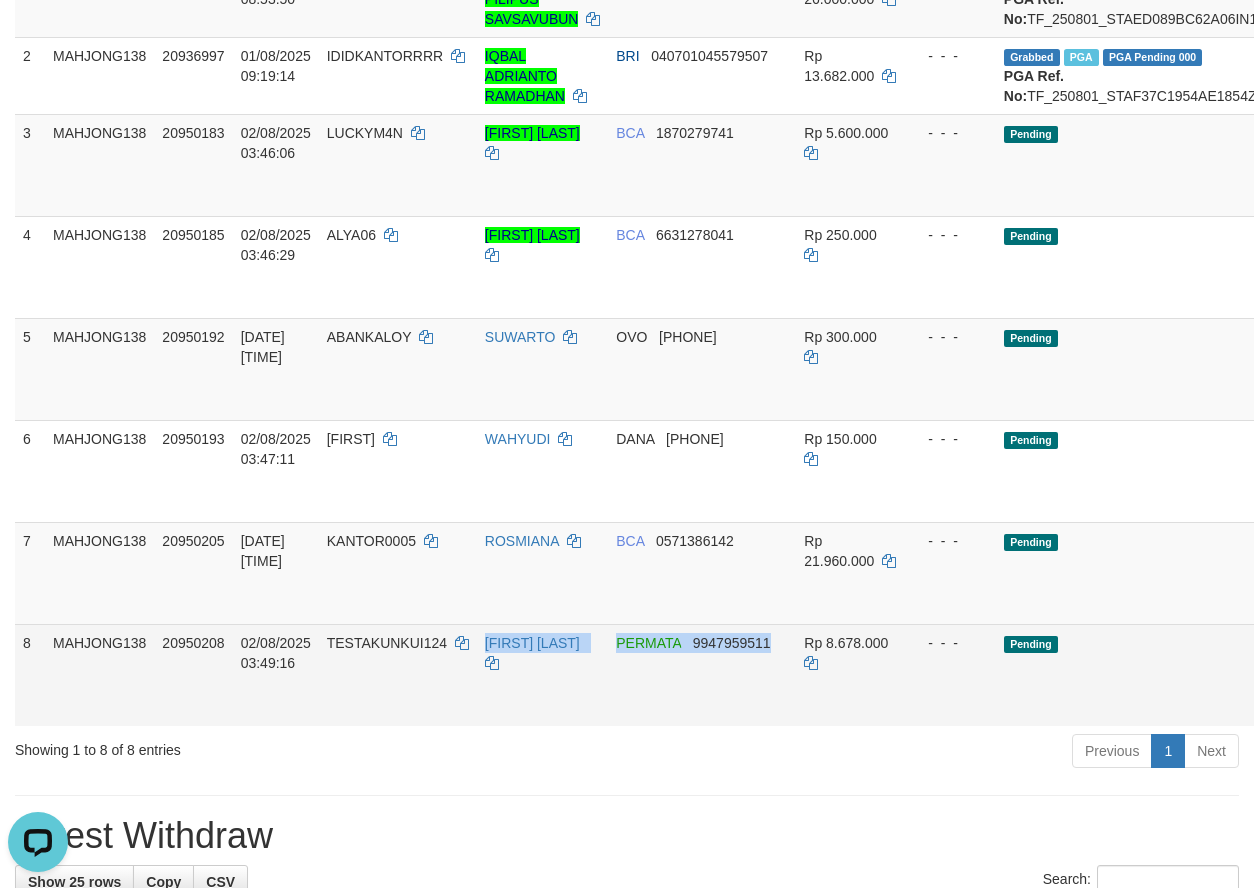 copy on "[FIRST] [LAST] [NUMBER]" 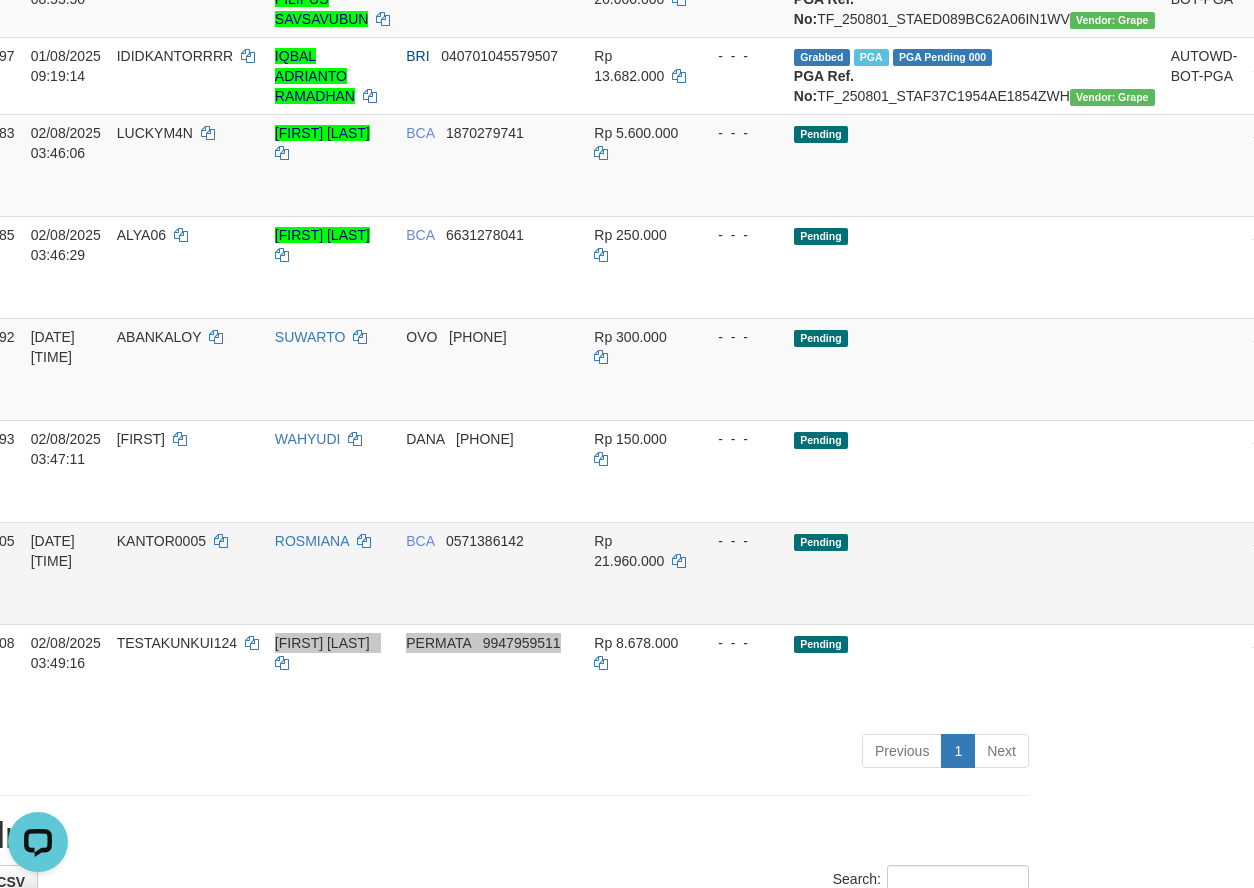 scroll, scrollTop: 700, scrollLeft: 211, axis: both 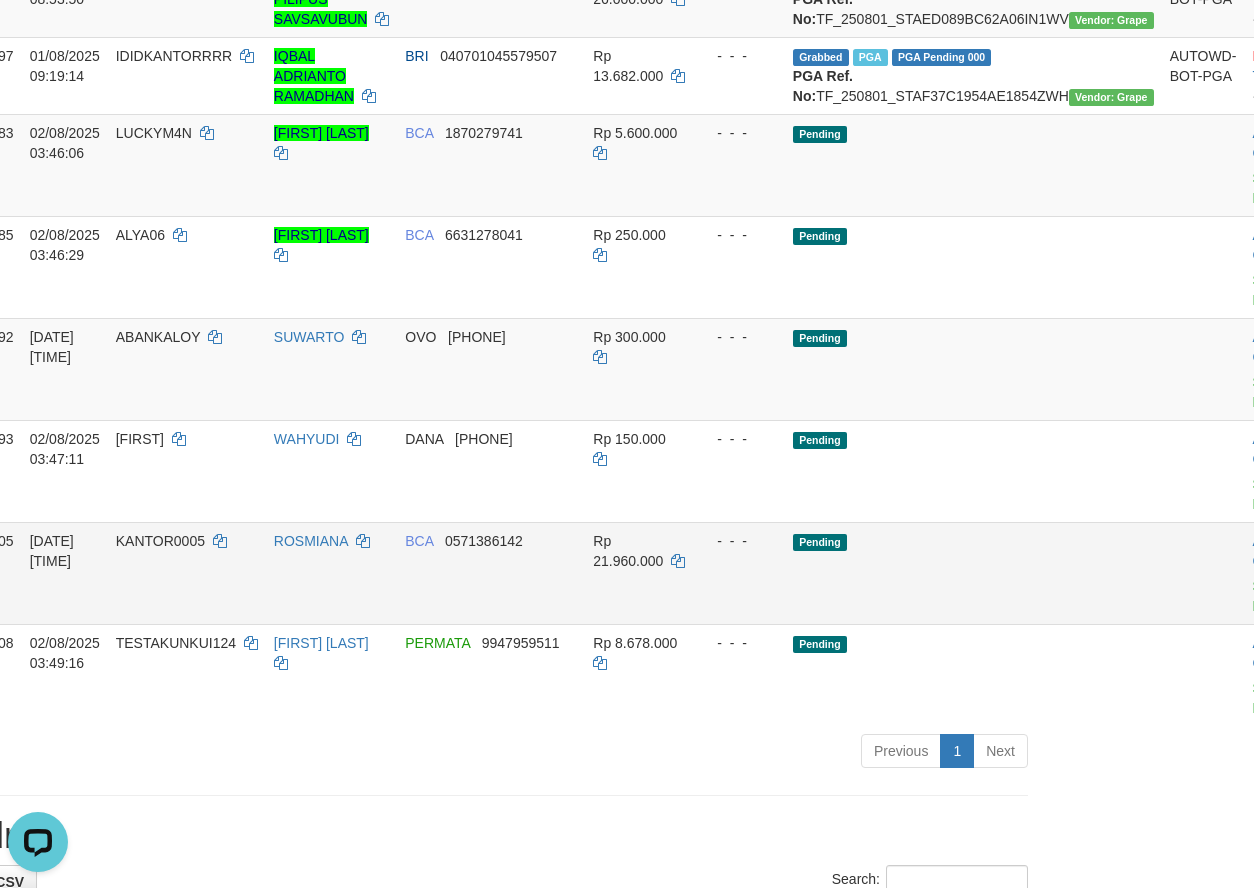 click on "Allow Grab   ·    Reject Send PGA     ·    Note" at bounding box center [1293, 573] 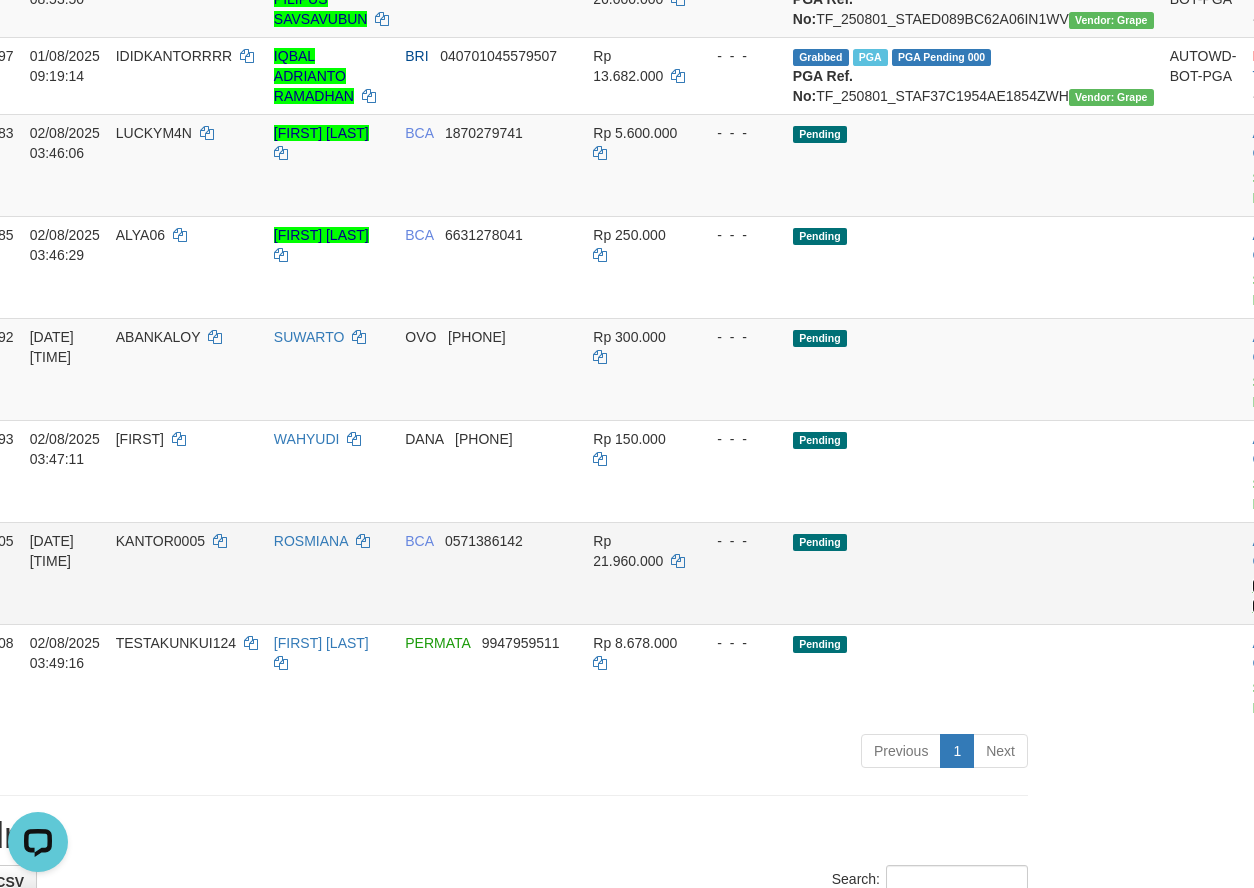 click on "Send PGA" at bounding box center (1268, 596) 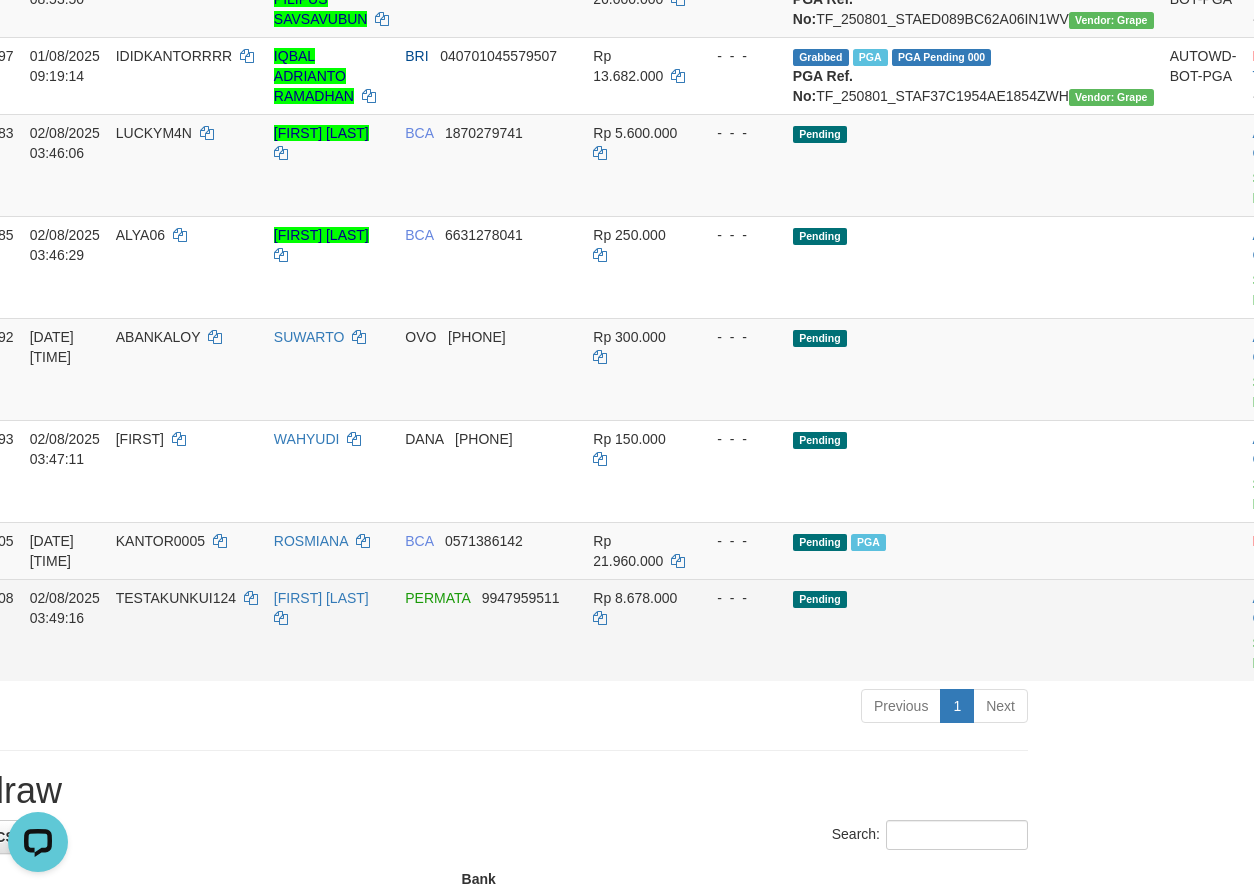 click on "Allow Grab   ·    Reject Send PGA     ·    Note" at bounding box center (1293, 630) 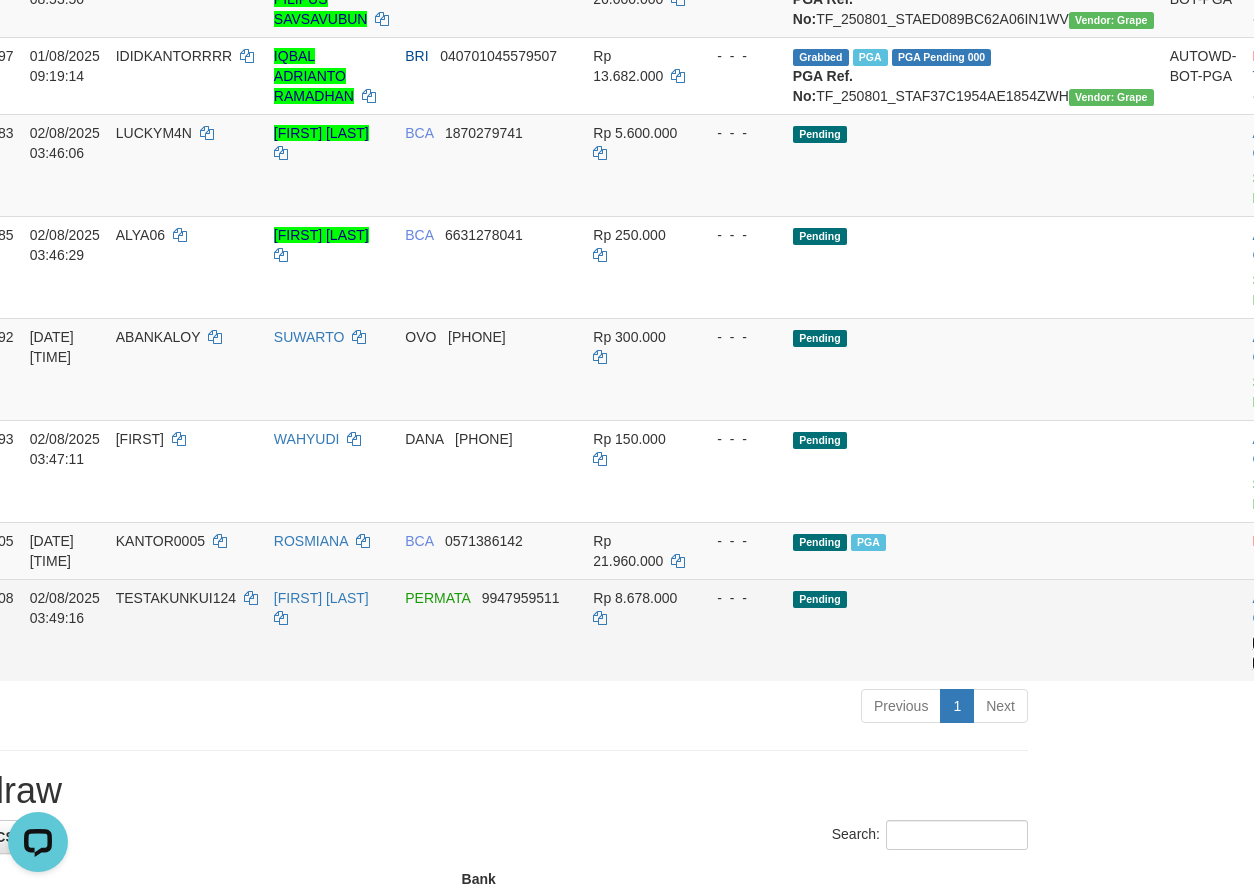 click on "Send PGA" at bounding box center [1268, 653] 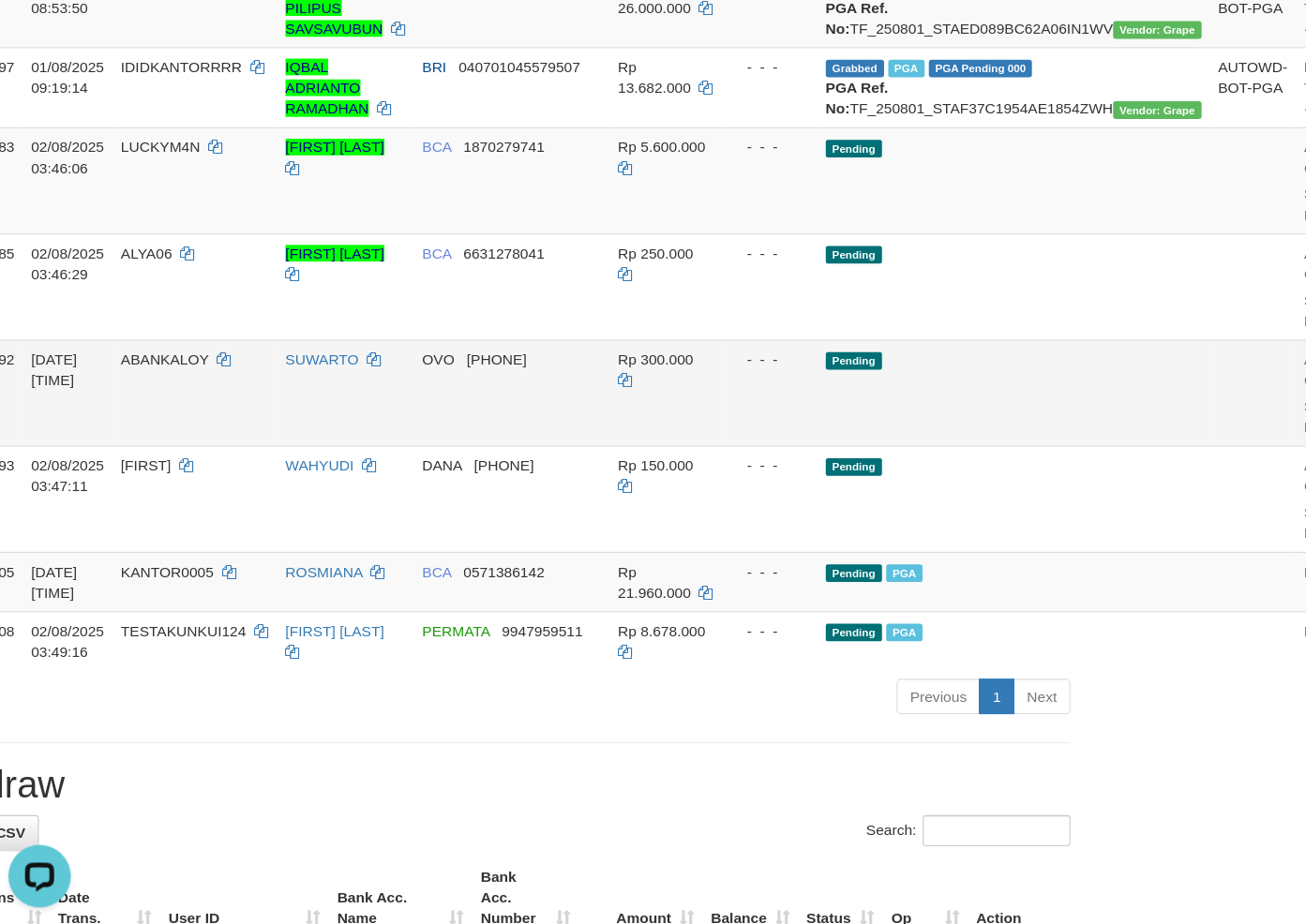 scroll, scrollTop: 648, scrollLeft: 68, axis: both 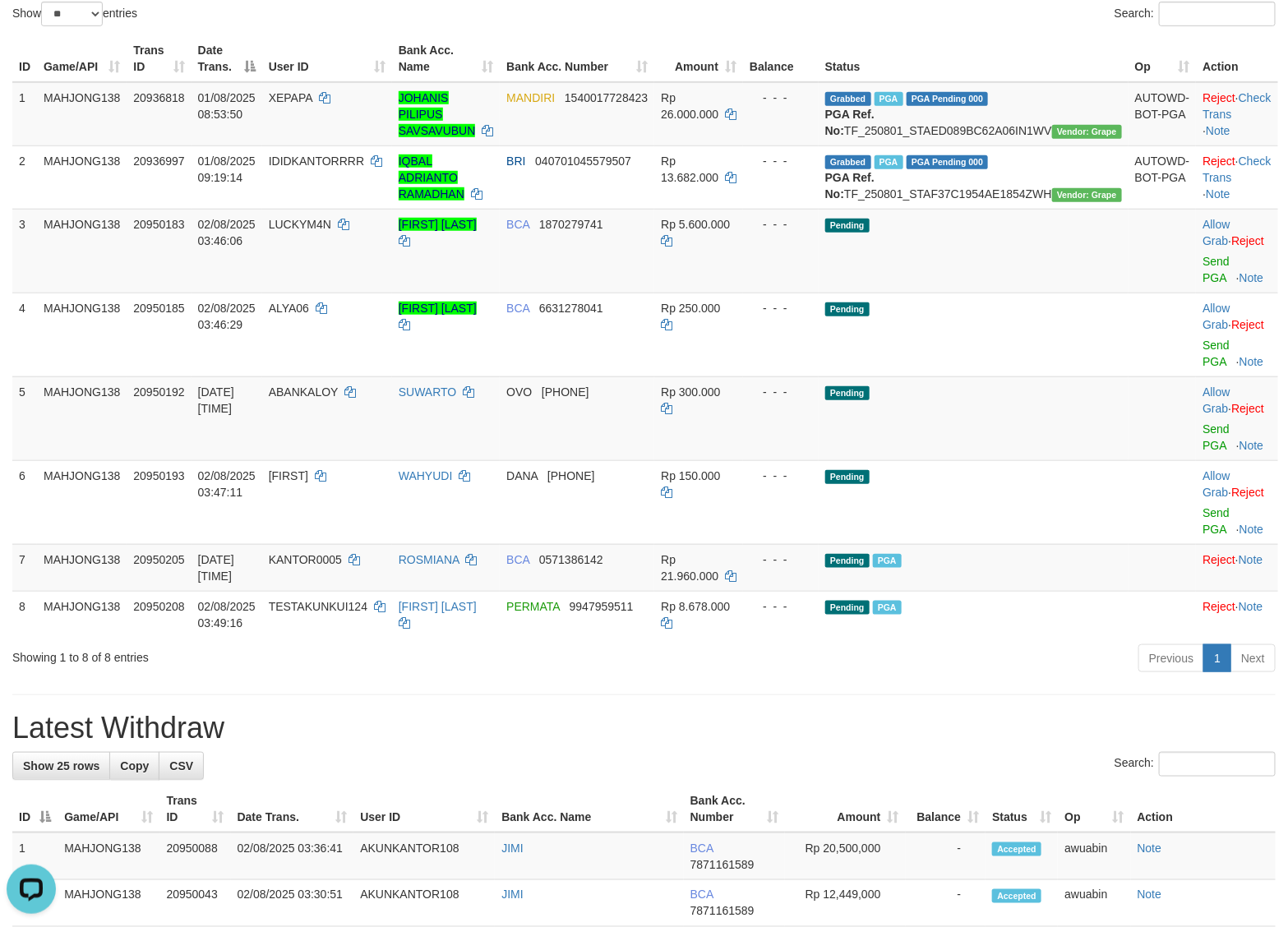 click on "**********" at bounding box center (644, 419) 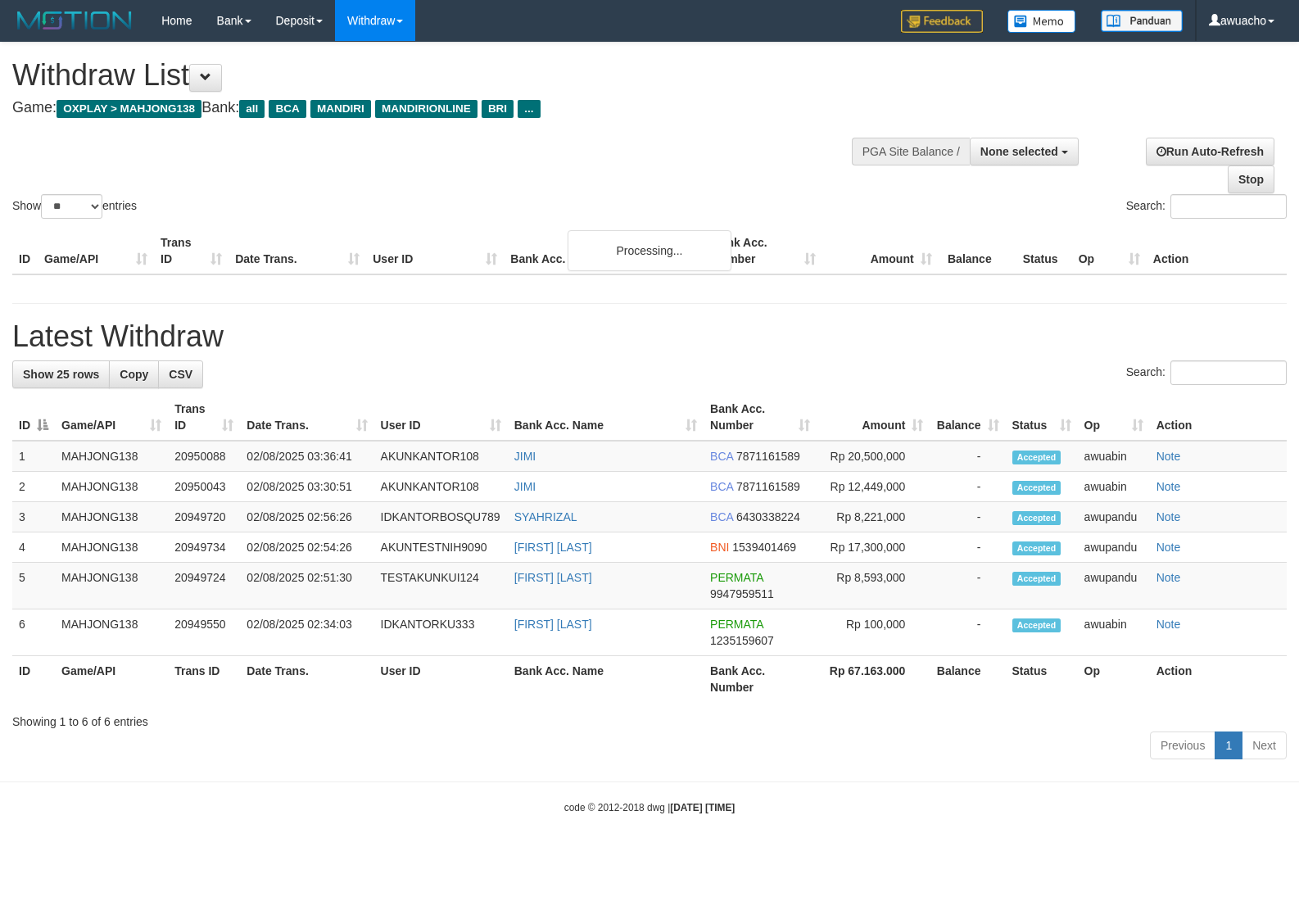 select 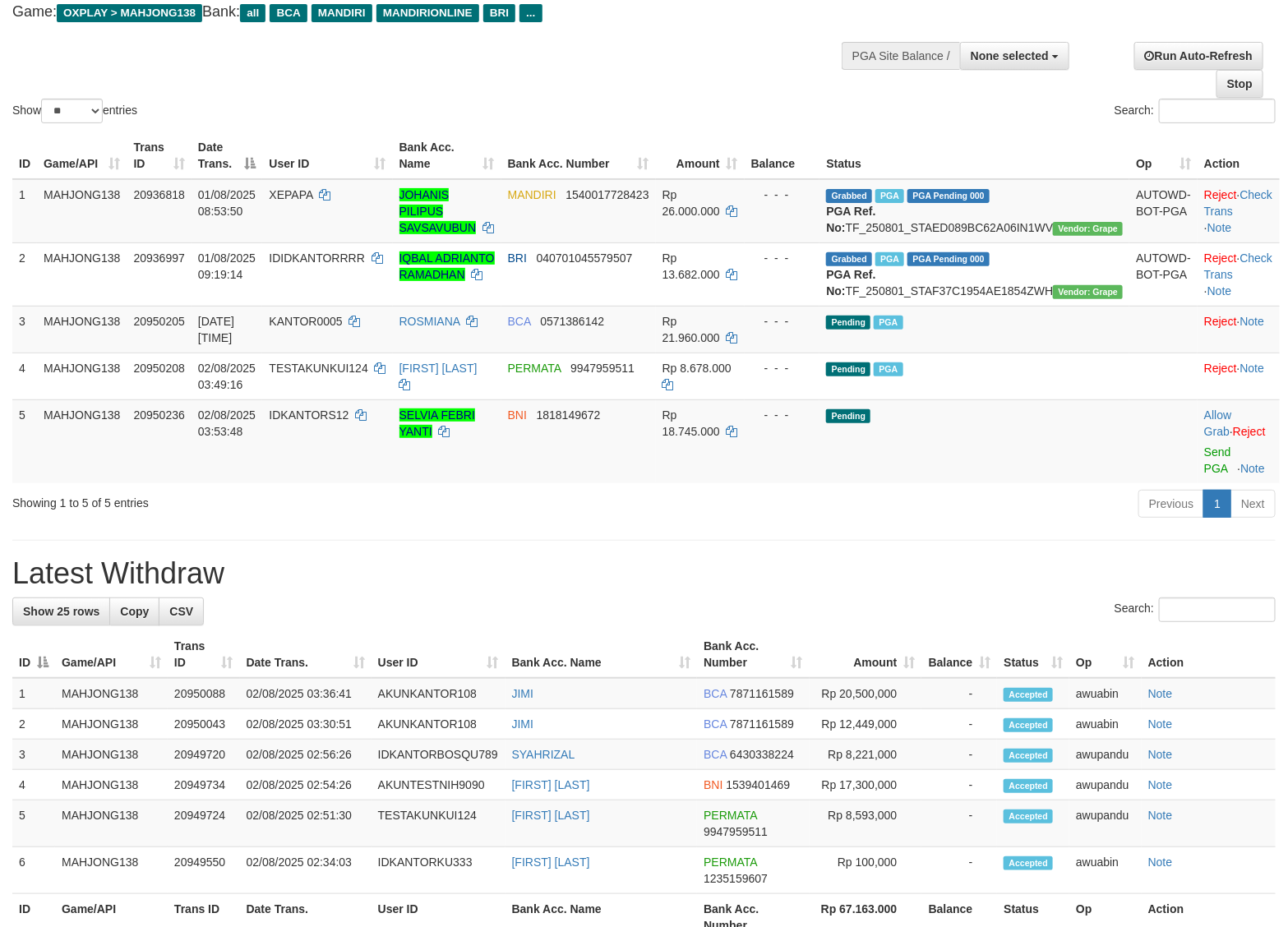 scroll, scrollTop: 93, scrollLeft: 0, axis: vertical 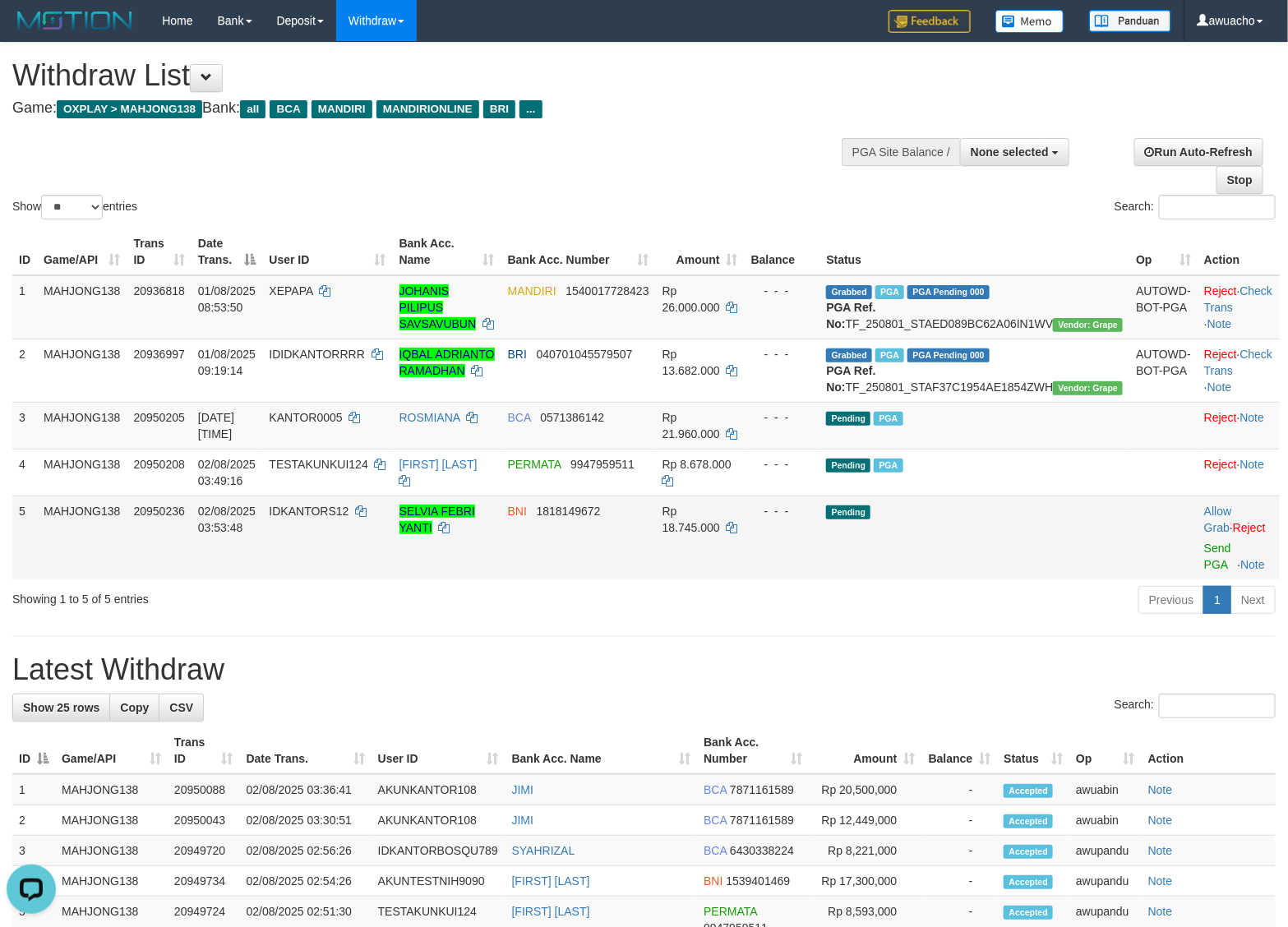 click on "02/08/2025 03:53:48" at bounding box center [227, 537] 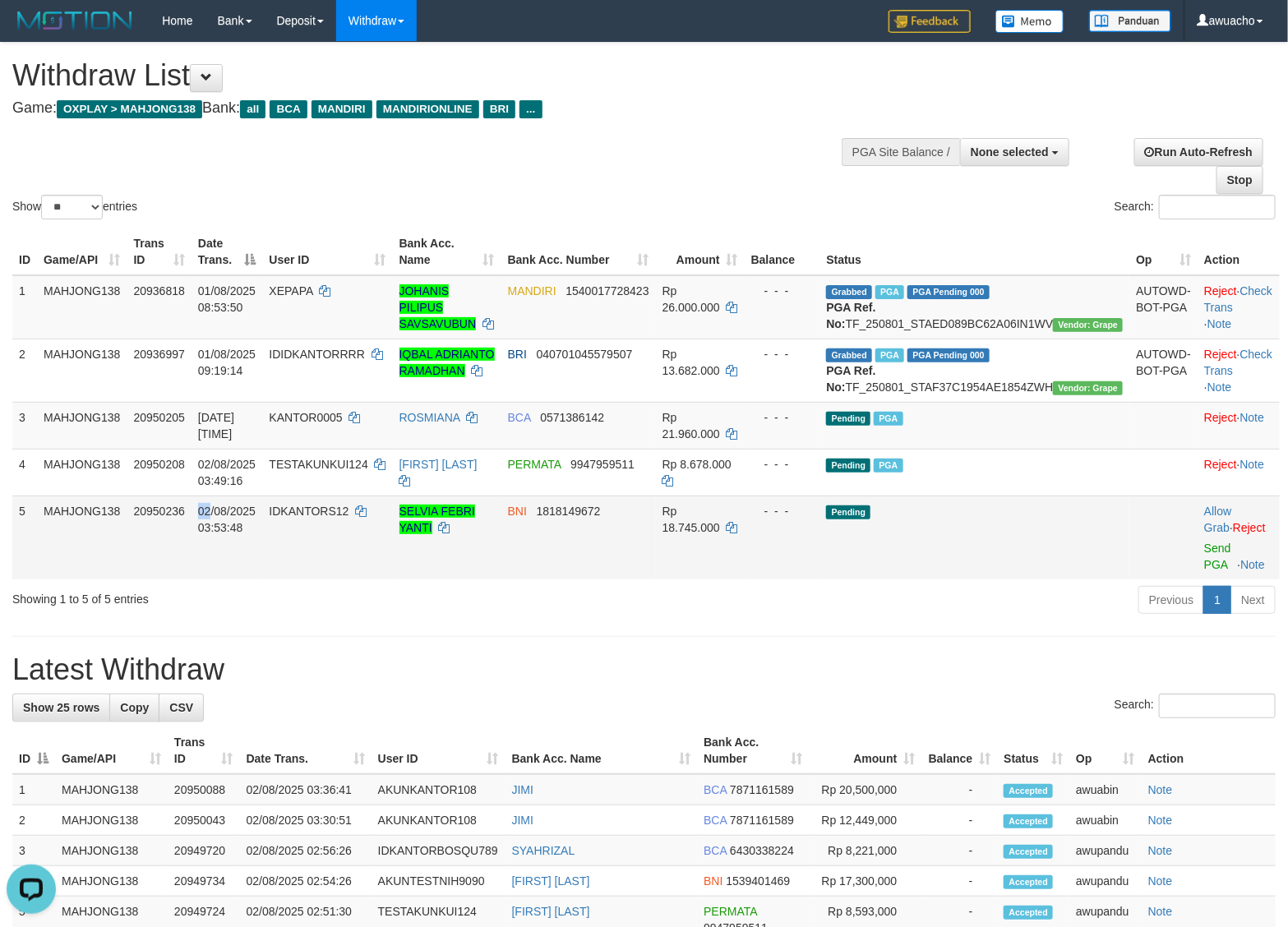 click on "02/08/2025 03:53:48" at bounding box center [227, 537] 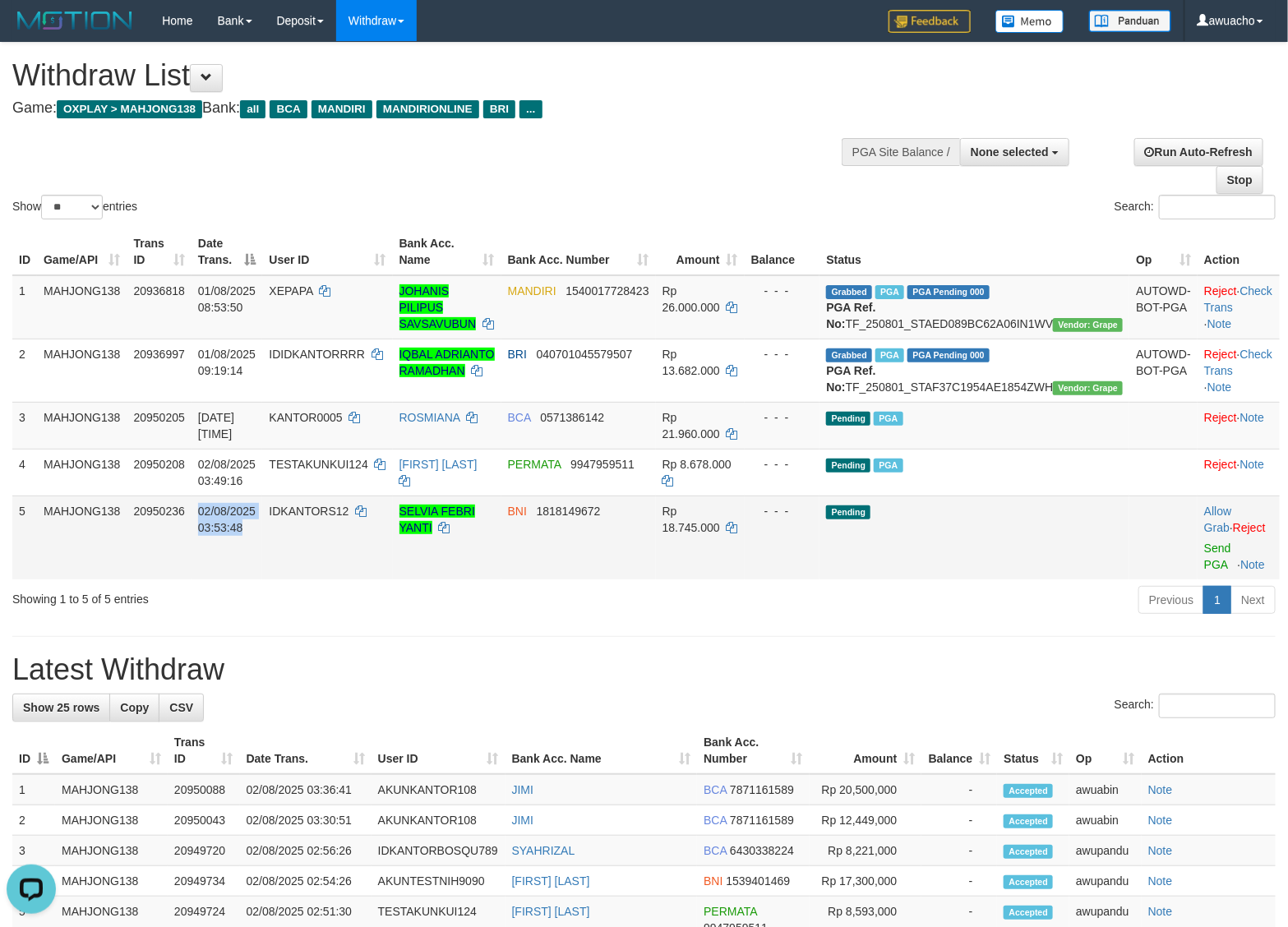 click on "02/08/2025 03:53:48" at bounding box center [227, 537] 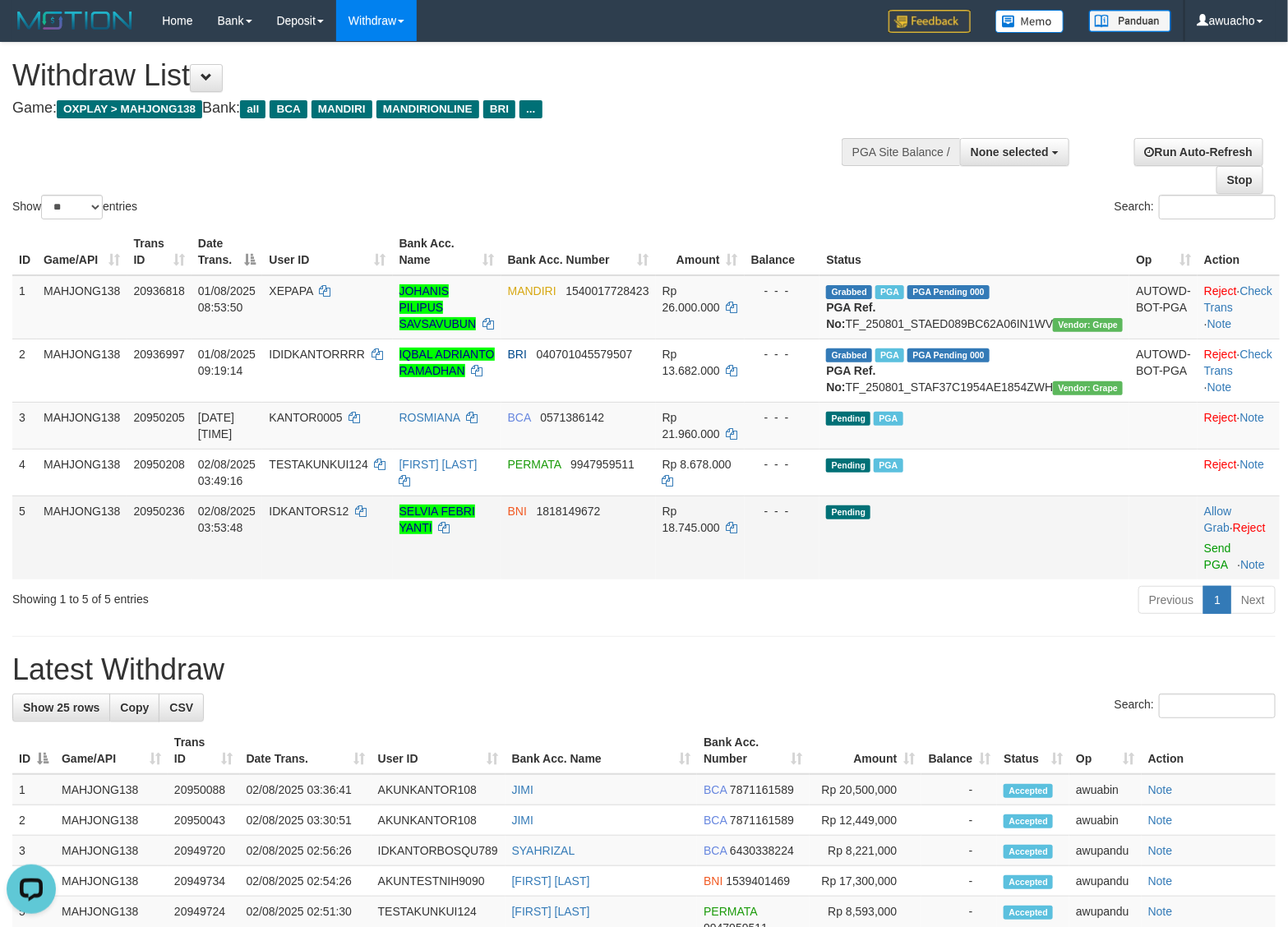 click on "IDKANTORS12" at bounding box center [308, 511] 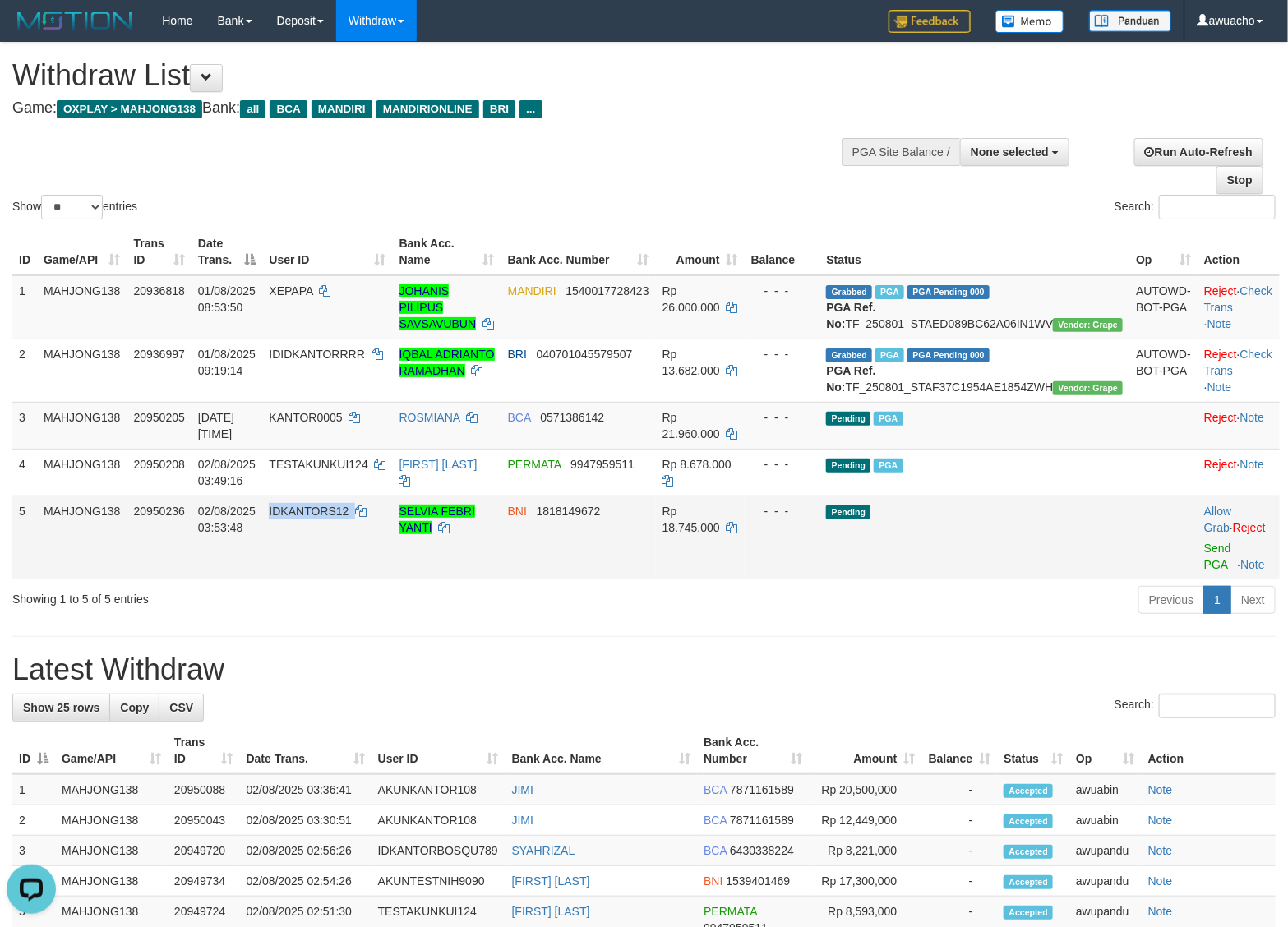 click on "IDKANTORS12" at bounding box center (308, 511) 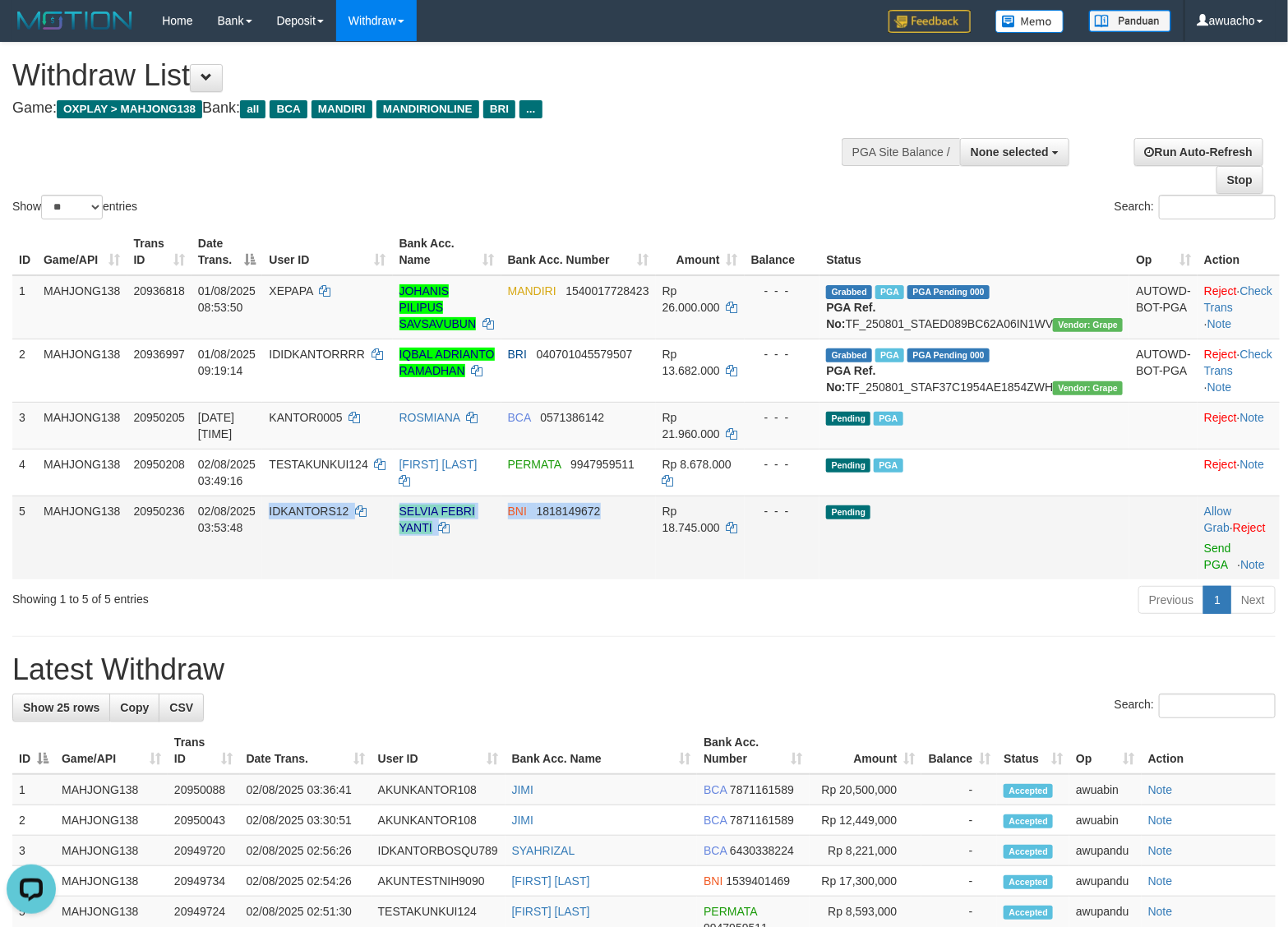 drag, startPoint x: 420, startPoint y: 540, endPoint x: 762, endPoint y: 552, distance: 342.21046 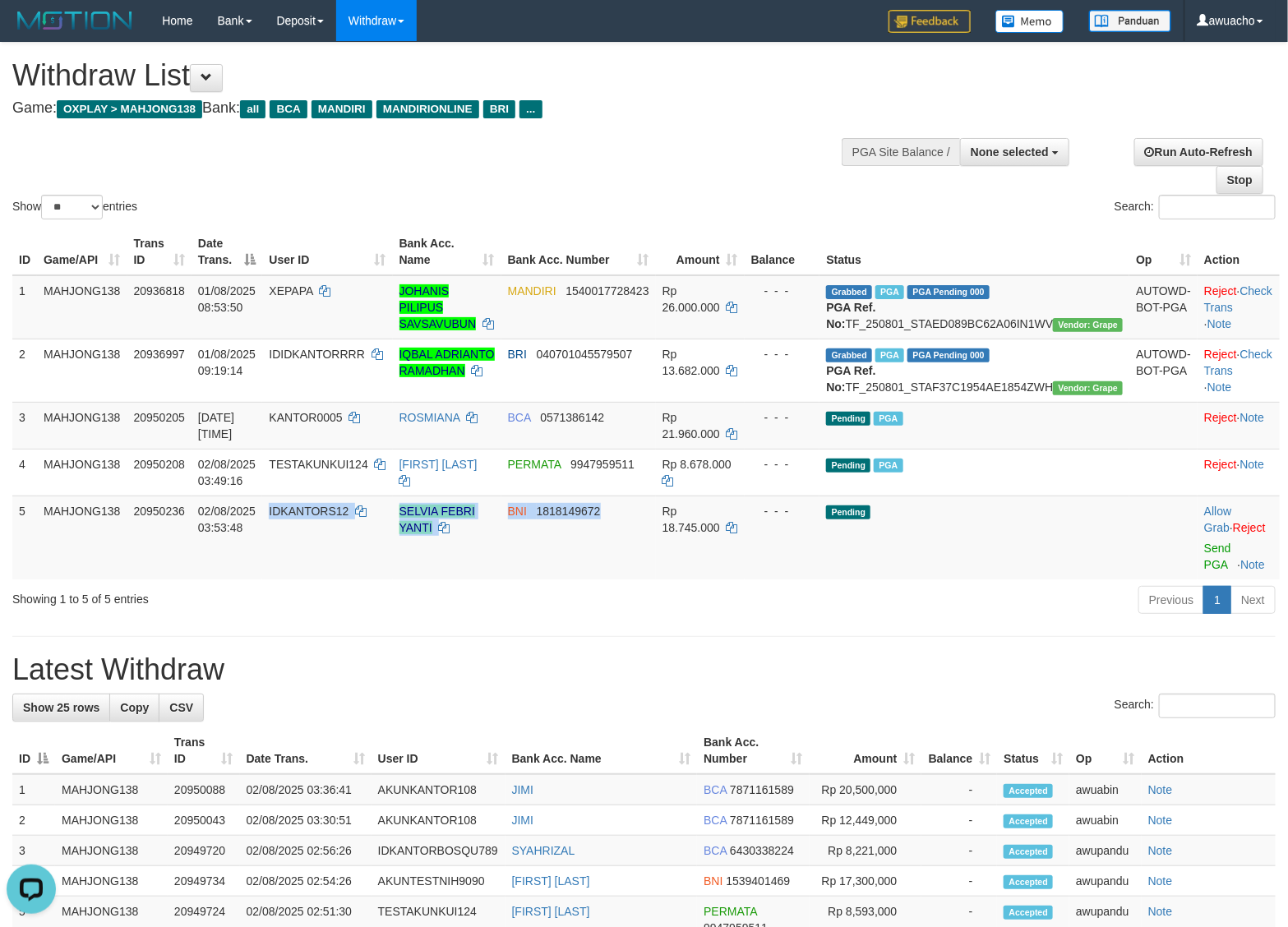 copy on "IDKANTORS12    SELVIA FEBRI YANTI    BNI     1818149672" 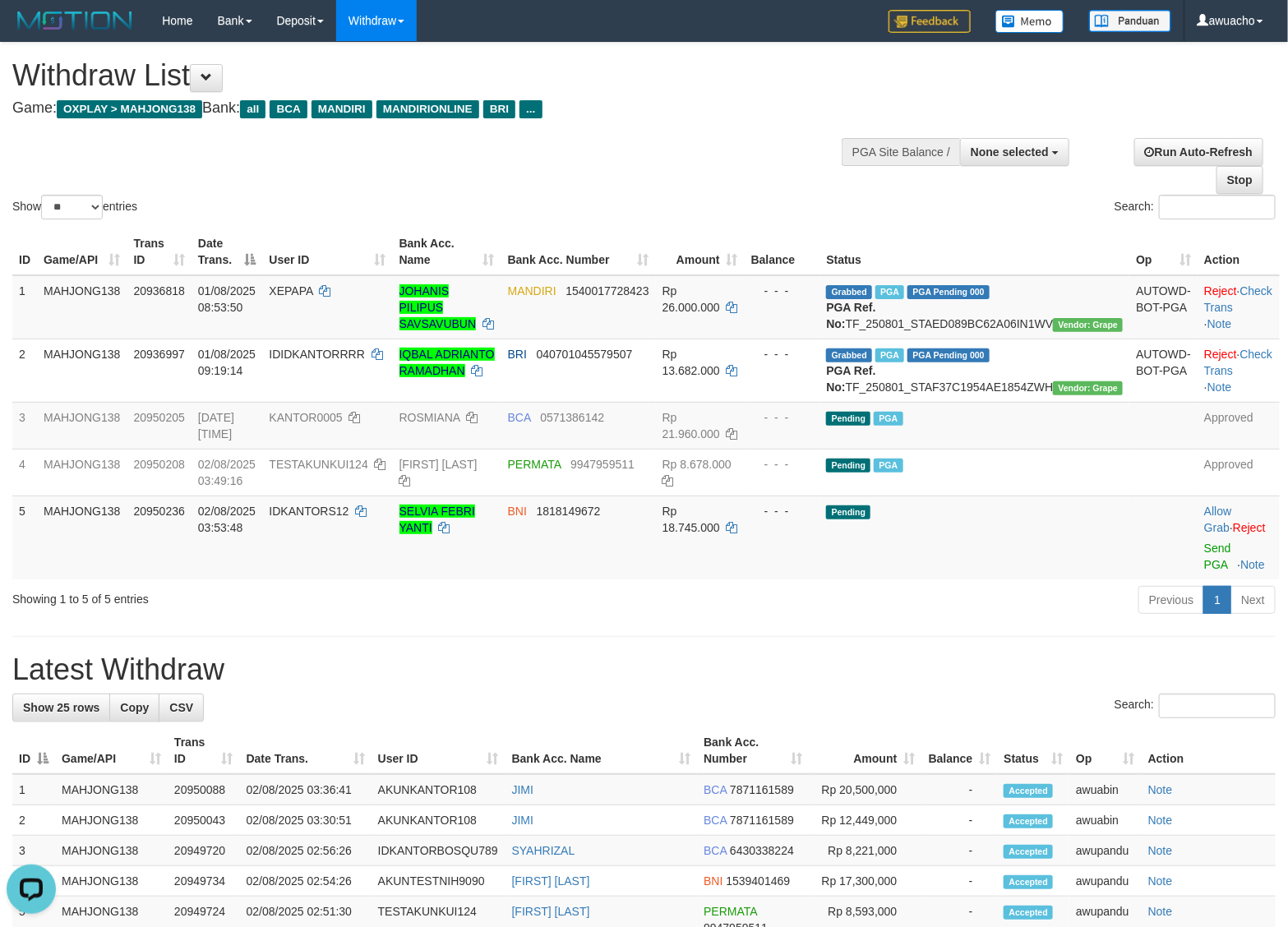 click on "ID Game/API Trans ID Date Trans. User ID Bank Acc. Name Bank Acc. Number Amount Balance Status Op Action
1 MAHJONG138 20936818 01/08/2025 08:53:50 XEPAPA    JOHANIS PILIPUS SAVSAVUBUN    MANDIRI     1540017728423 Rp 26.000.000    -  -  - Grabbed   PGA   PGA Pending 000 {"status":"000","data":{"unique_id":"689-20936818-20250801","reference_no":"TF_250801_STAED089BC62A06IN1WV","amount":"26000000.00","fee":"0.00","merchant_surcharge_rate":"0.00","charge_to":"MERC","payout_amount":"26000000.00","disbursement_status":0,"disbursement_description":"ON PROCESS","created_at":"2025-08-01 09:18:06","executed_at":"2025-08-01 09:18:06","bank":{"code":"008","name":"BANK MANDIRI","account_number":"1540017728423","account_name":"JOHANIS PILIPUS SAVSAVUBUN"},"note":"awufarid","merchant_balance":{"balance_effective":1039408802,"balance_pending":592582207,"balance_disbursement":417555000,"balance_collection":9294044543}}} PGA Ref. No:  TF_250801_STAED089BC62A06IN1WV  Vendor: Grape AUTOWD-BOT-PGA 2" at bounding box center (644, 404) 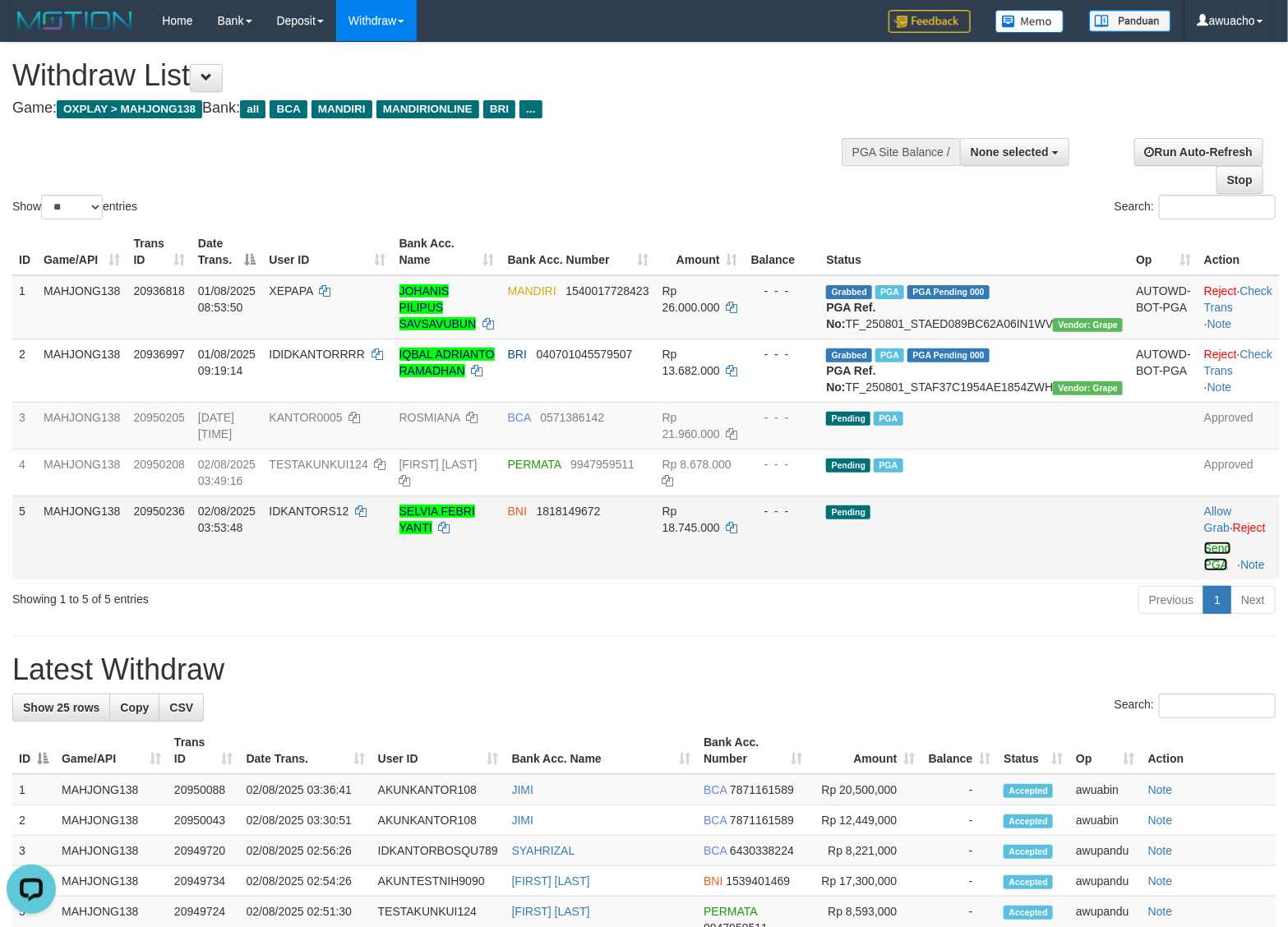 click on "Send PGA" at bounding box center [1217, 556] 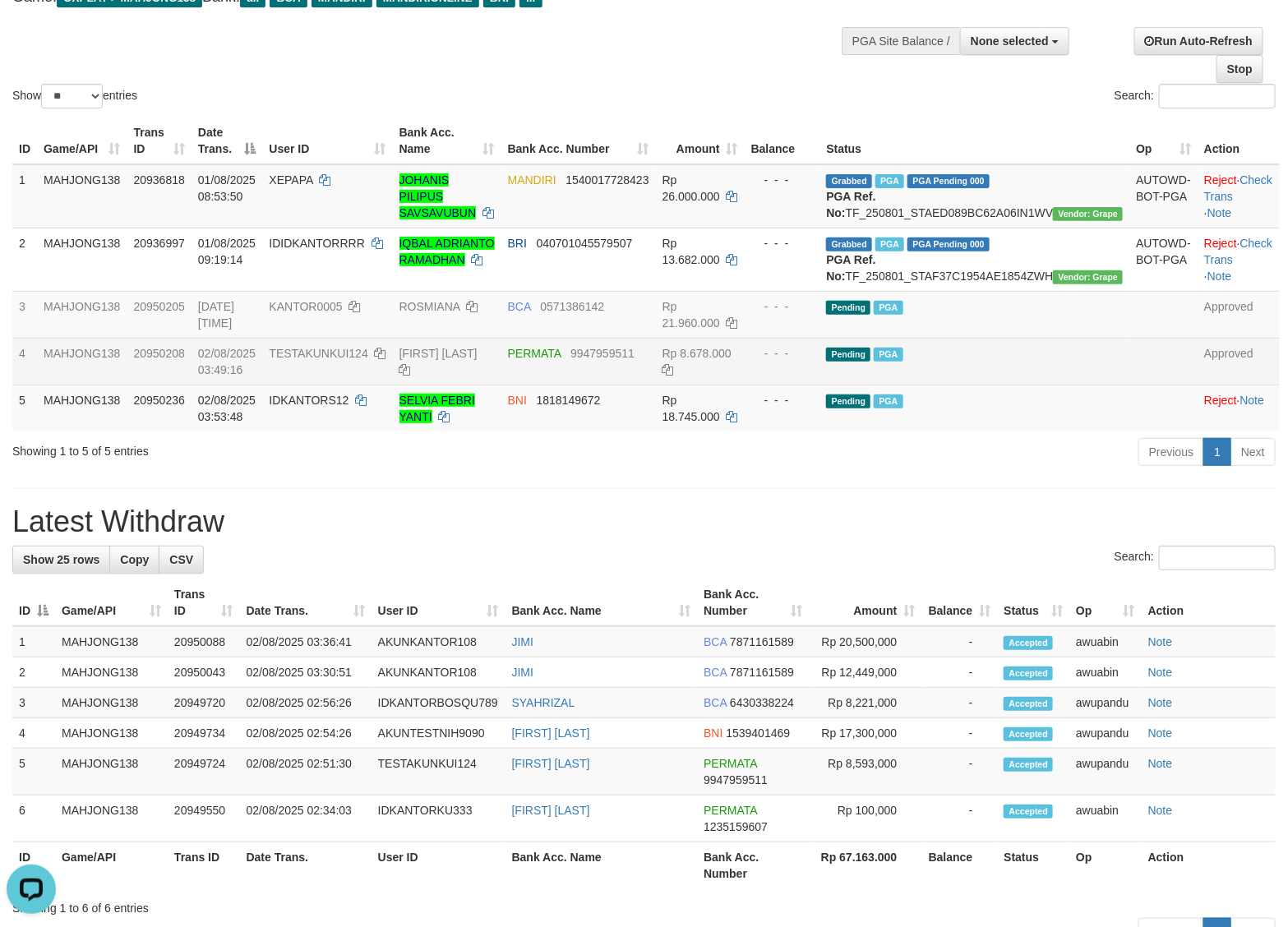 scroll, scrollTop: 103, scrollLeft: 0, axis: vertical 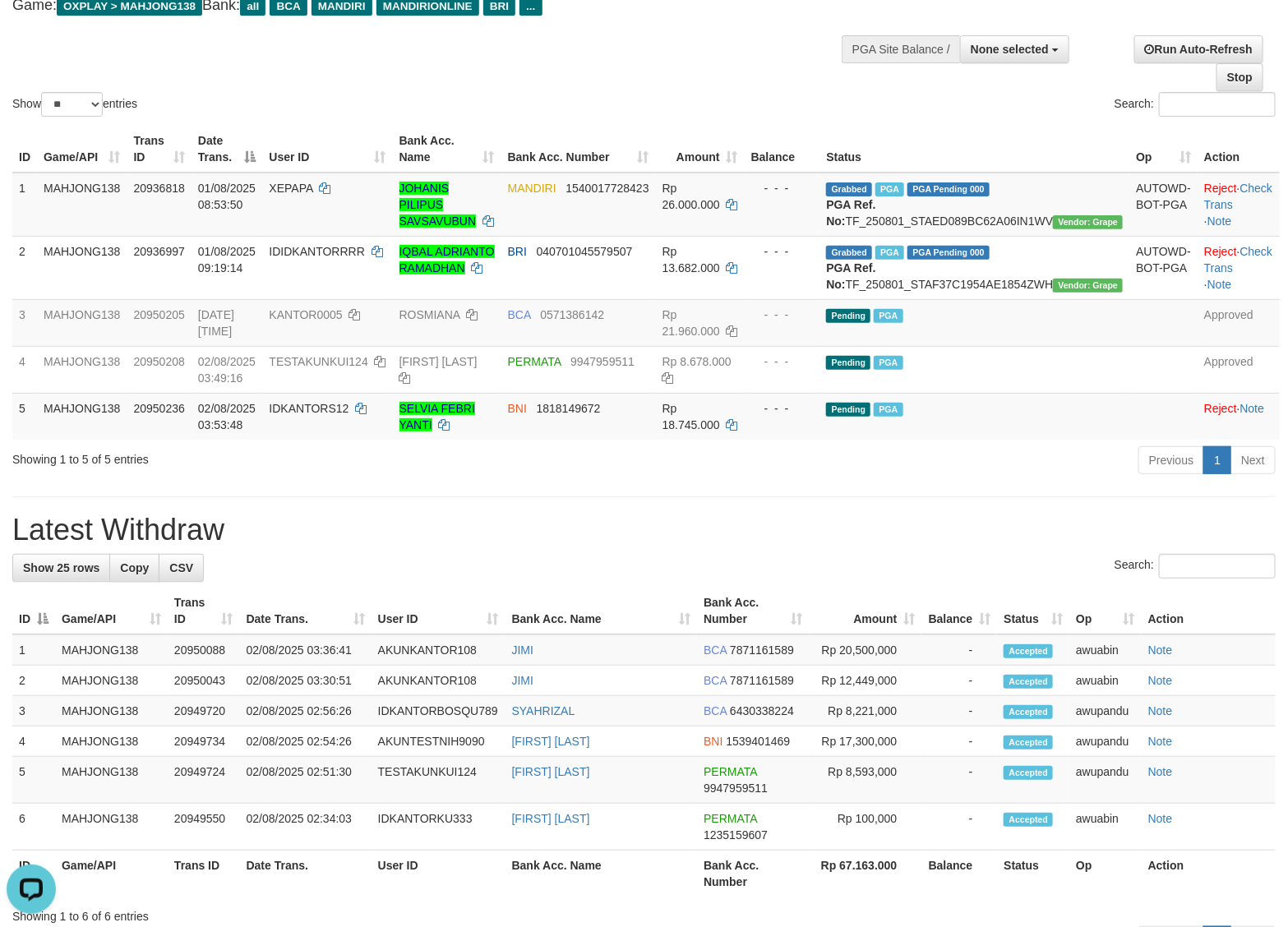 click on "Previous 1 Next" at bounding box center (912, 462) 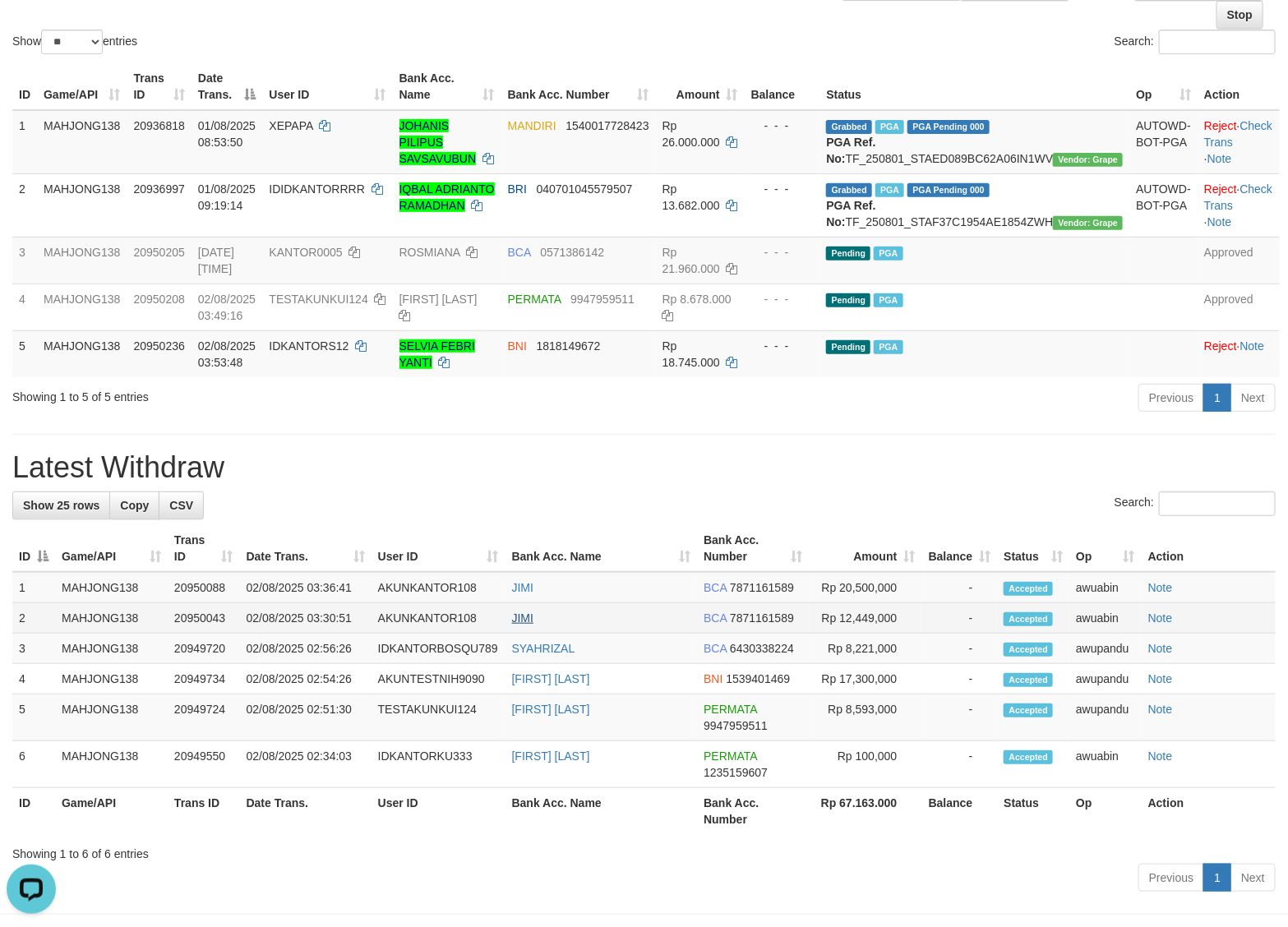 scroll, scrollTop: 159, scrollLeft: 0, axis: vertical 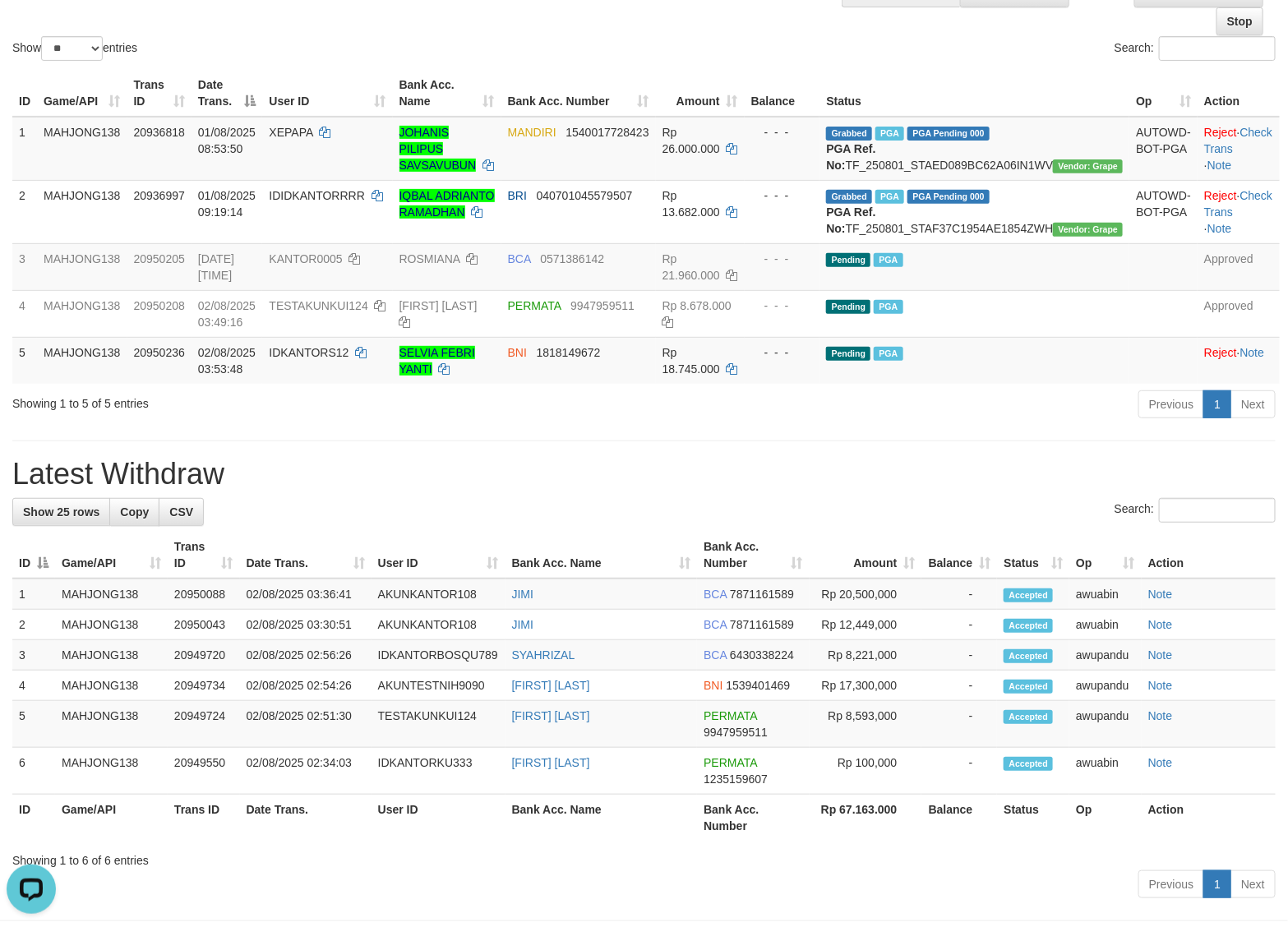 click on "**********" at bounding box center [644, 394] 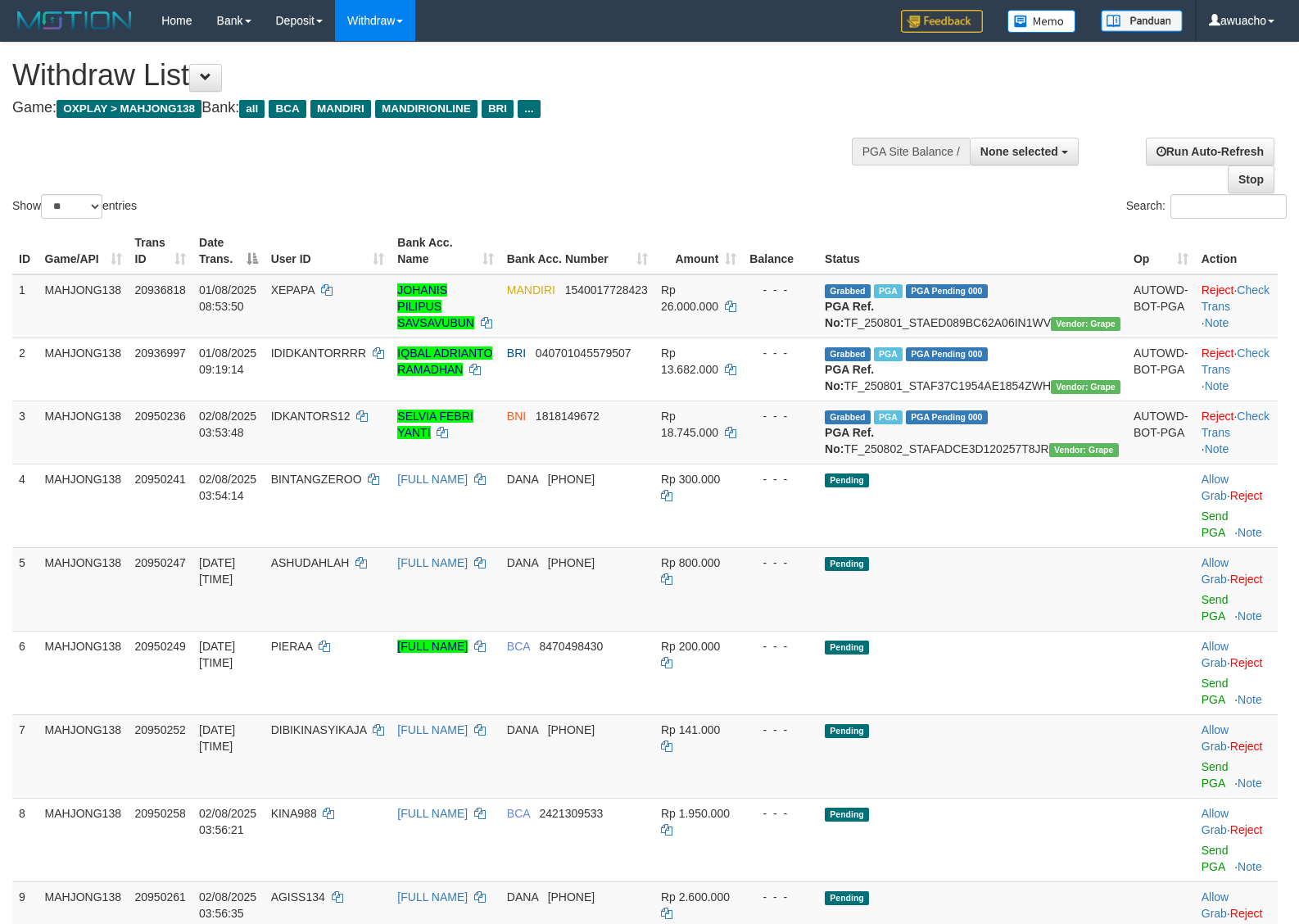select 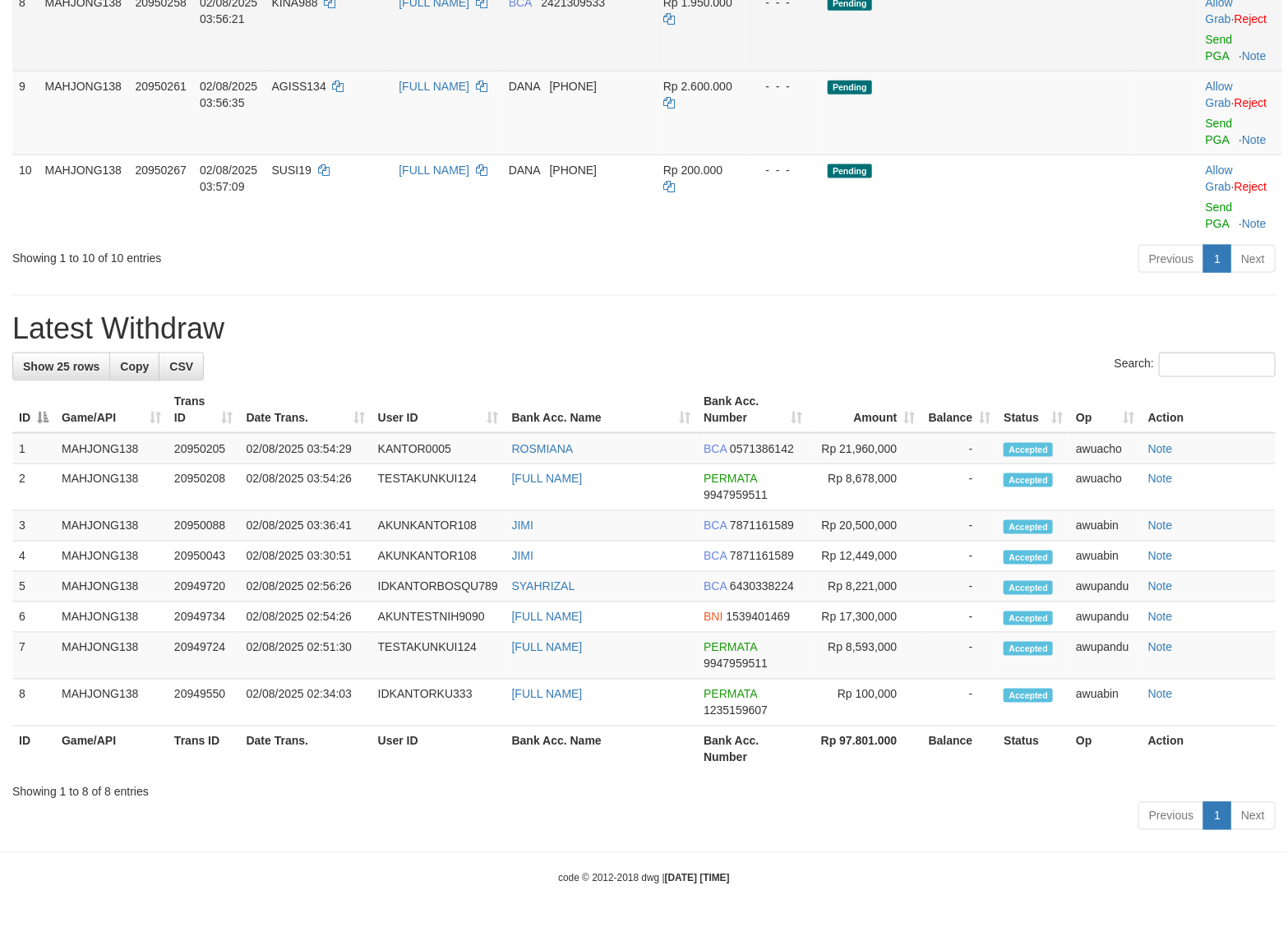 scroll, scrollTop: 867, scrollLeft: 0, axis: vertical 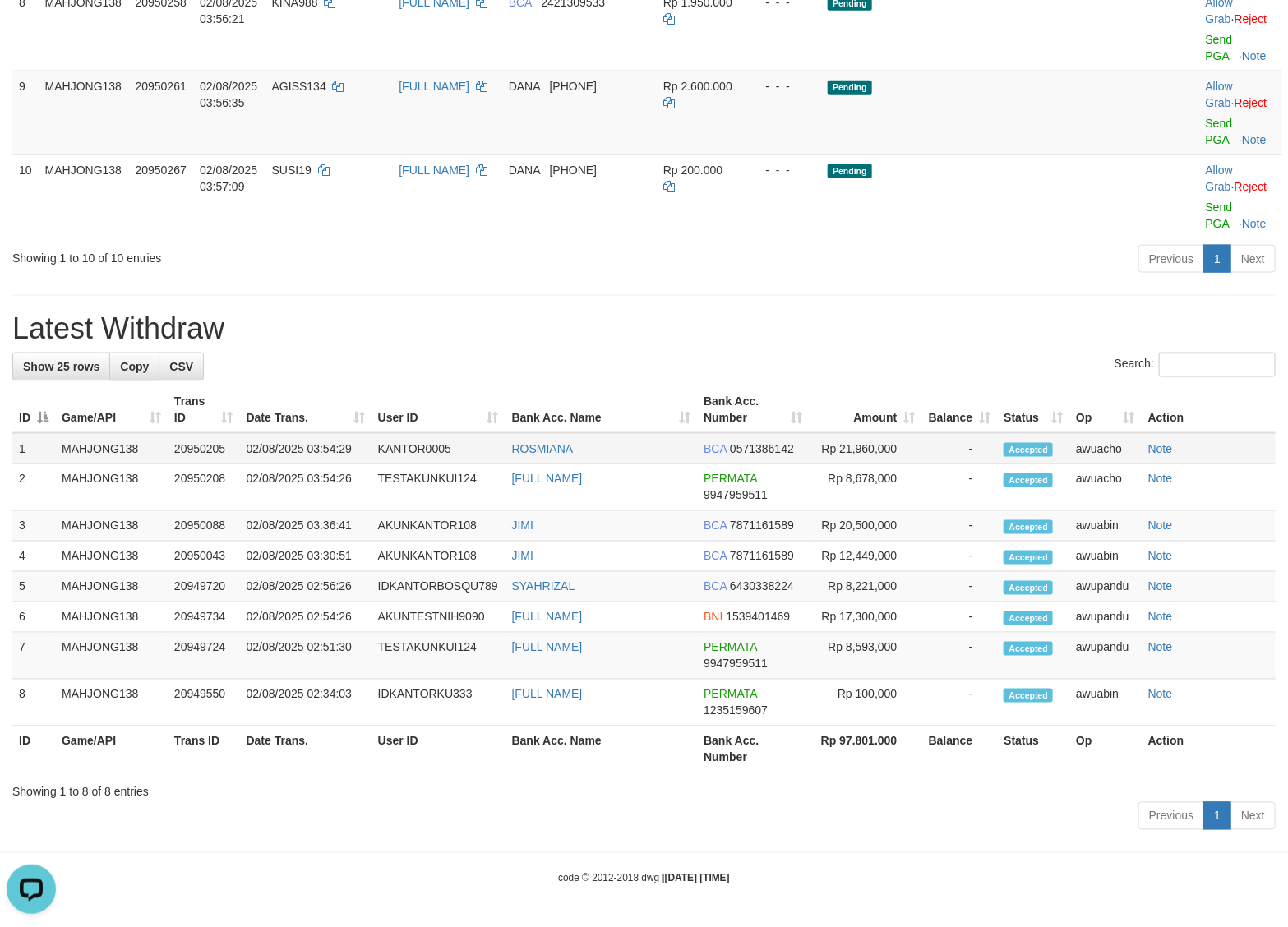 click on "02/08/2025 03:54:29" at bounding box center [306, 449] 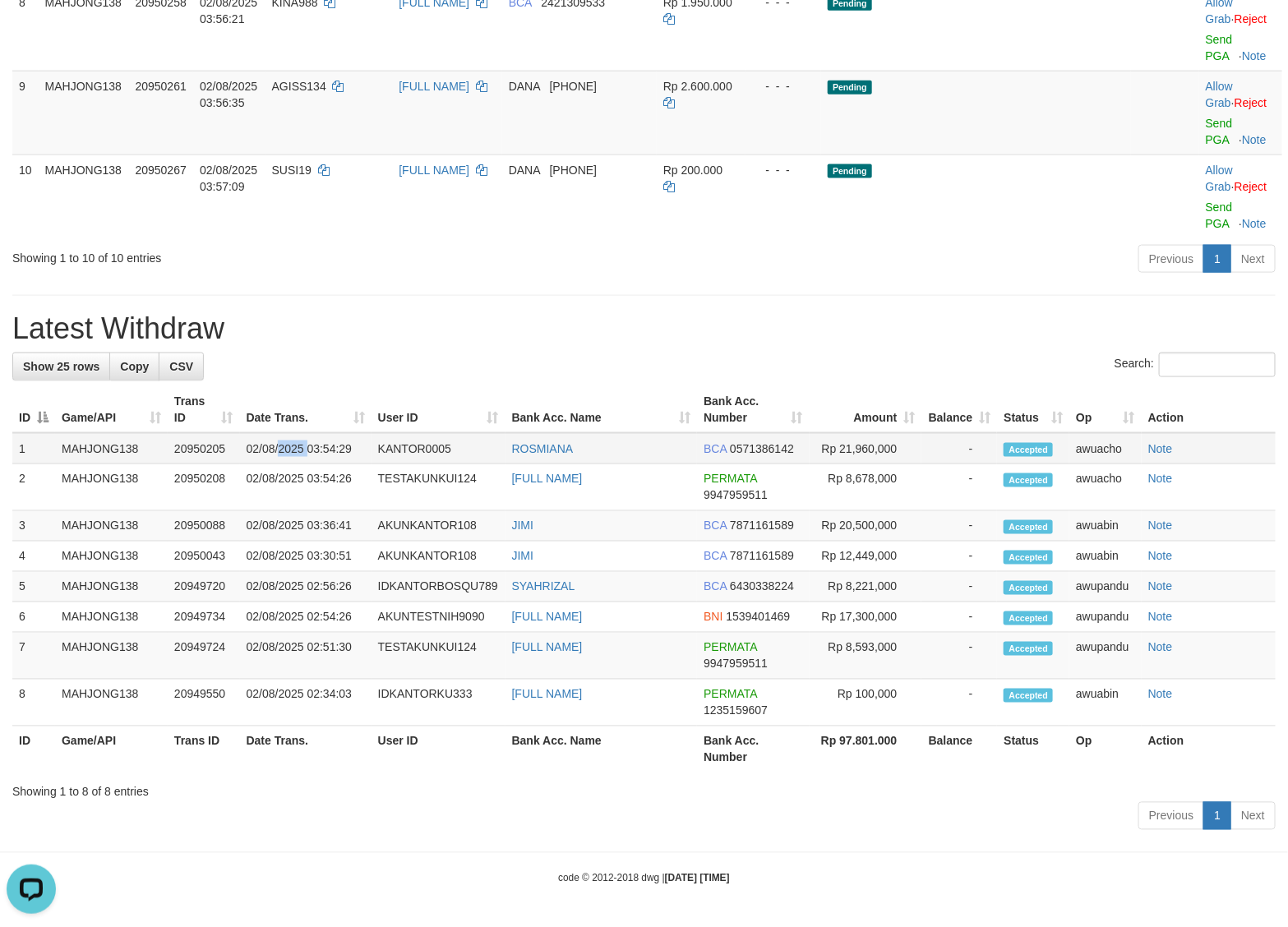 click on "02/08/2025 03:54:29" at bounding box center [306, 449] 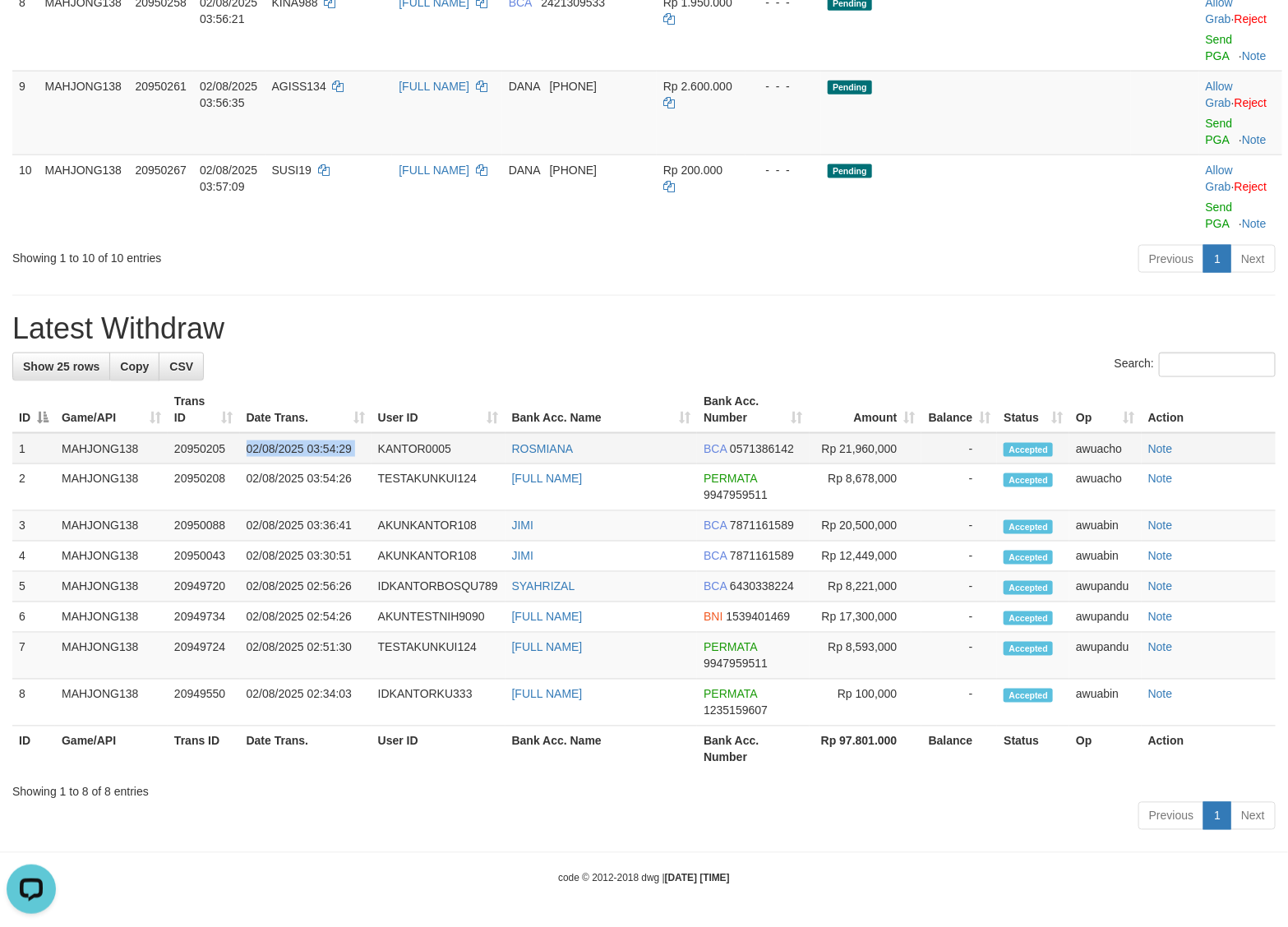 click on "02/08/2025 03:54:29" at bounding box center (306, 449) 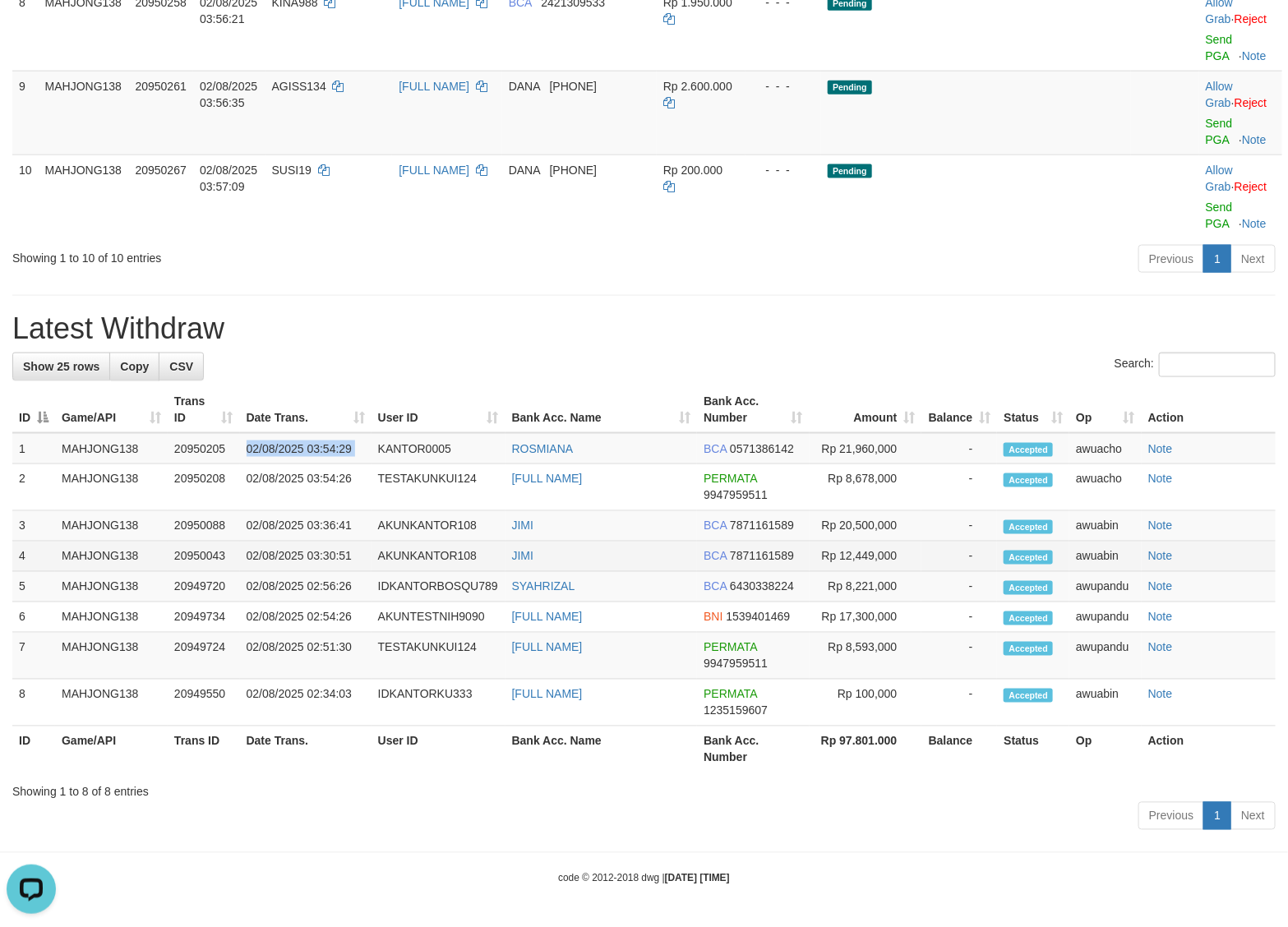 copy on "02/08/2025 03:54:29" 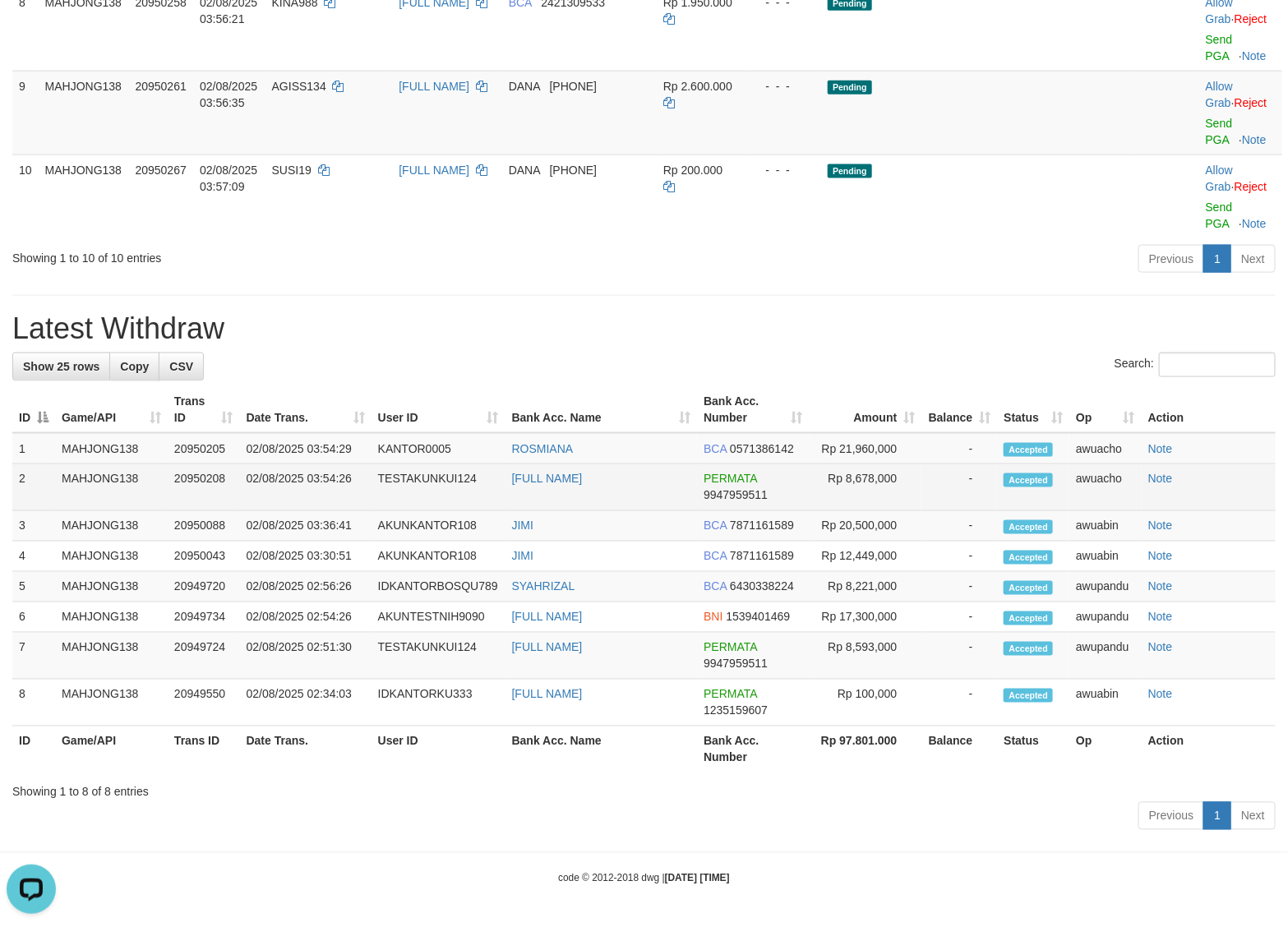 click on "02/08/2025 03:54:26" at bounding box center (306, 487) 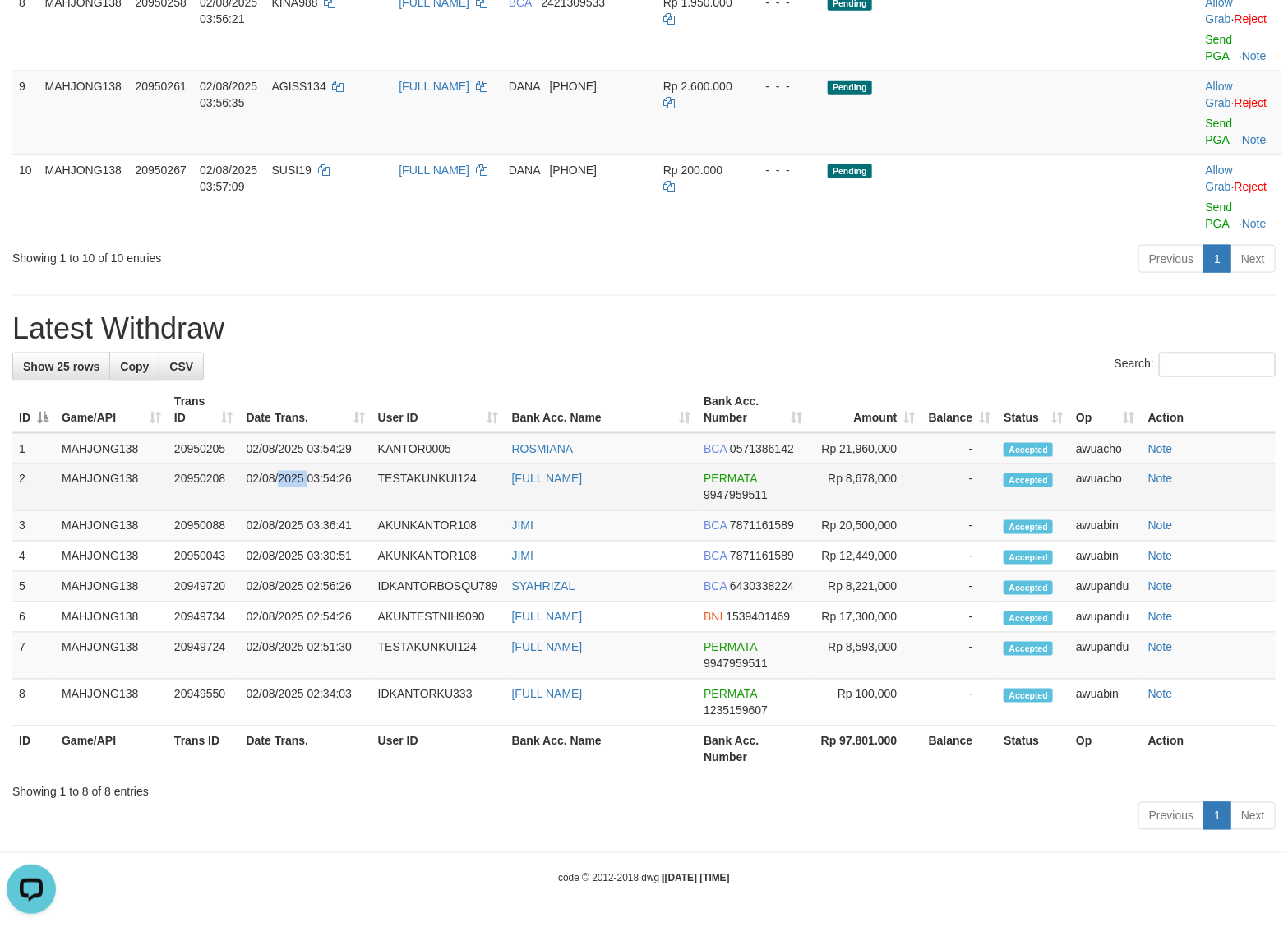 click on "02/08/2025 03:54:26" at bounding box center (306, 487) 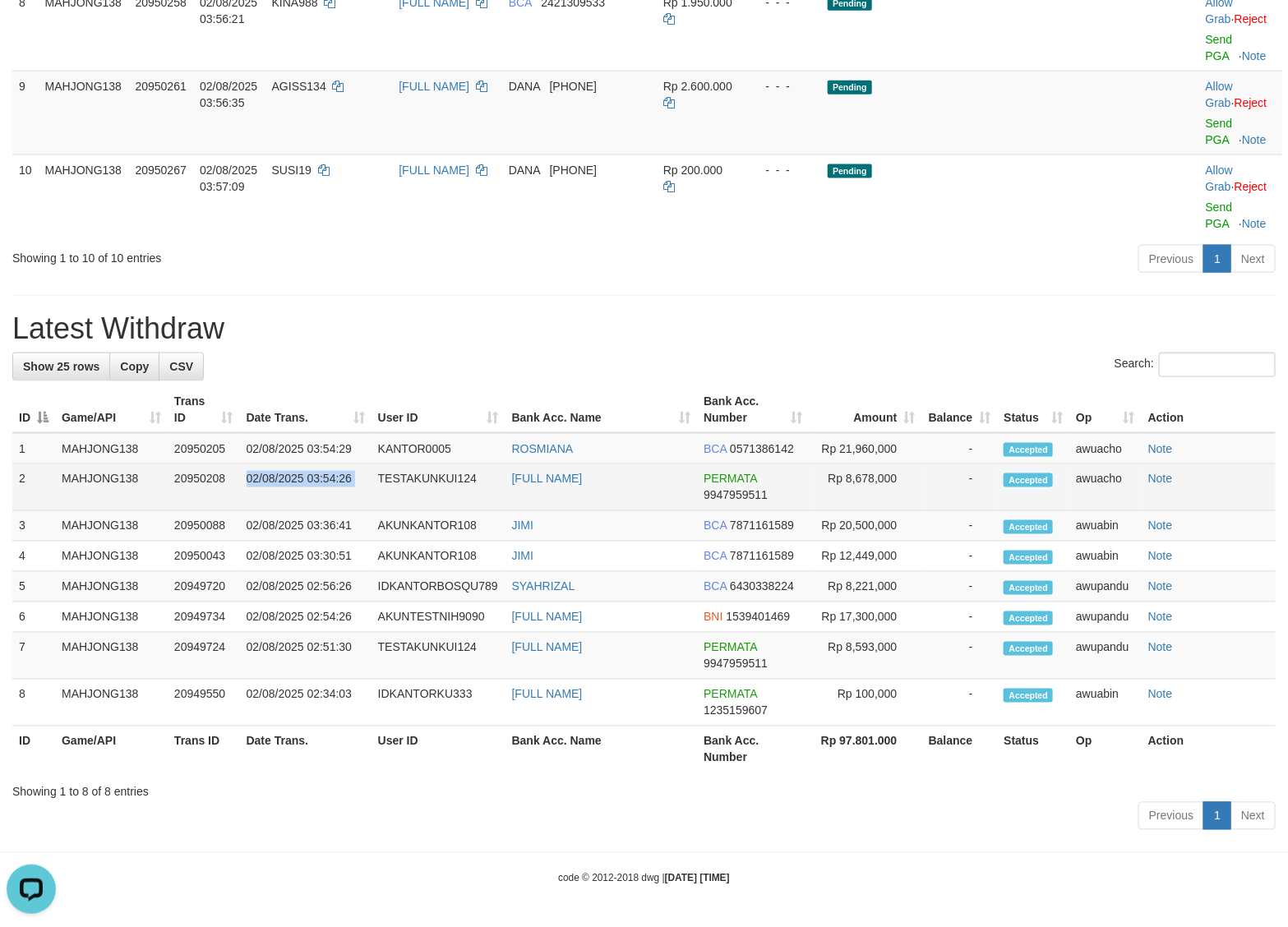 click on "02/08/2025 03:54:26" at bounding box center [306, 487] 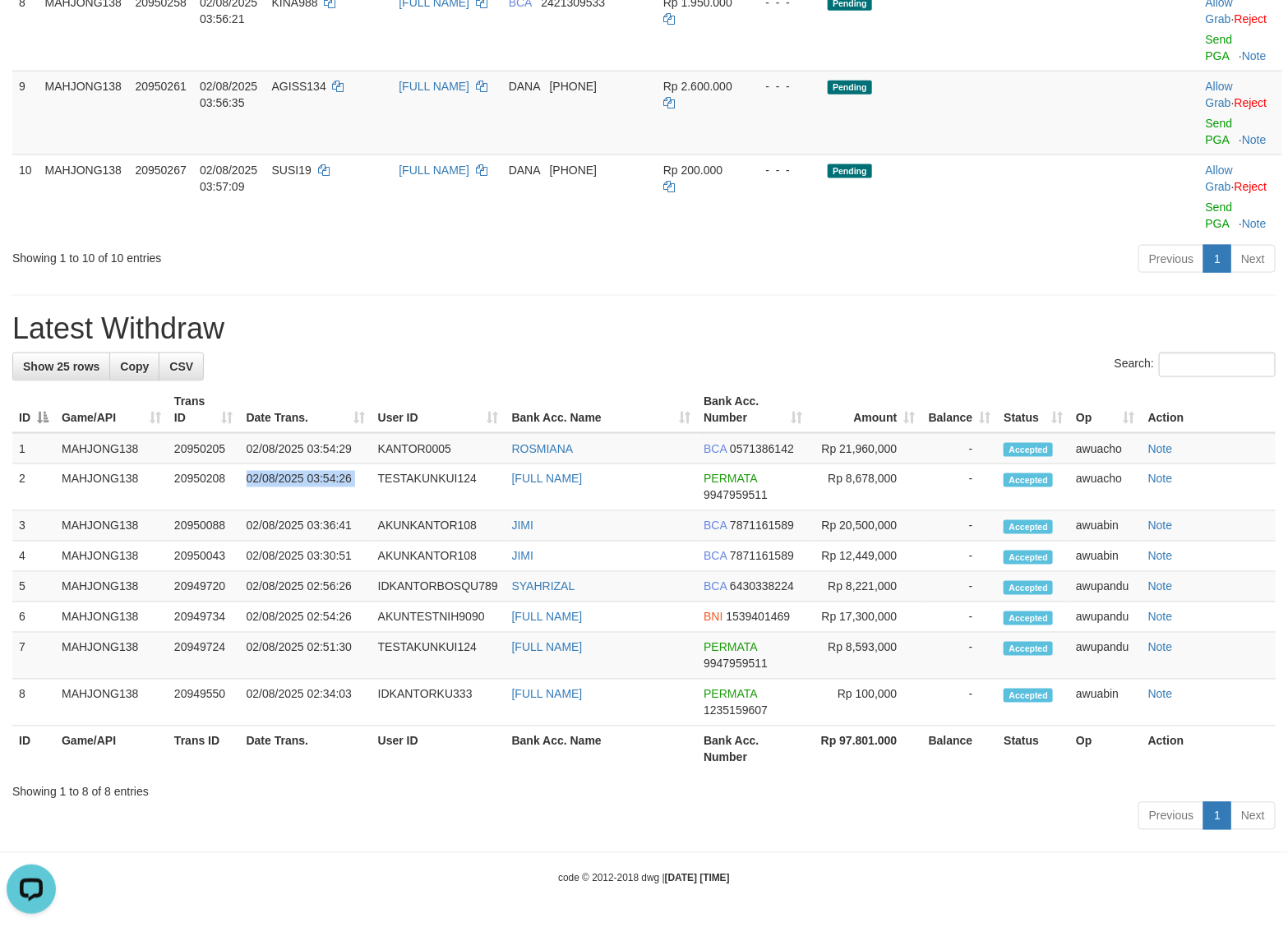 copy on "02/08/2025 03:54:26" 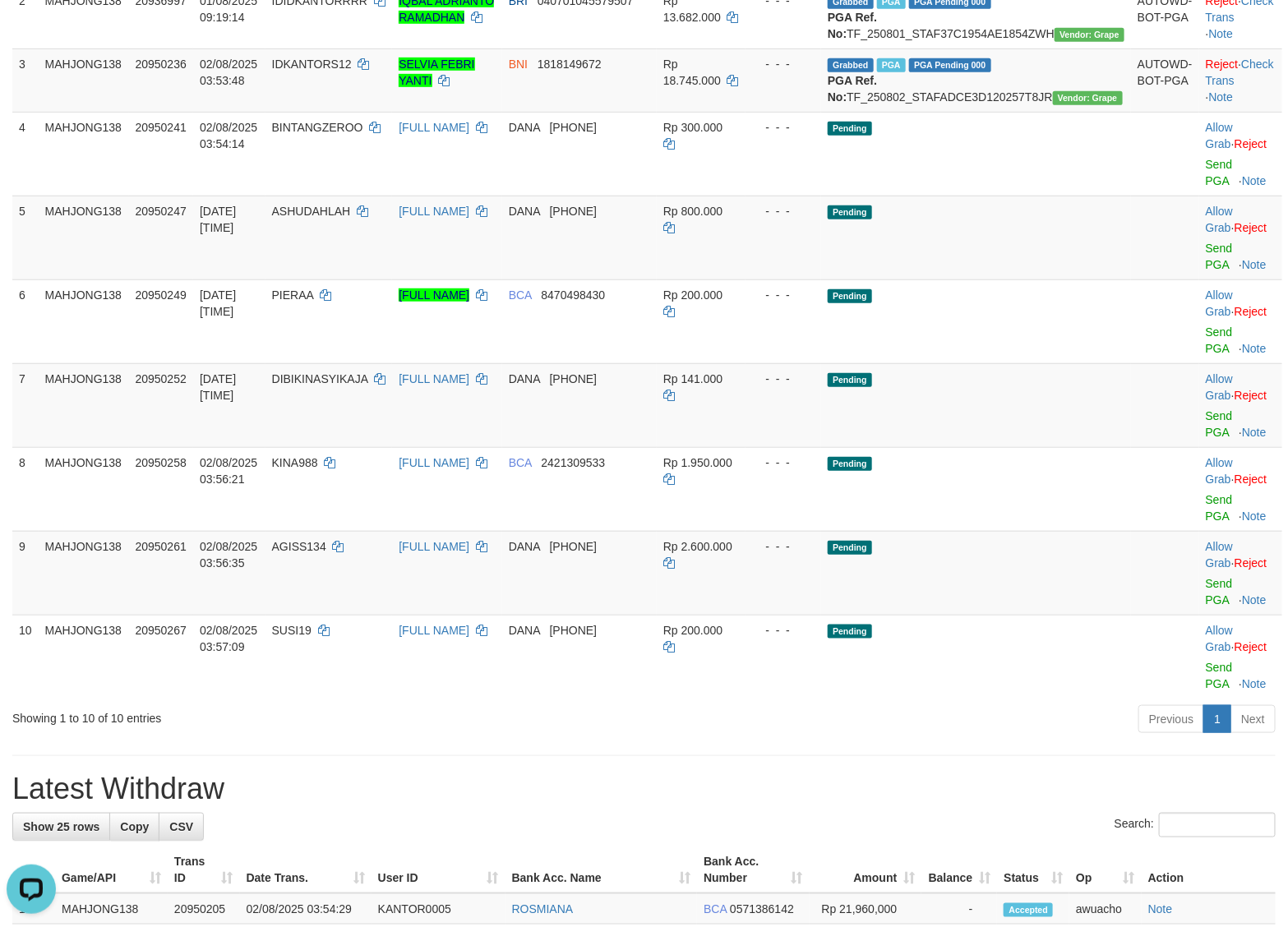 scroll, scrollTop: 251, scrollLeft: 0, axis: vertical 